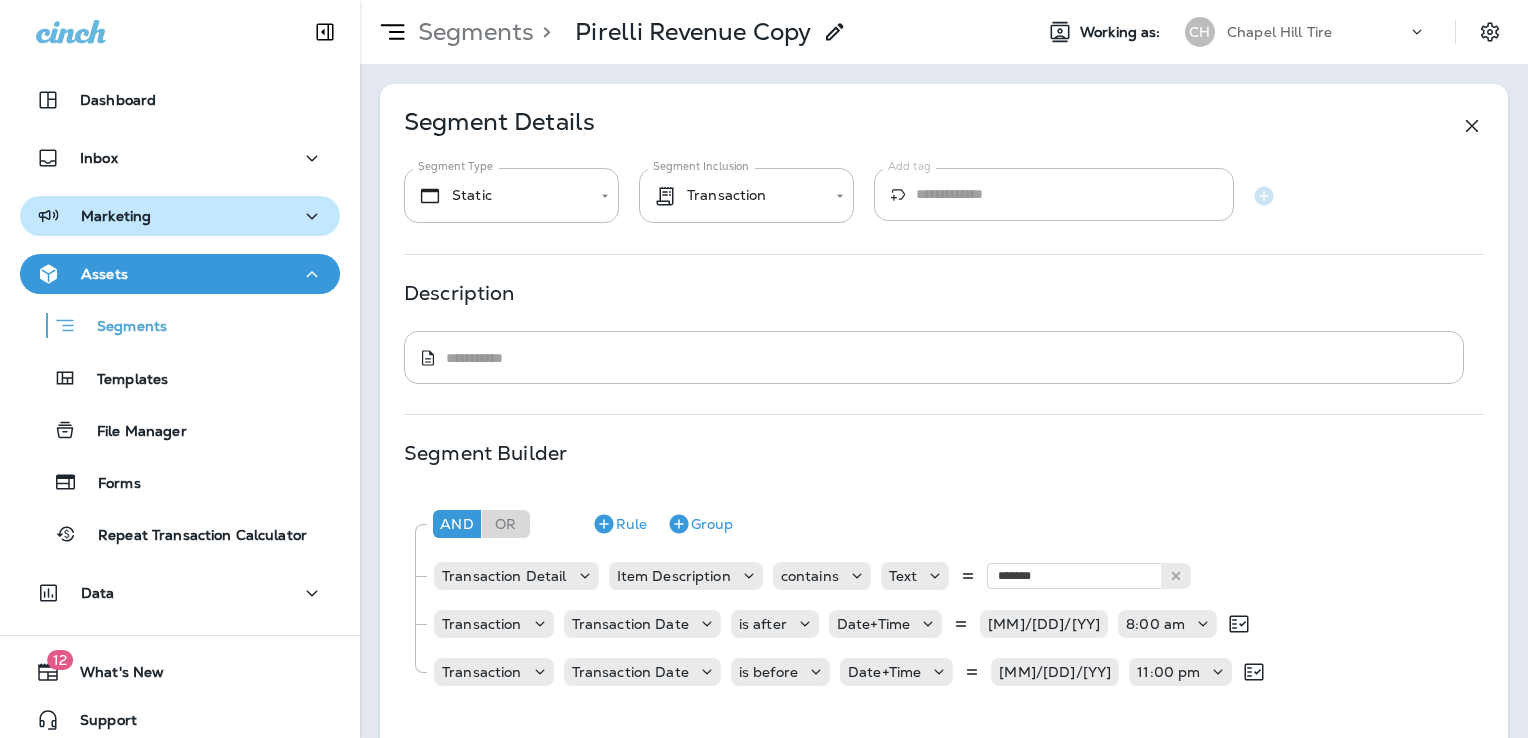 scroll, scrollTop: 0, scrollLeft: 0, axis: both 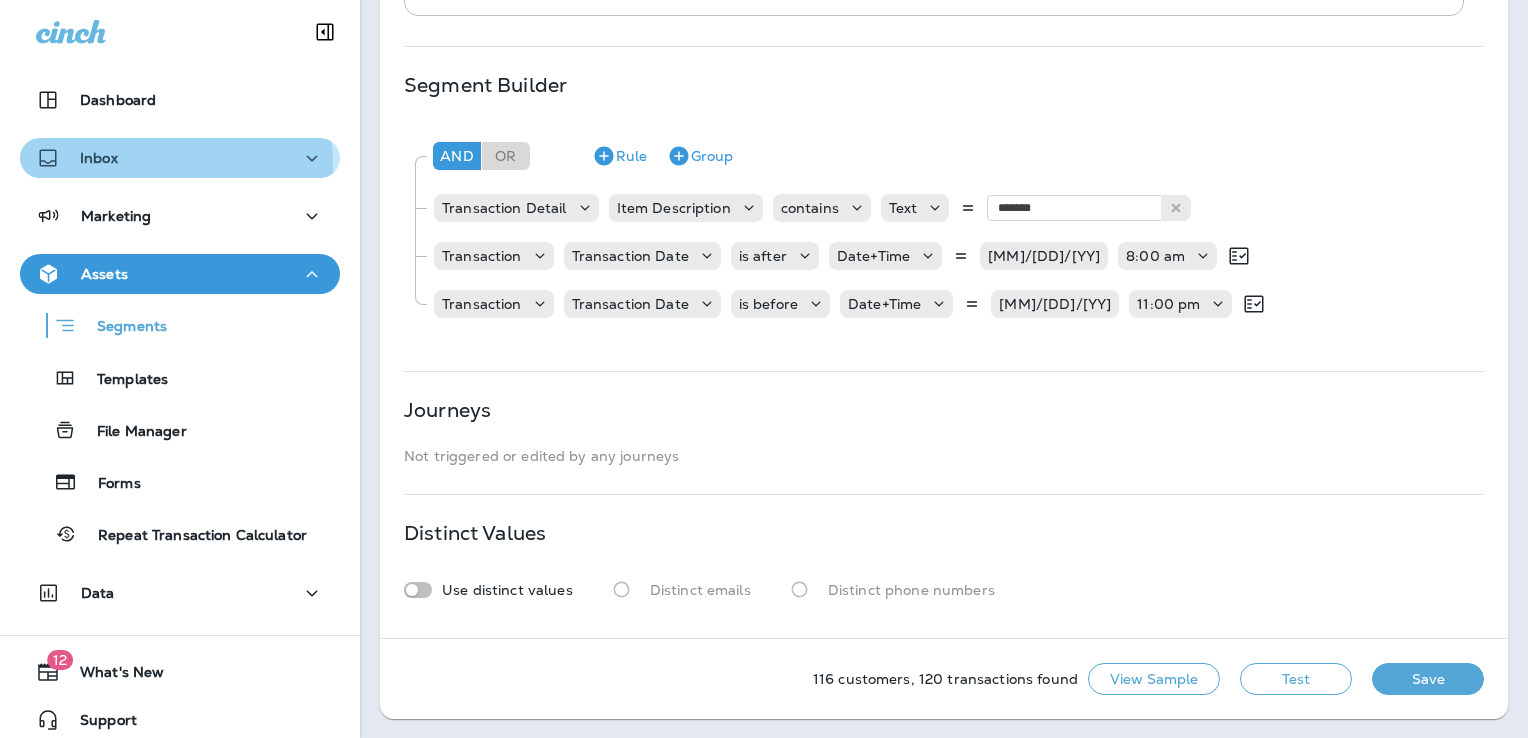 click on "Inbox" at bounding box center (180, 158) 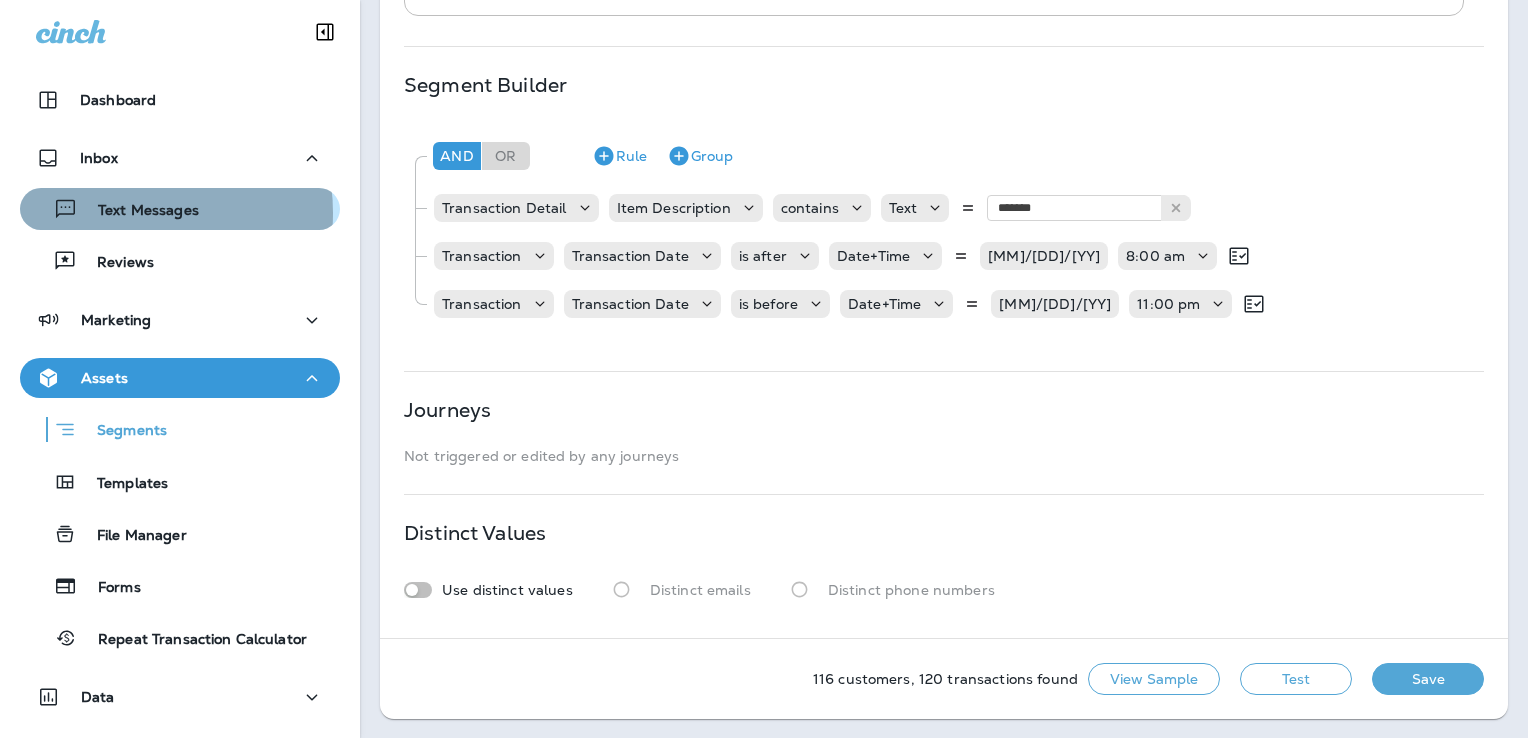 click on "Text Messages" at bounding box center [138, 211] 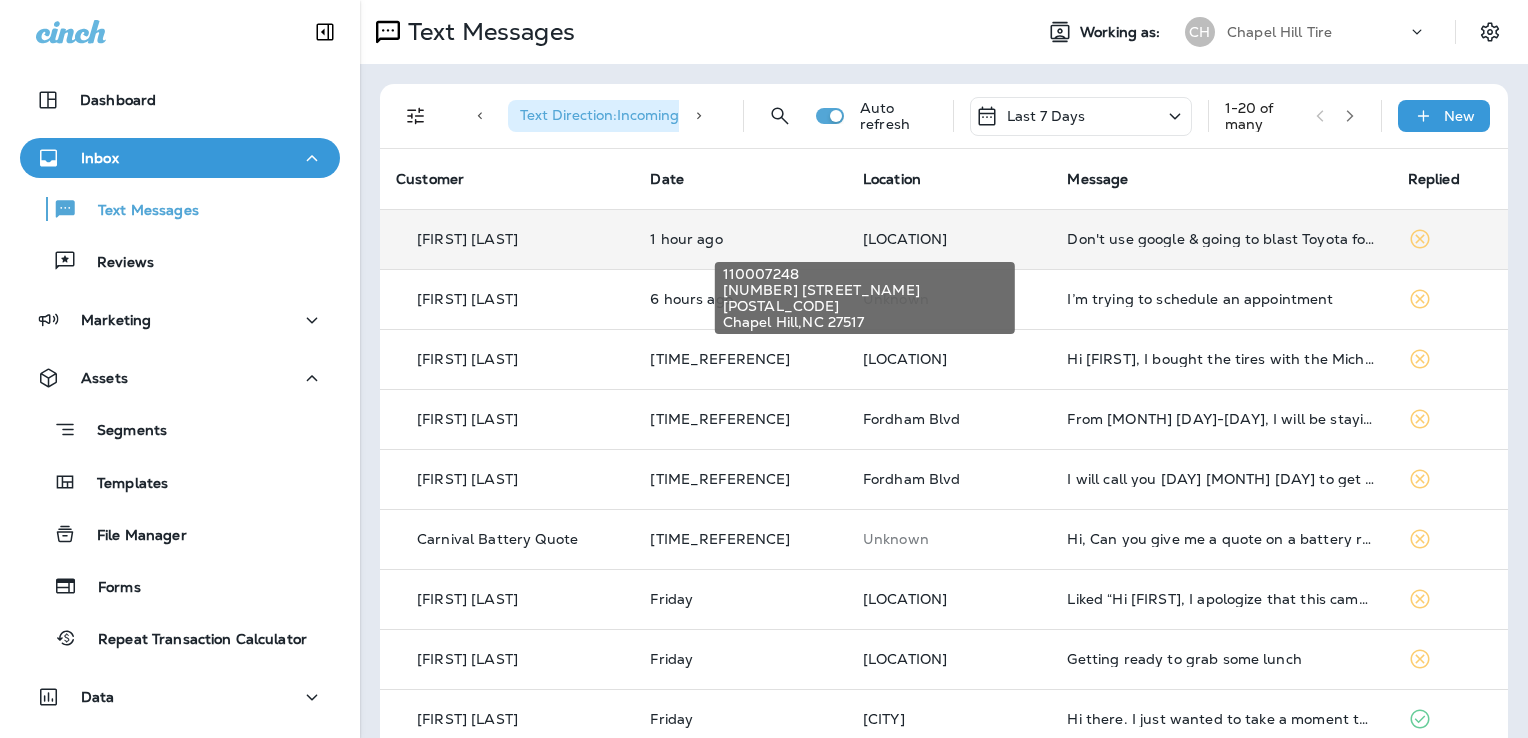 click on "[LOCATION]" at bounding box center [905, 239] 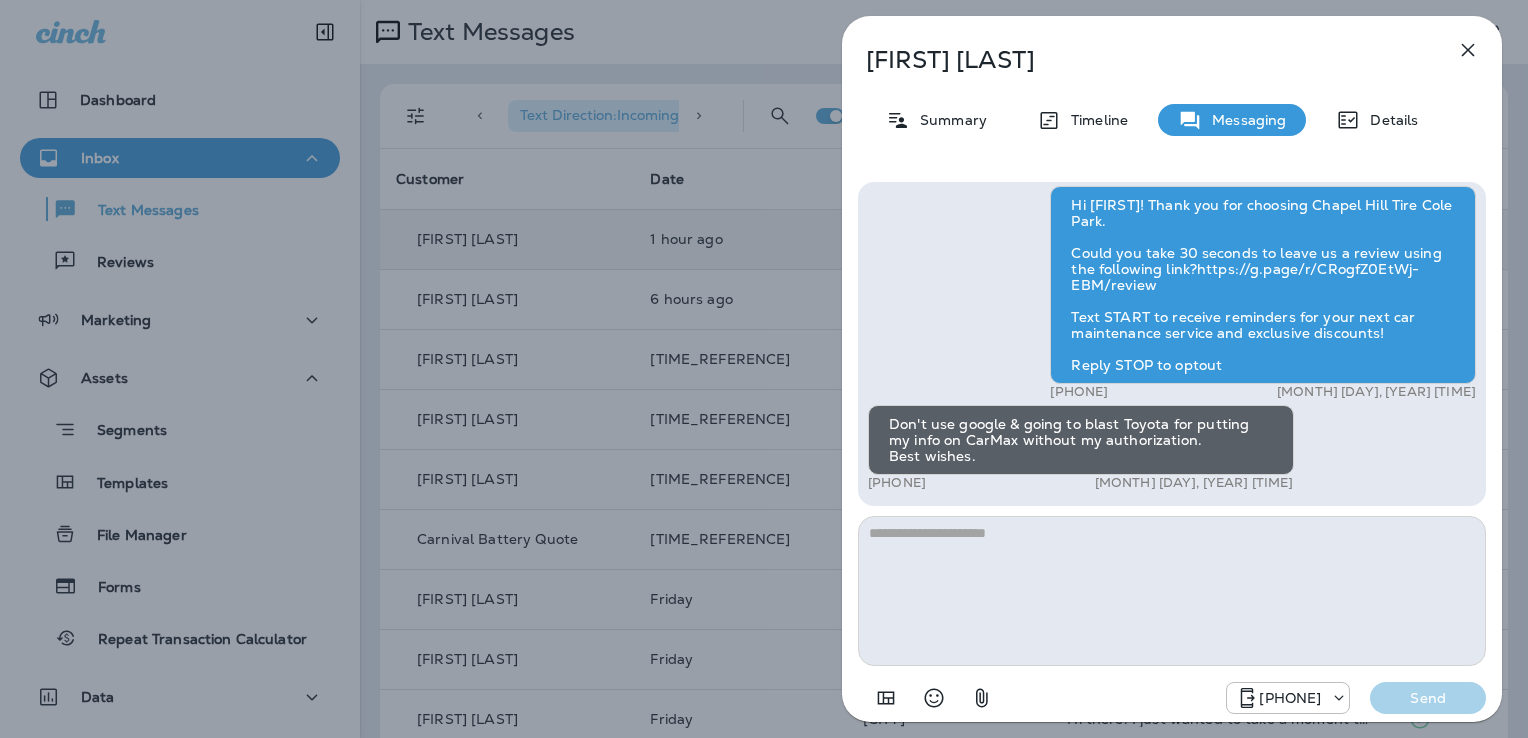 click at bounding box center (1172, 591) 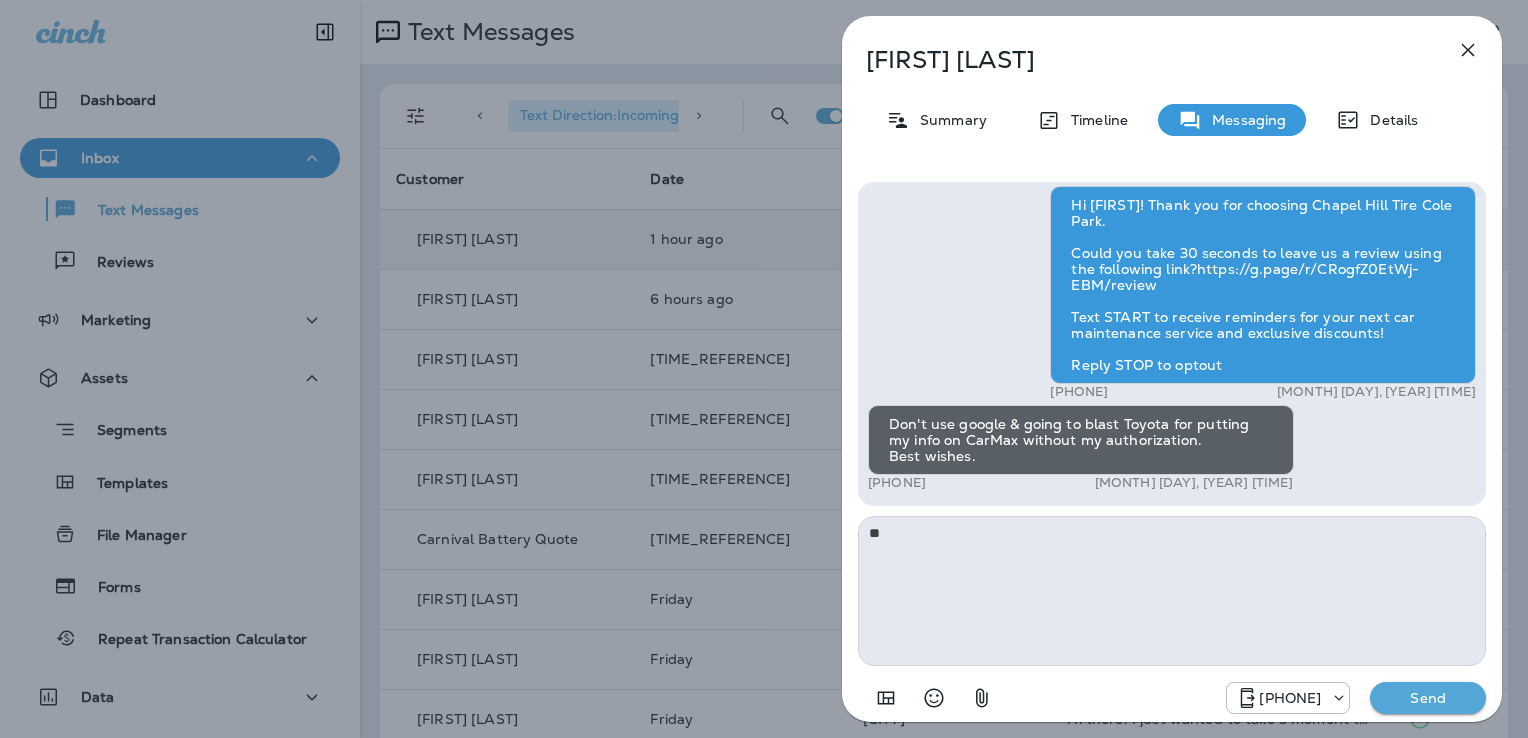 type on "*" 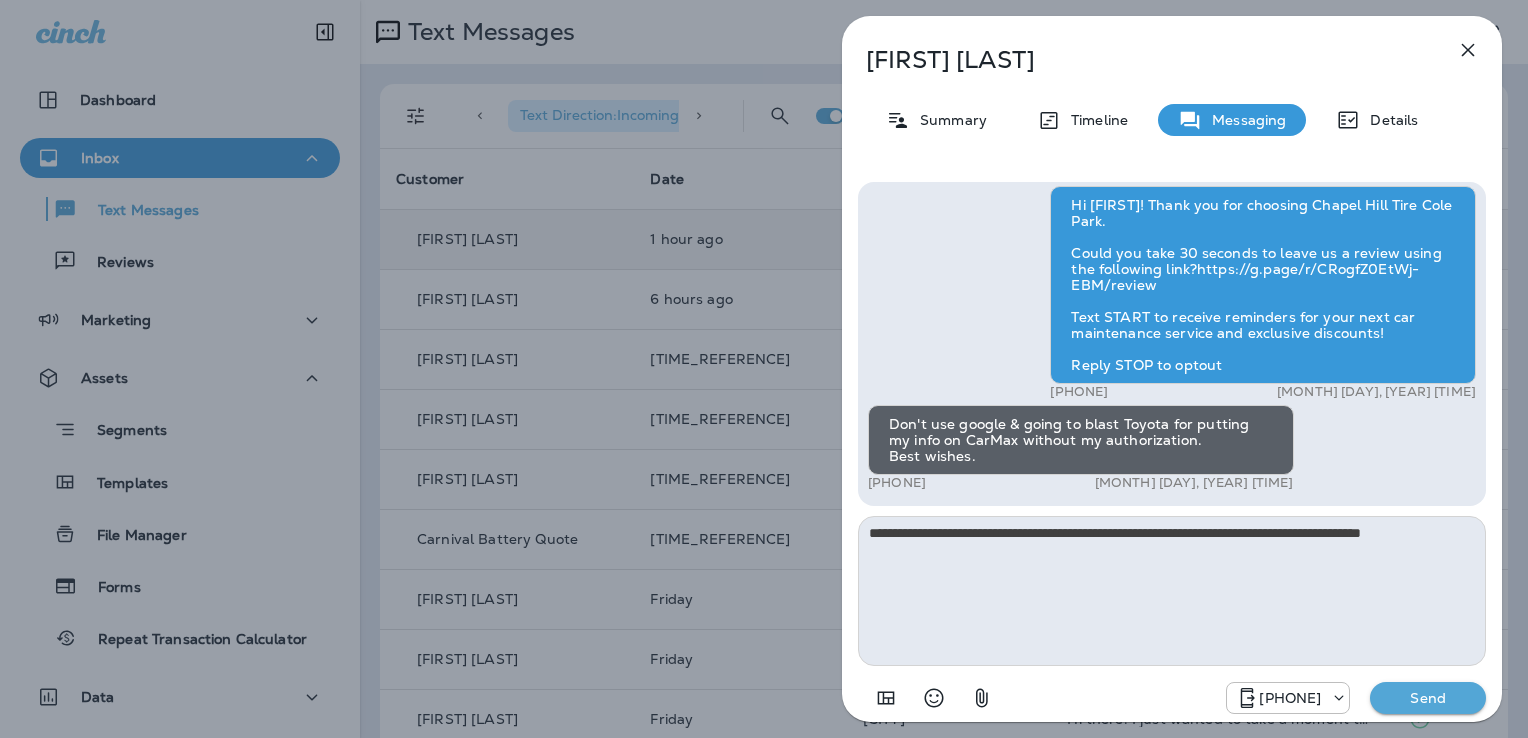 click on "**********" at bounding box center (1172, 591) 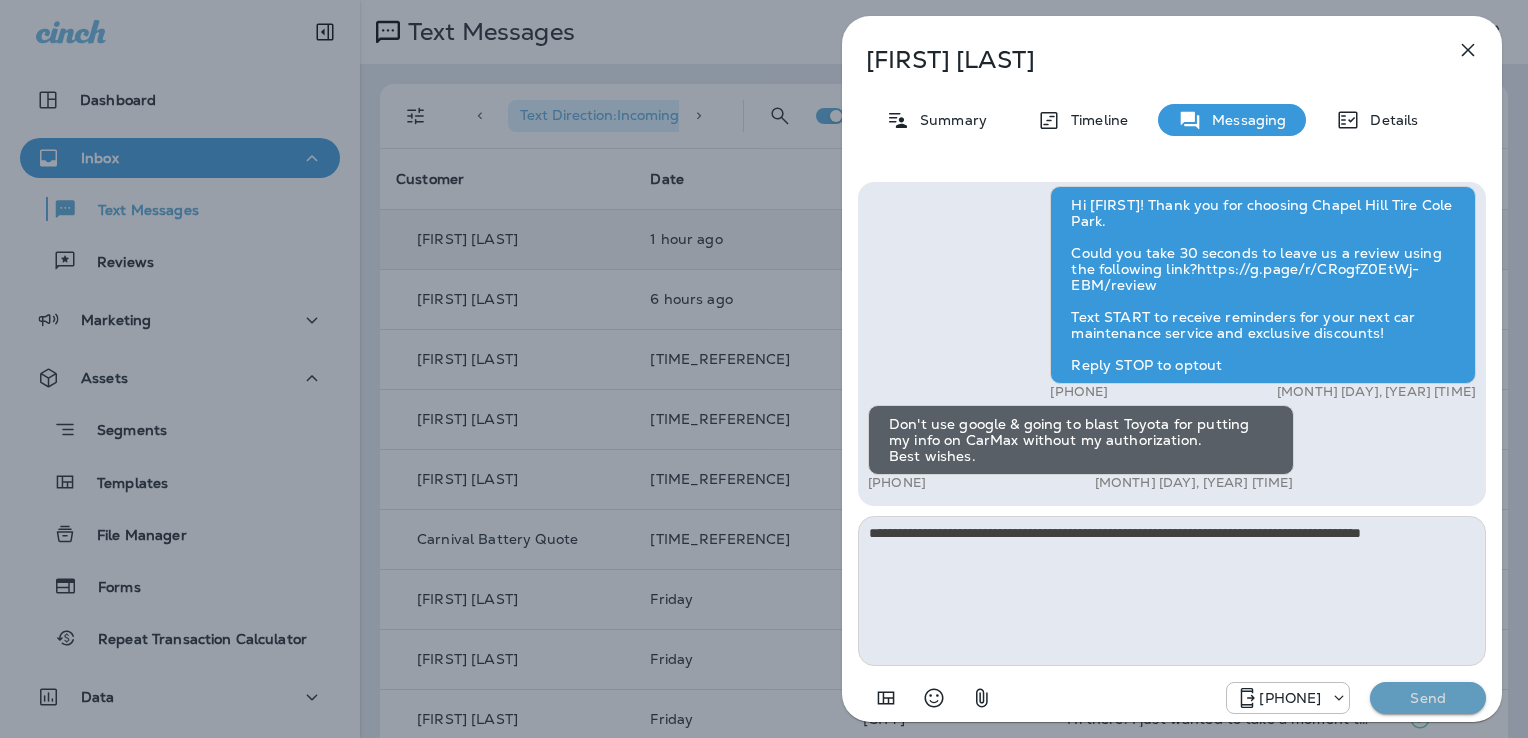 click on "Send" at bounding box center (1428, 698) 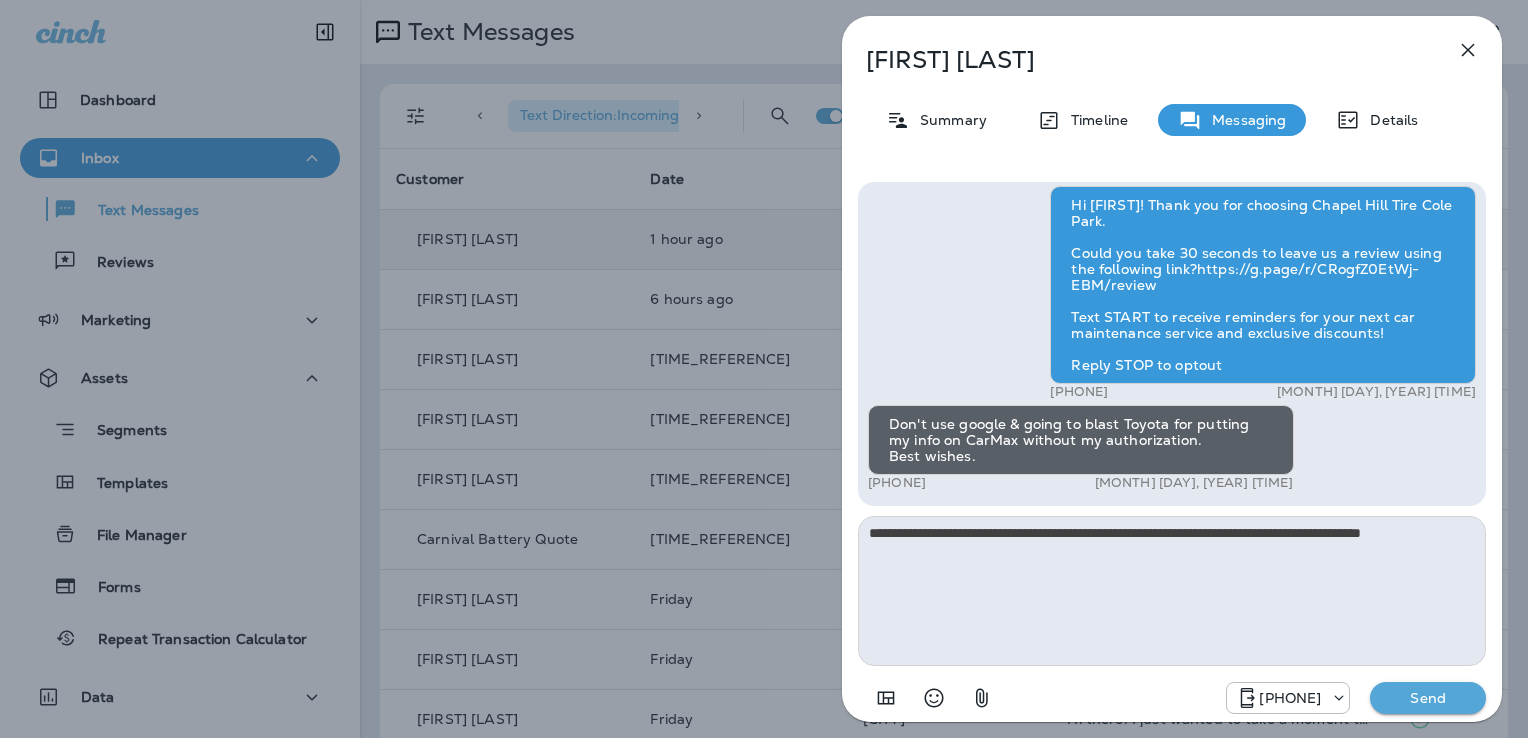 type 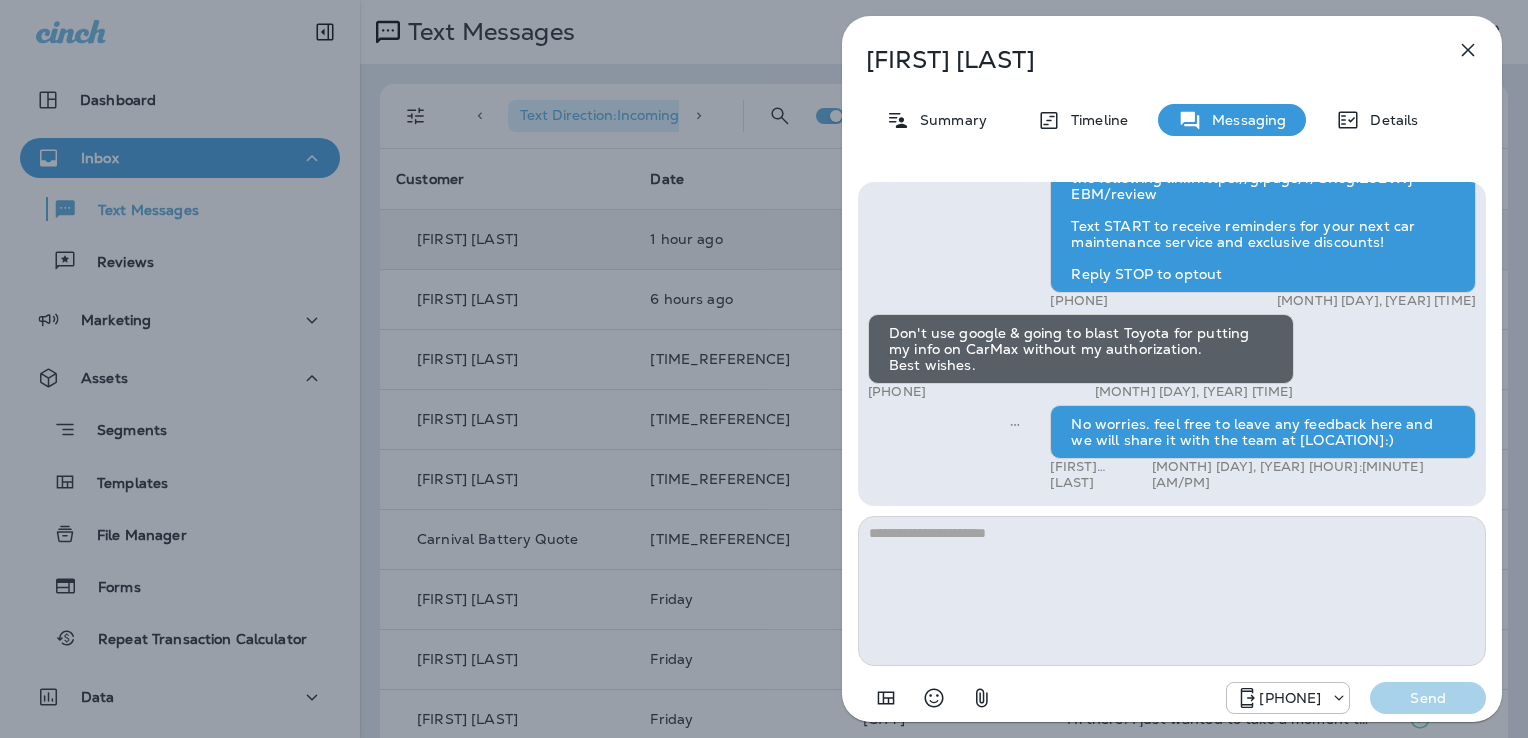 click 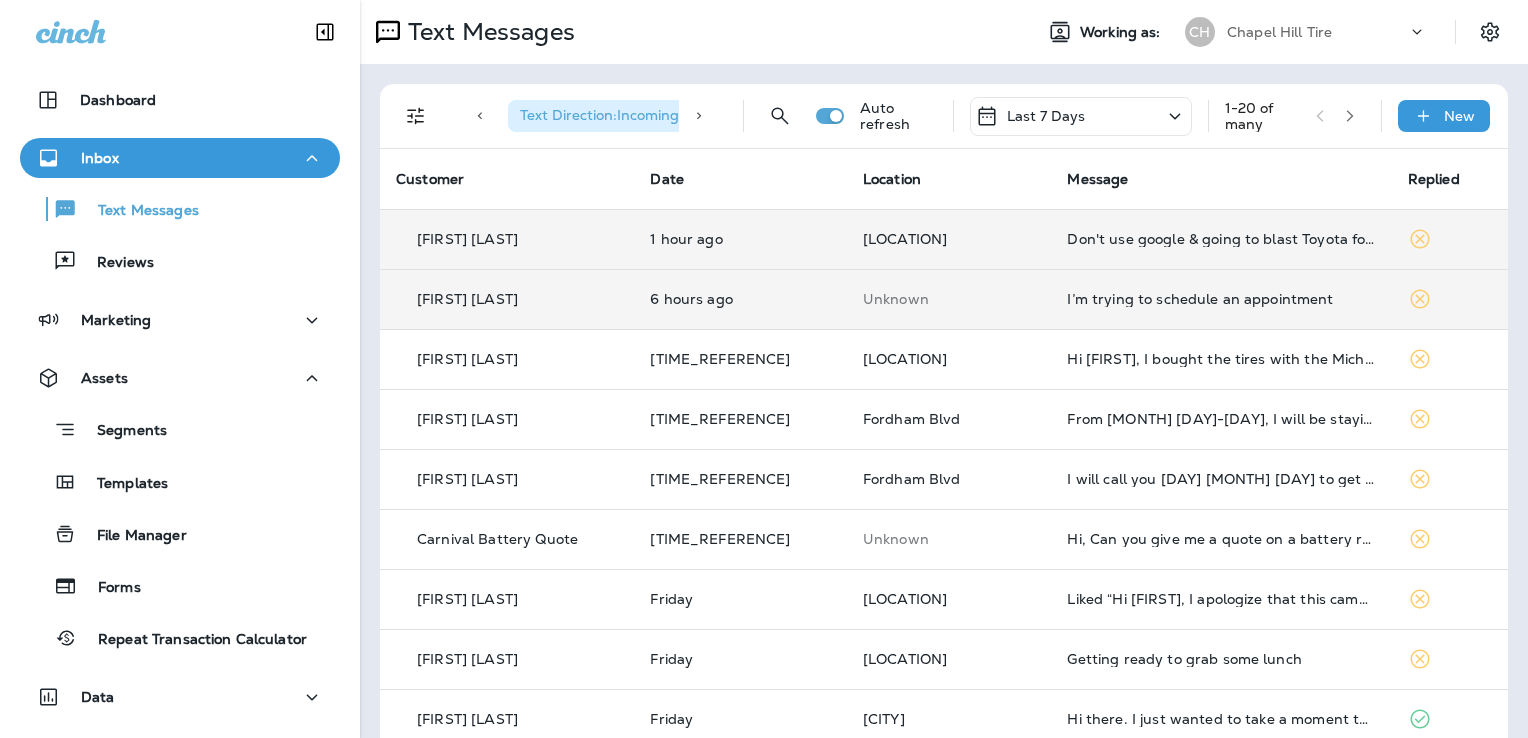 click on "I’m trying to schedule an appointment" at bounding box center [1221, 299] 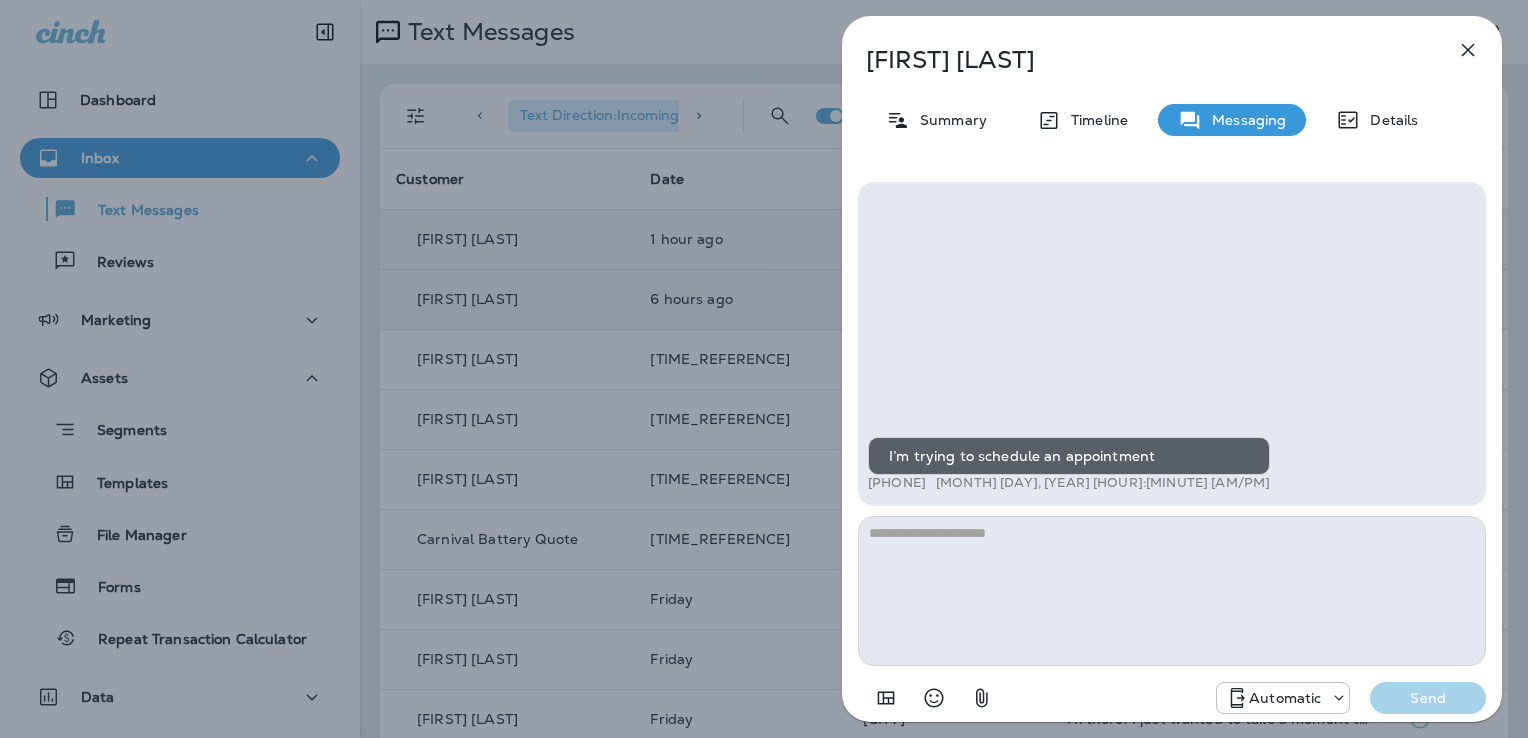 click at bounding box center [1172, 591] 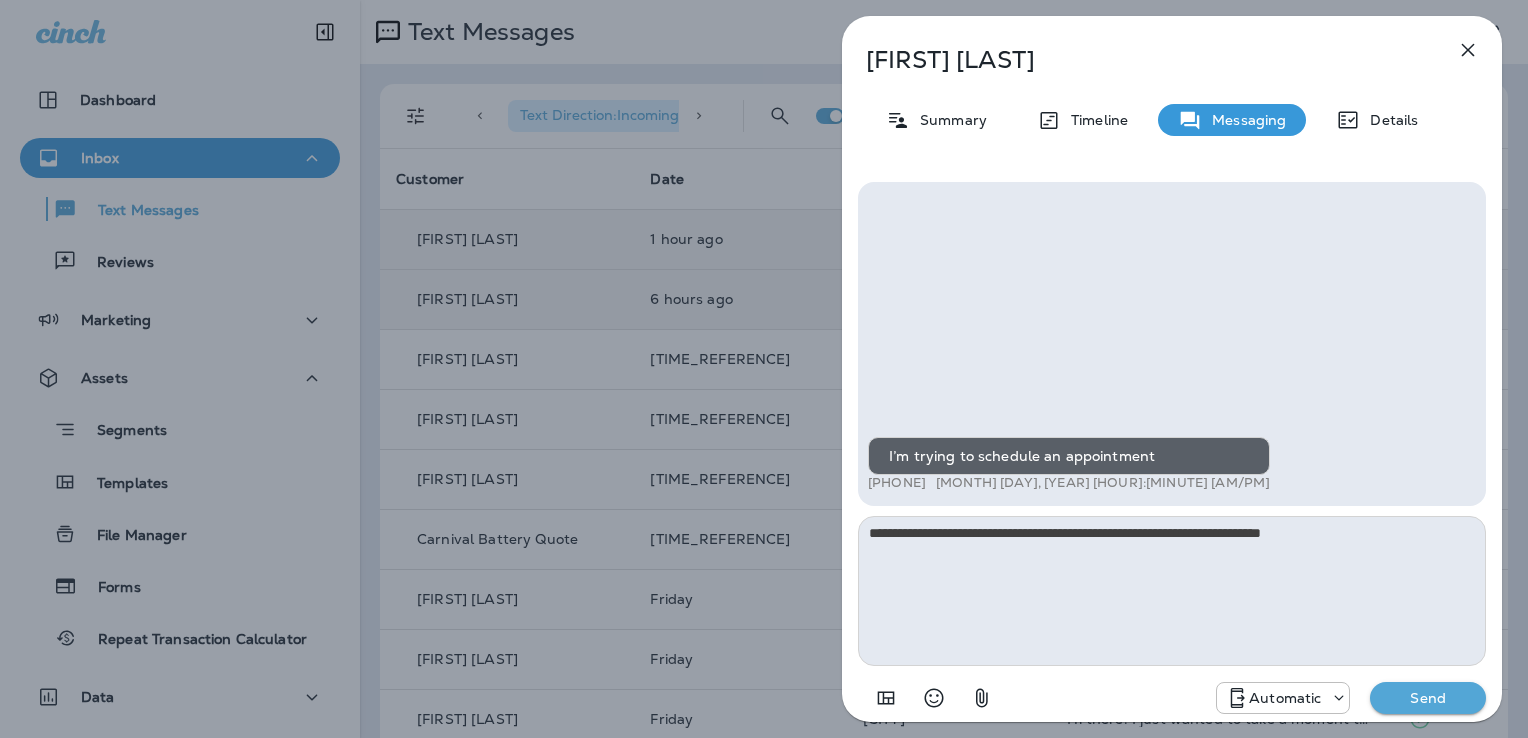 click on "**********" at bounding box center [1172, 591] 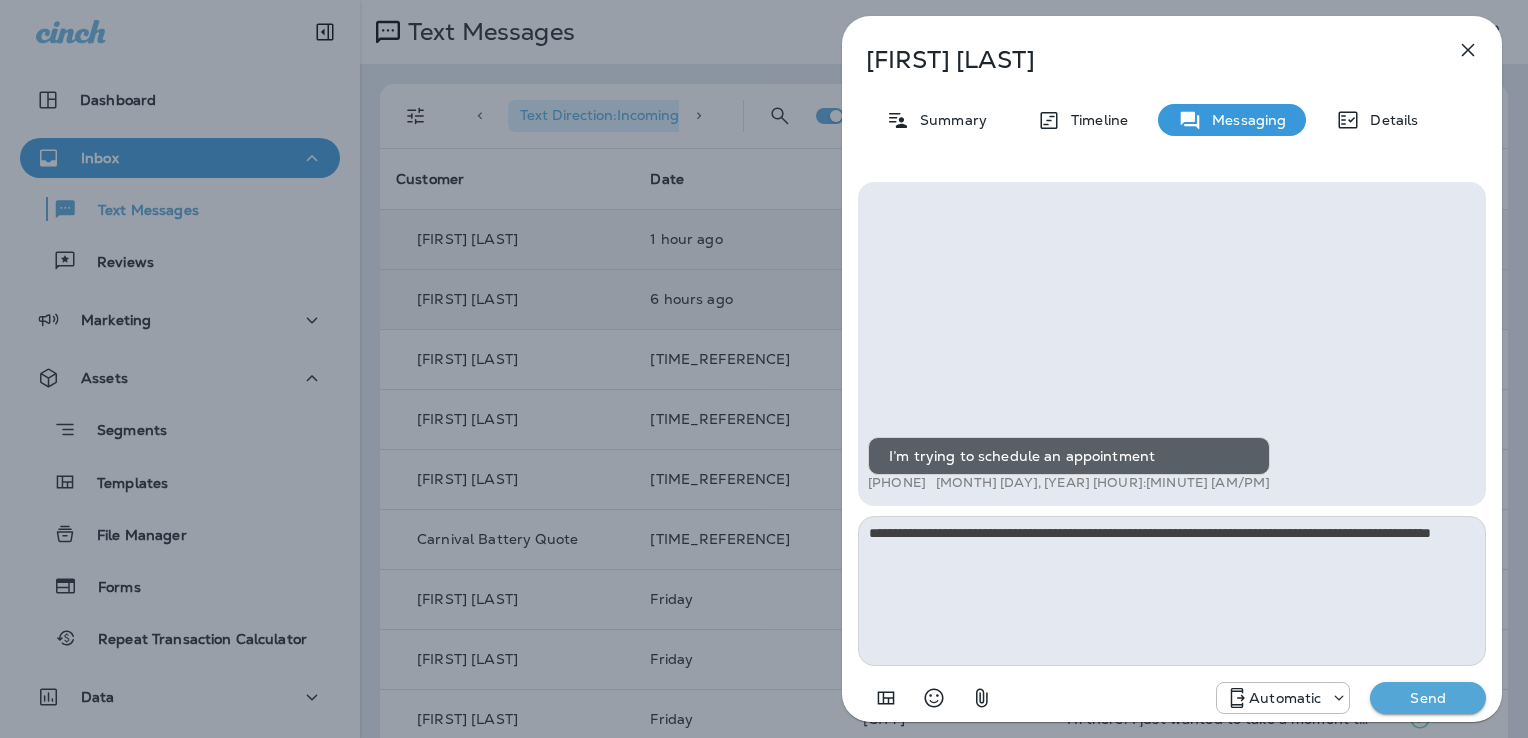 type on "**********" 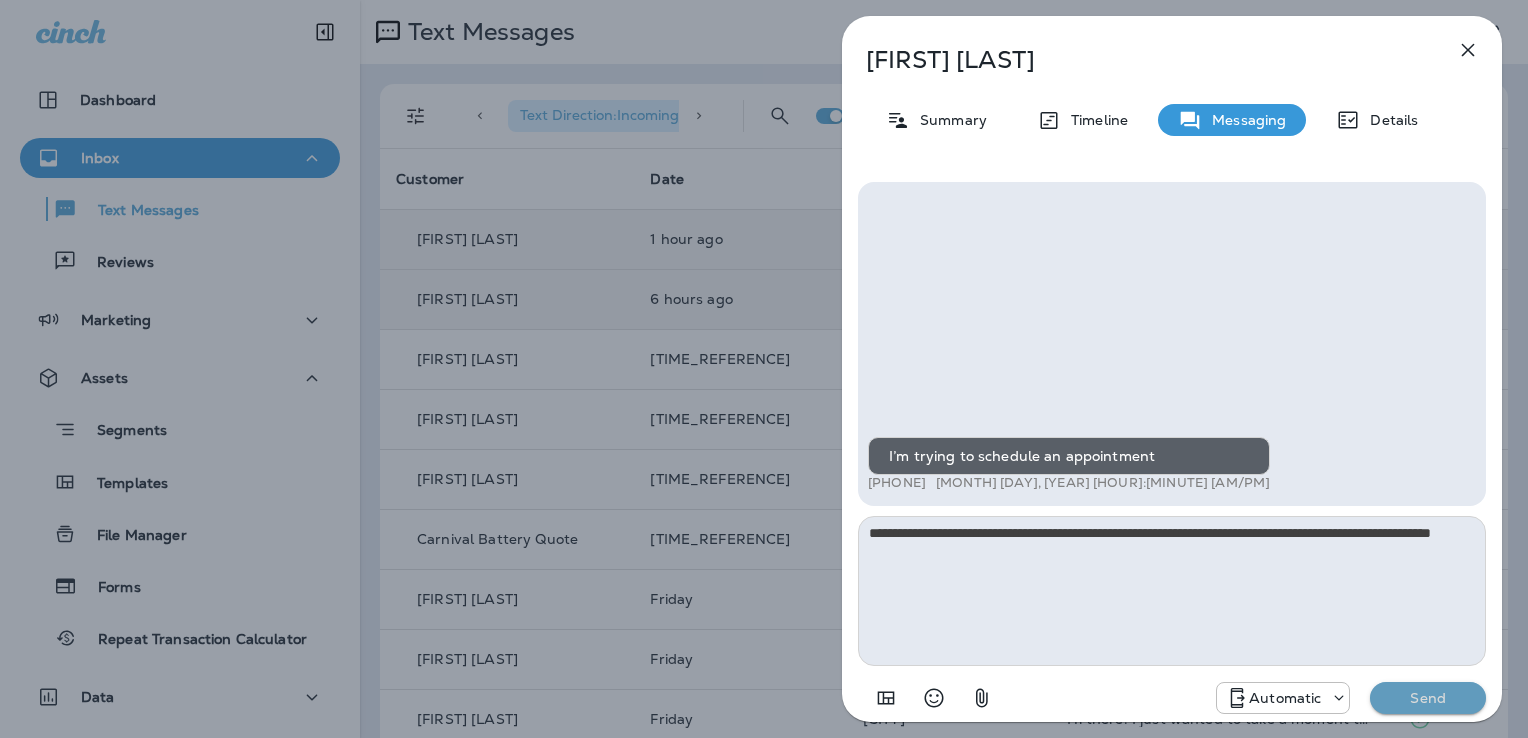 click on "Send" at bounding box center [1428, 698] 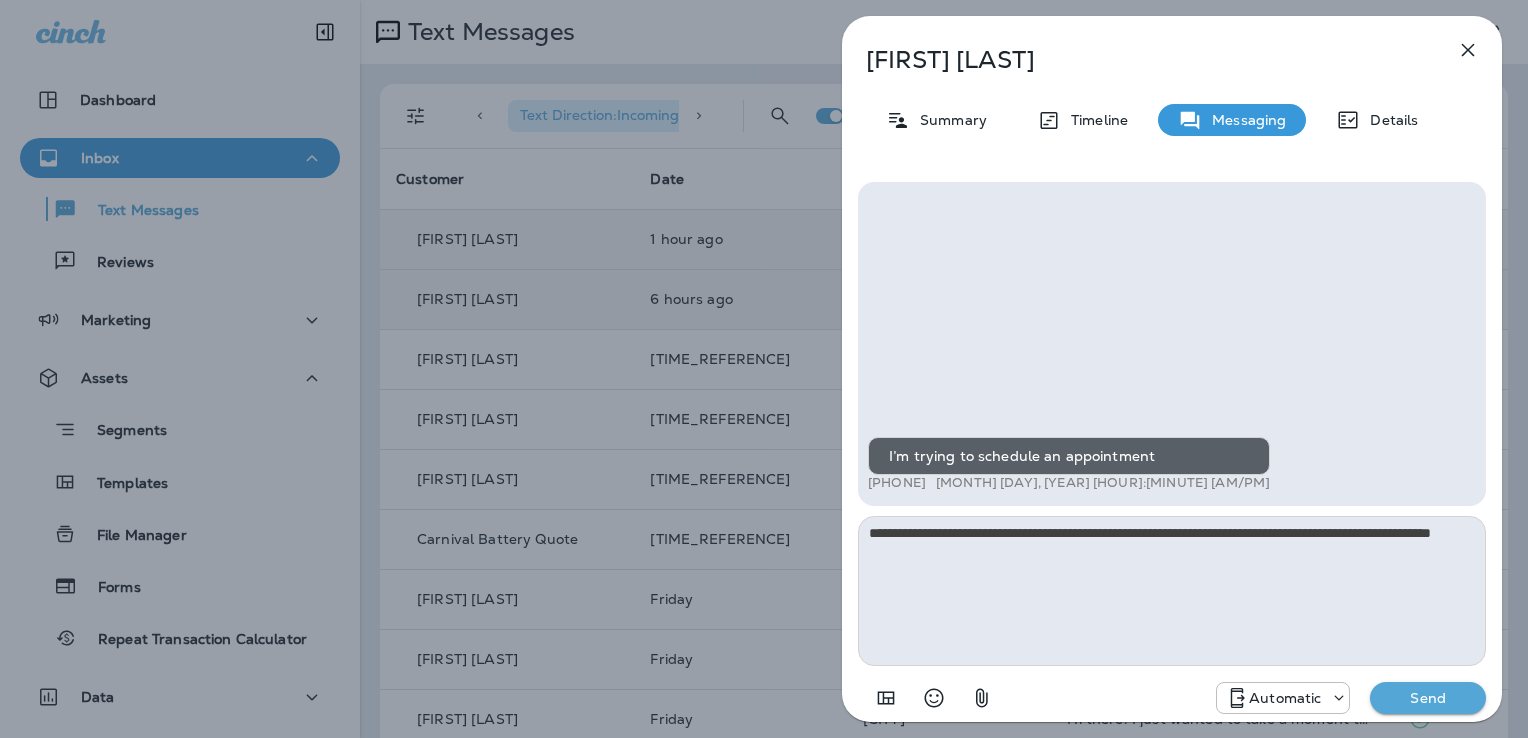 type 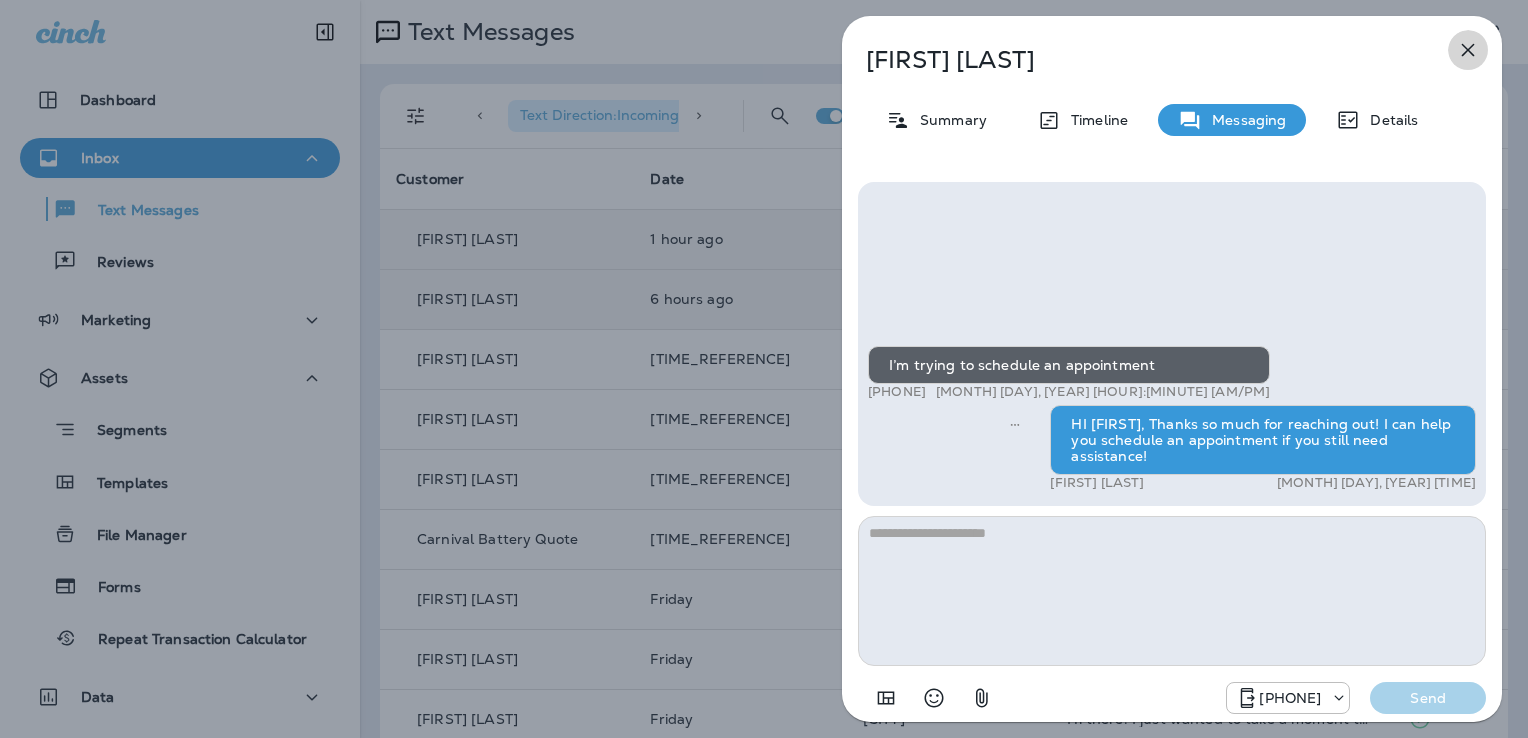 click 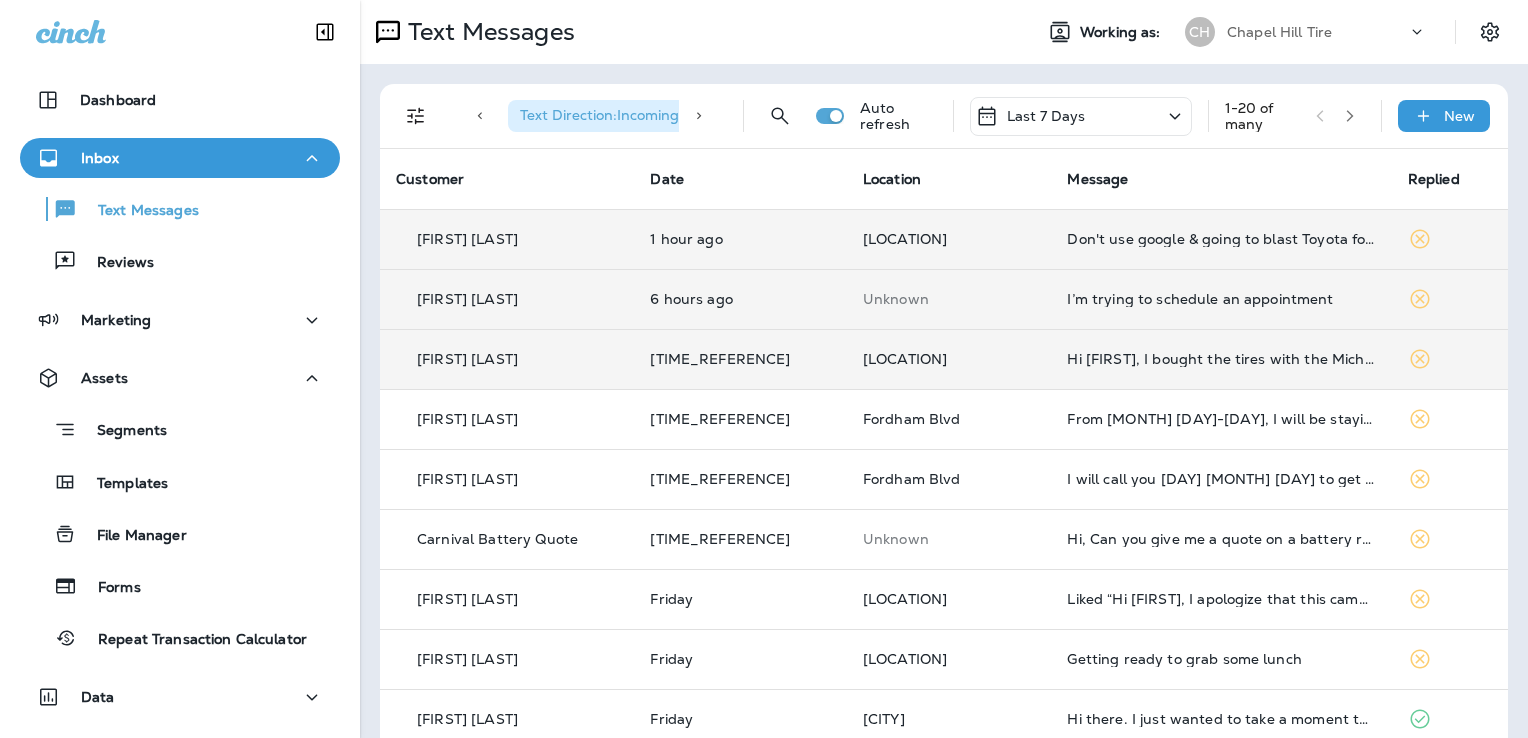 click on "Hi [FIRST], I bought the tires with the Michelin rebate but it’s not showing up on the website and I never got a rebate number any idea why it’s not working.
thanks,
[FIRST]" at bounding box center [1221, 359] 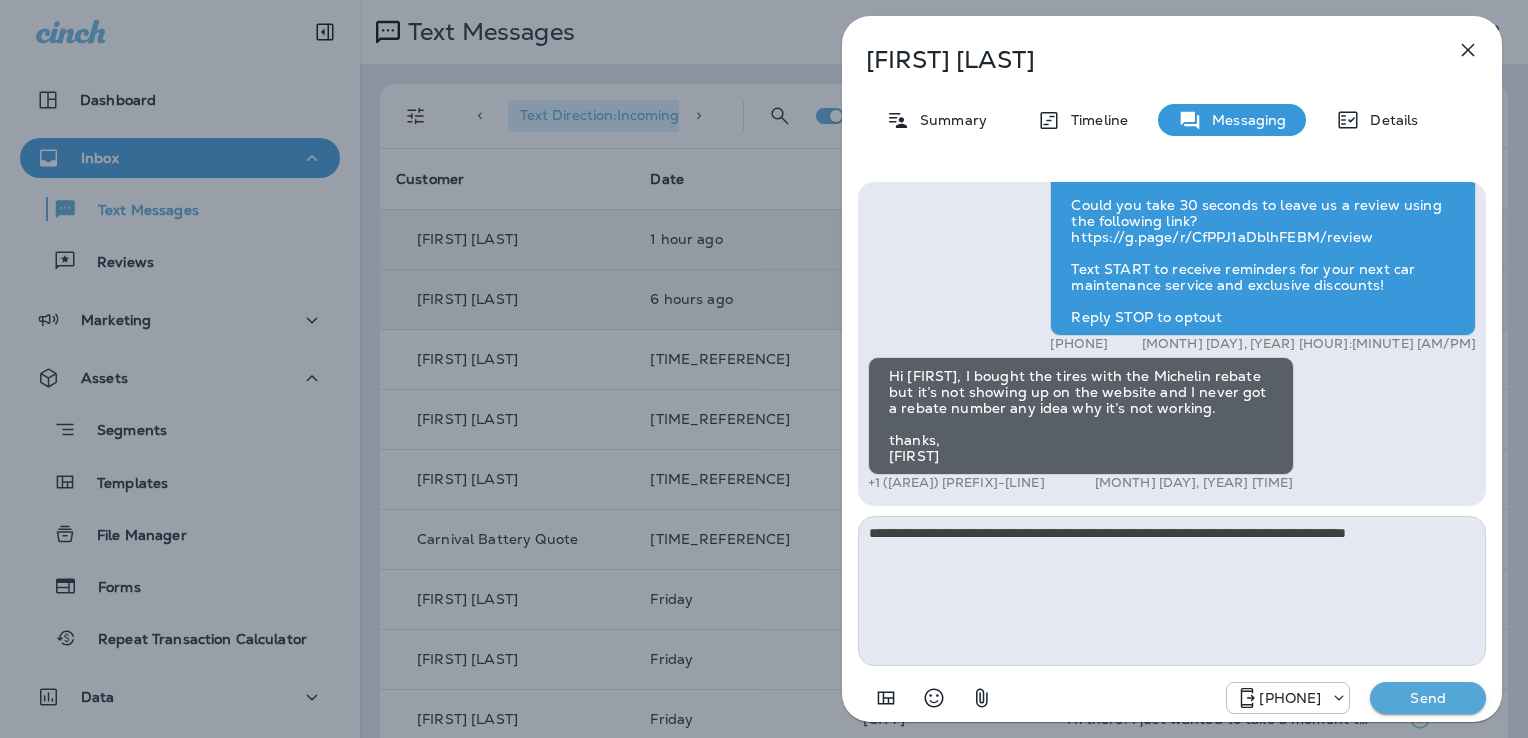 click on "**********" at bounding box center [1172, 591] 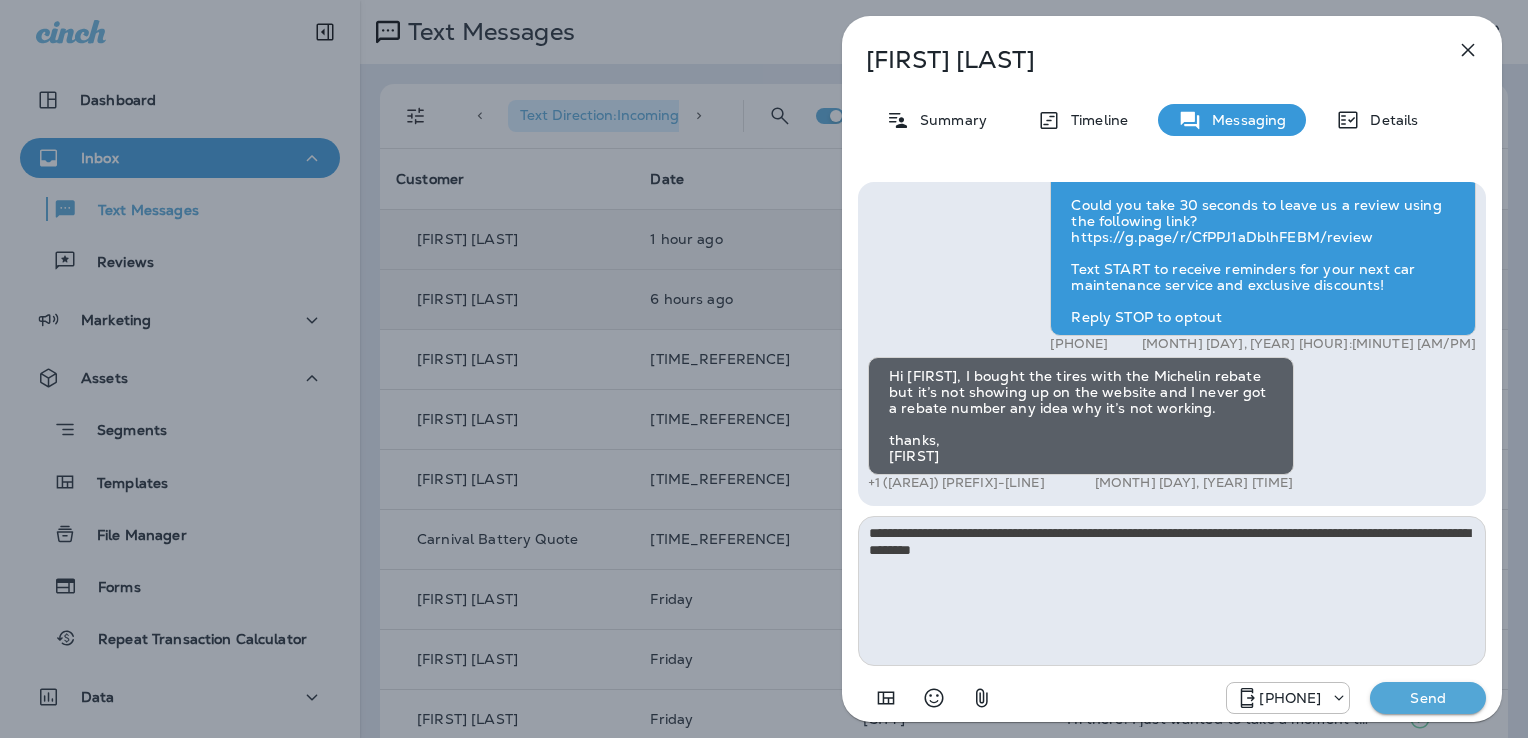 click on "**********" at bounding box center (1172, 591) 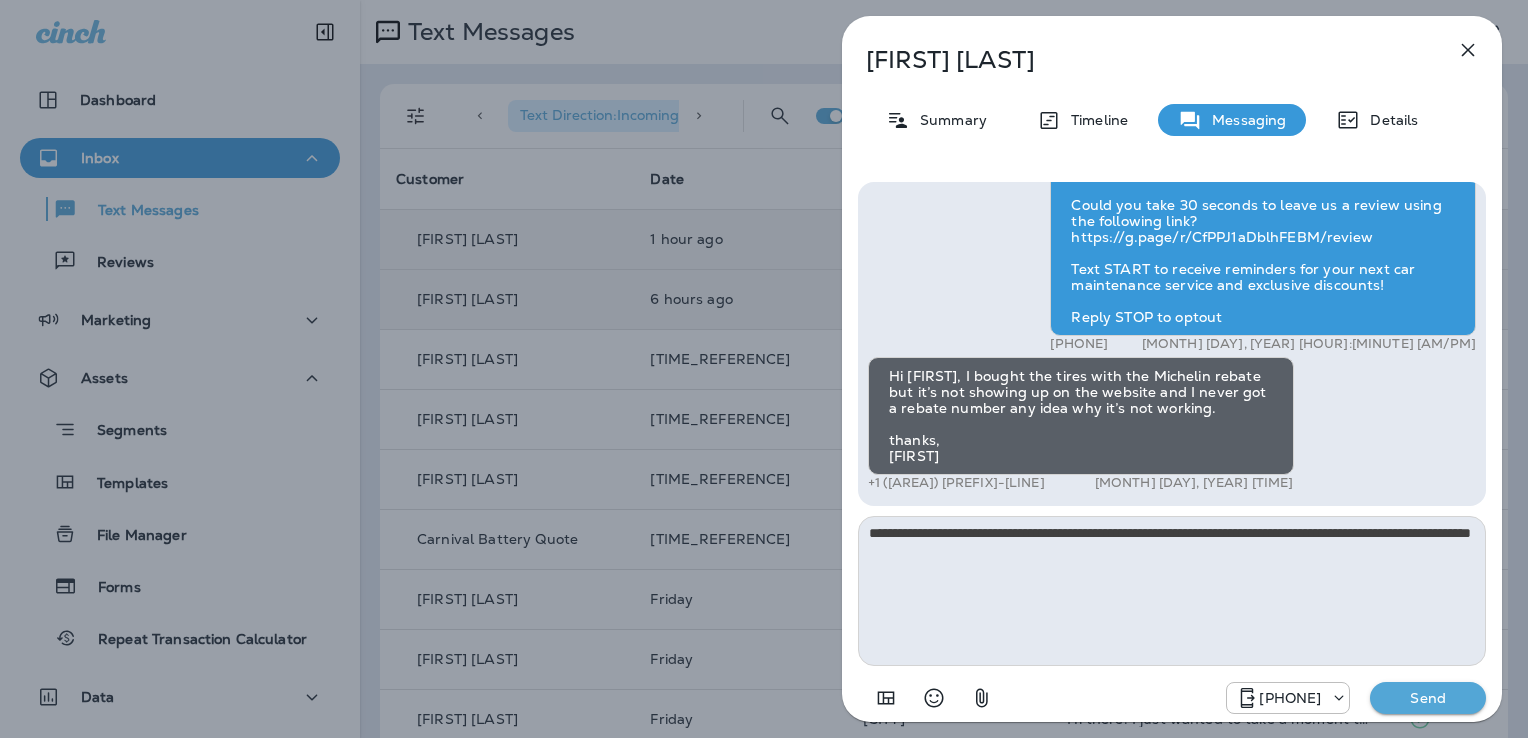 type on "**********" 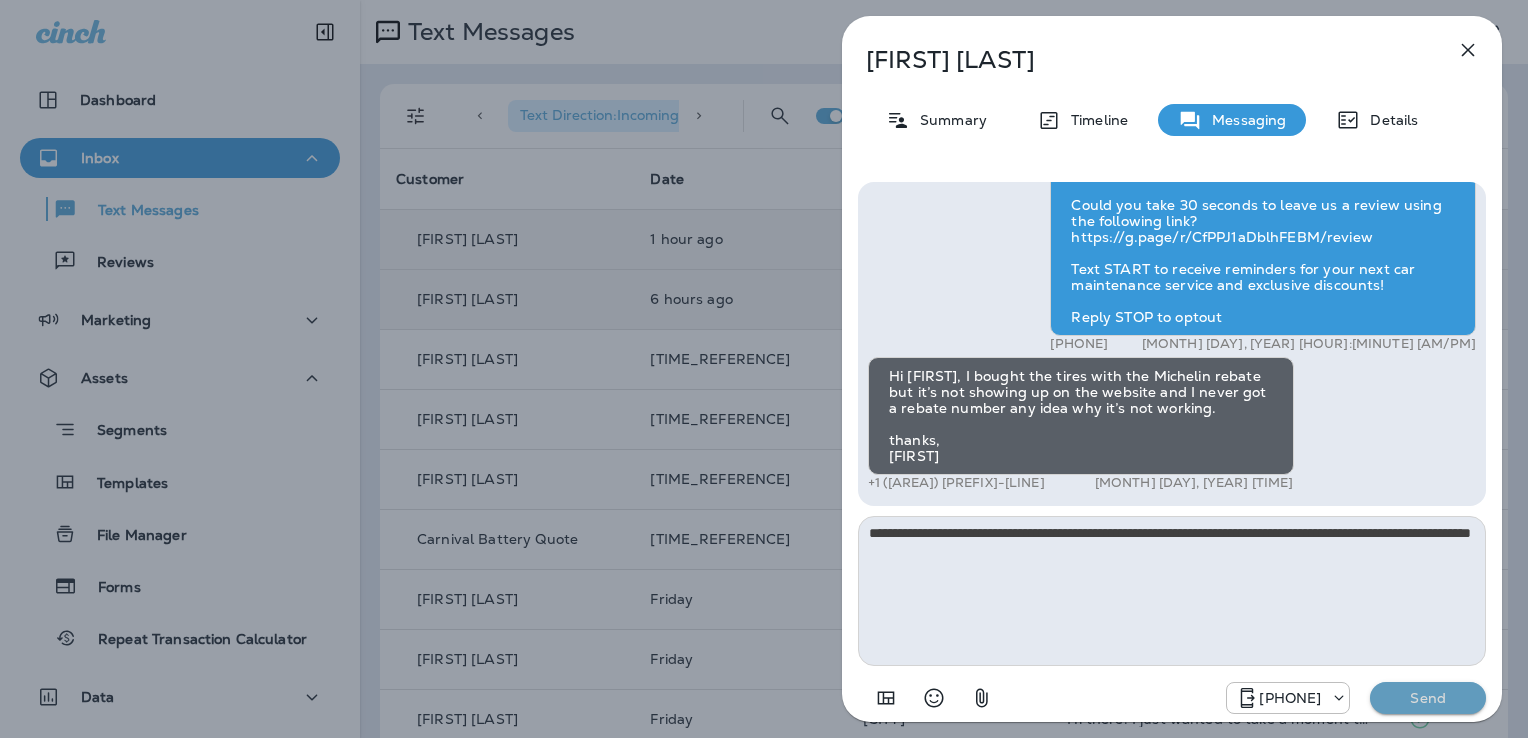 click on "Send" at bounding box center (1428, 698) 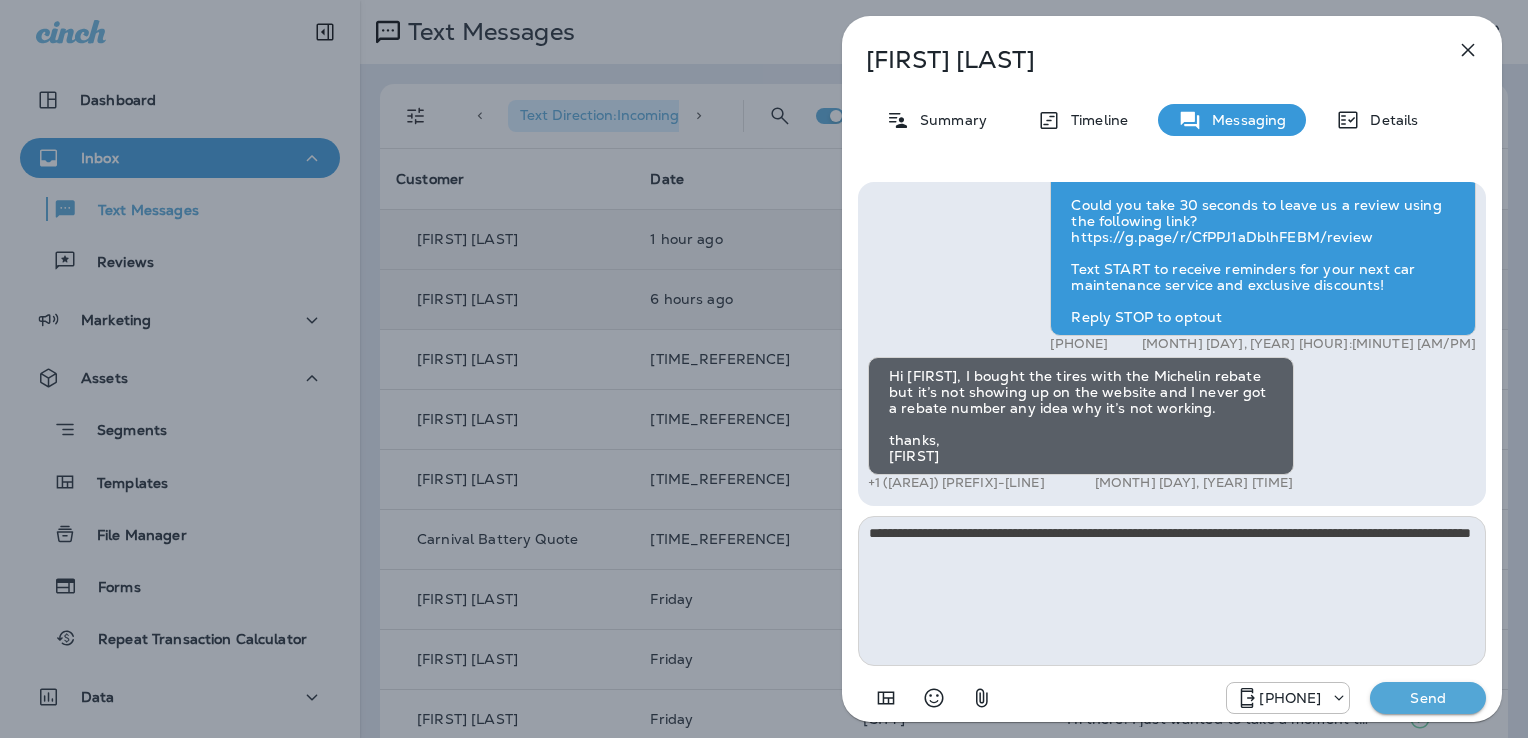 type 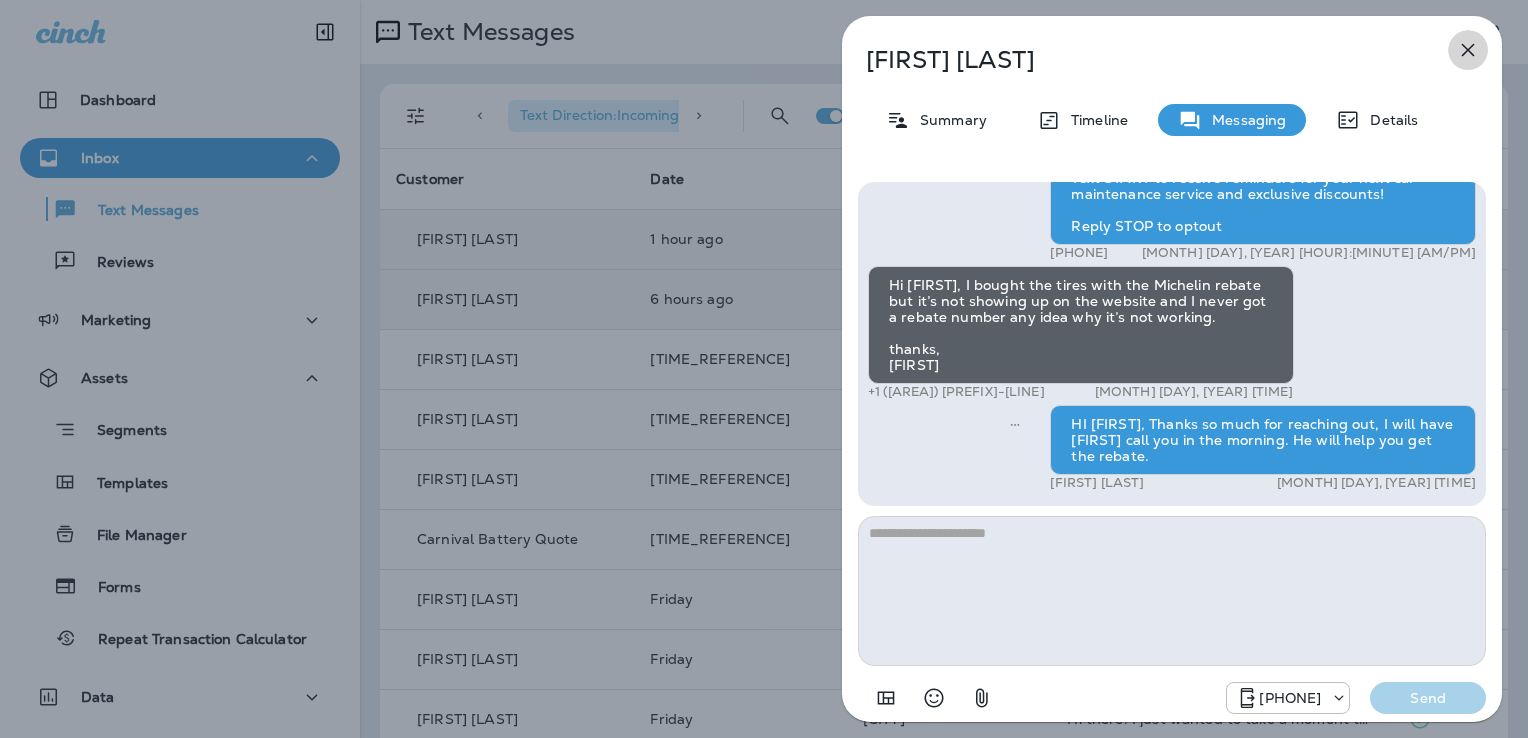 click 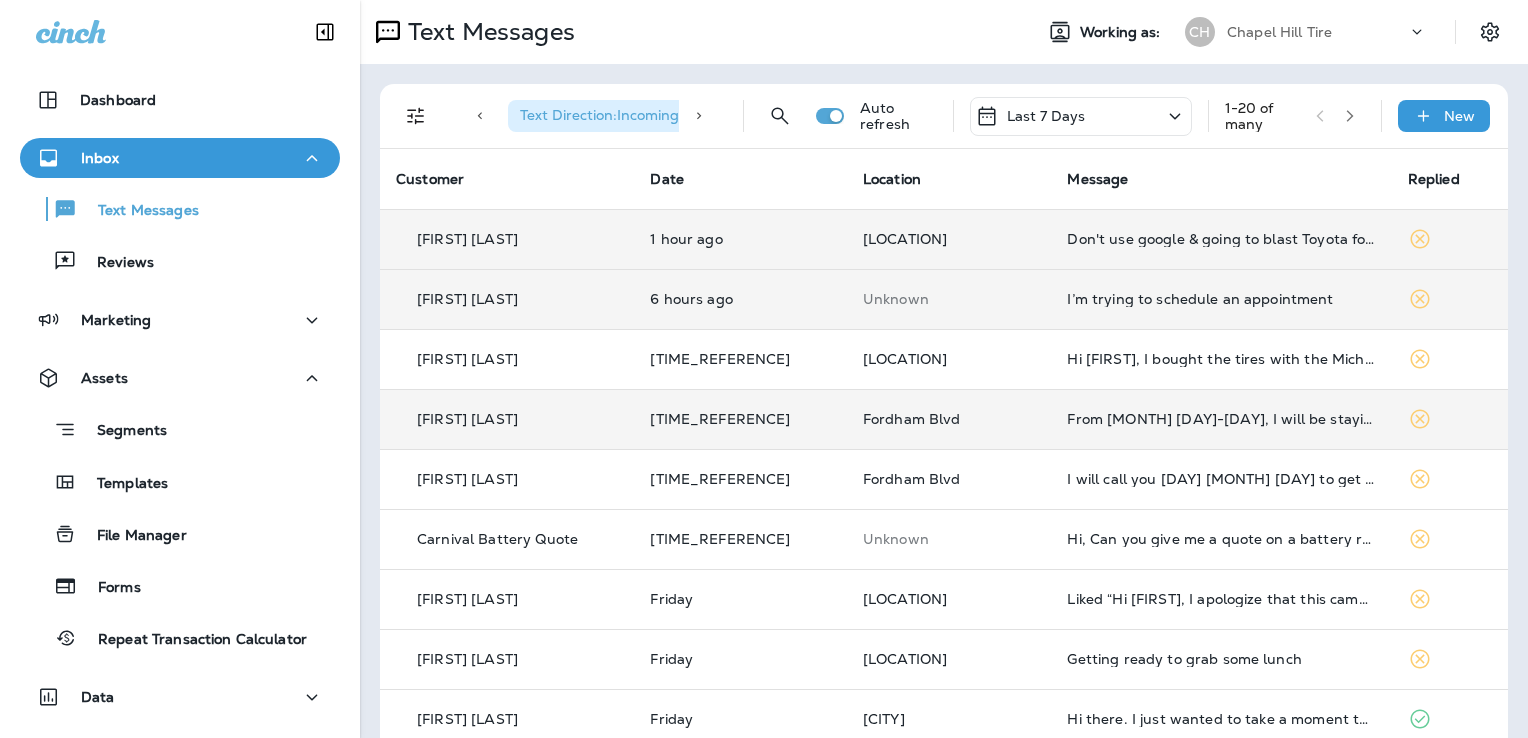 click on "From [MONTH] [DAY]-[DAY], I will be staying at [NAME]'s while he and [NAME] go to pick up [NAME] and bring him home. I may come home everyday to have dinner with you. But will spend most of the time at [NAME]'s." at bounding box center (1221, 419) 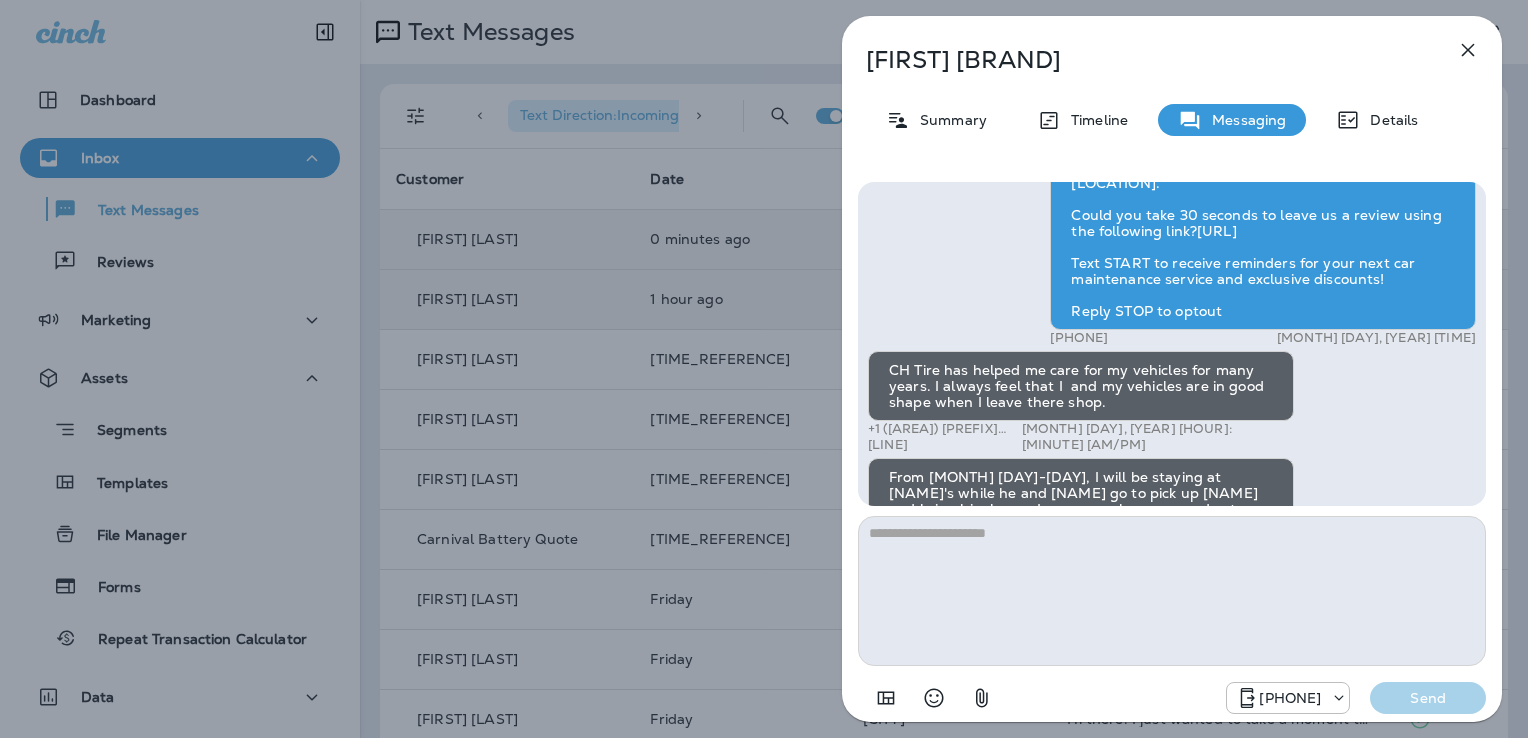 scroll, scrollTop: -111, scrollLeft: 0, axis: vertical 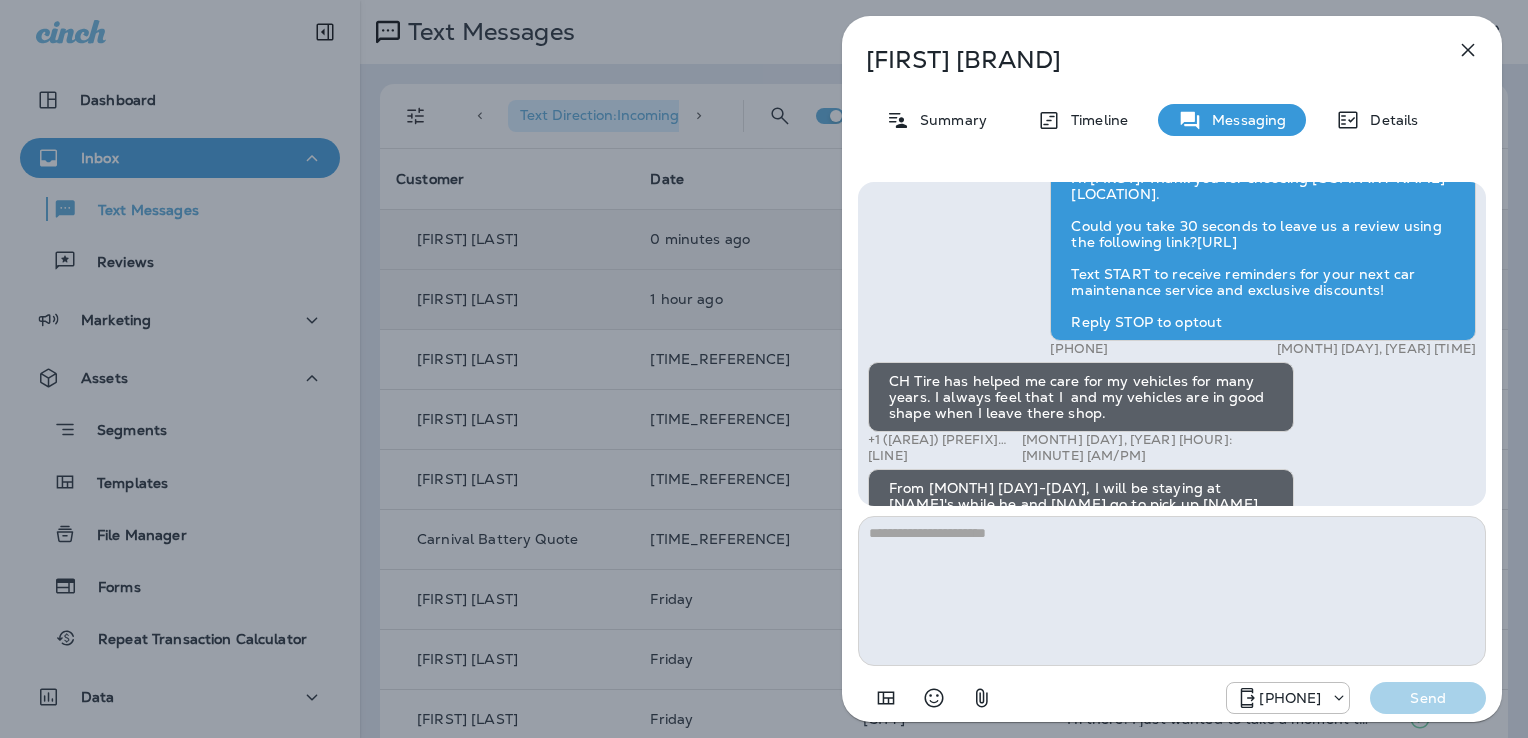 click 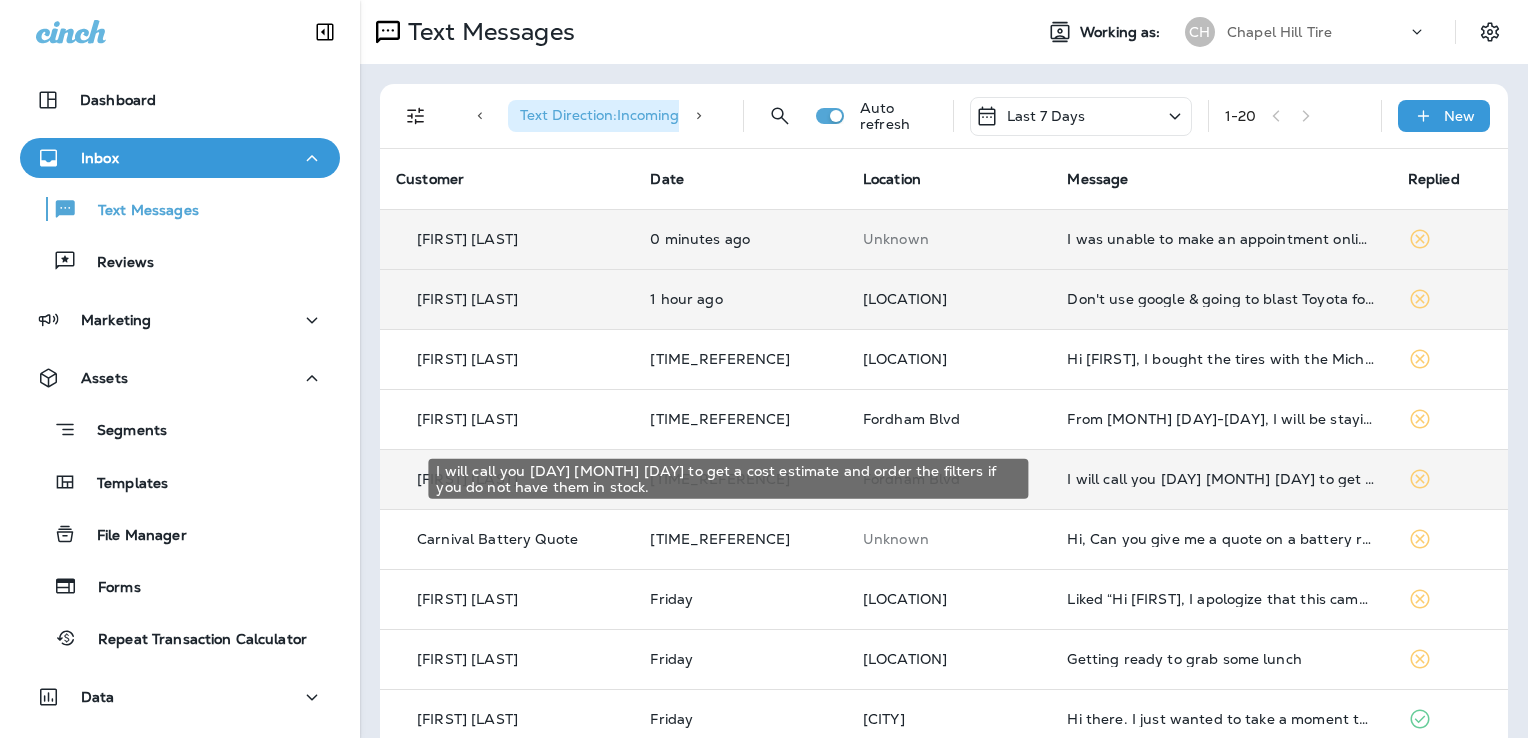 click on "I will call you [DAY] [MONTH] [DAY] to get a cost estimate and order the filters if you do not have them in stock." at bounding box center [1221, 479] 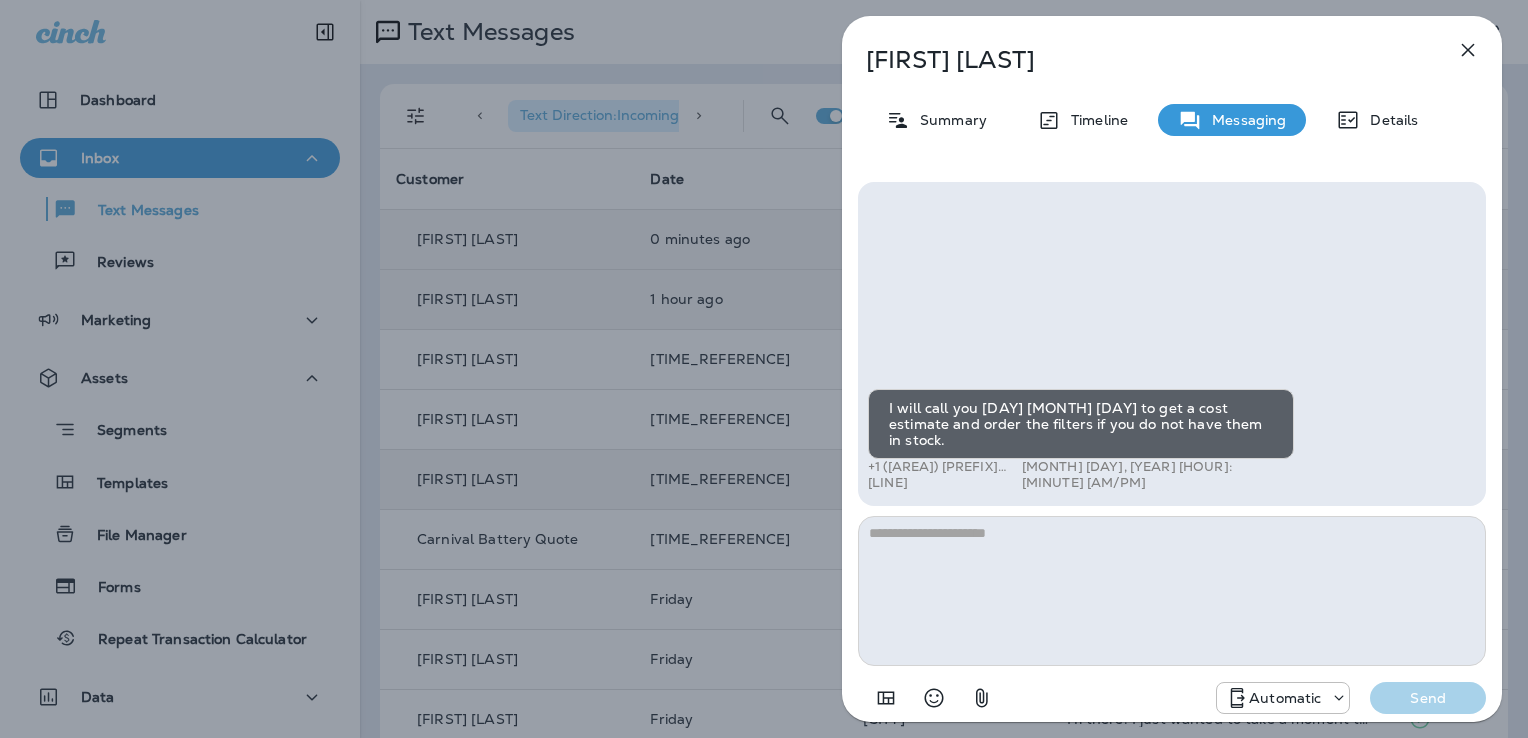 click at bounding box center (1172, 591) 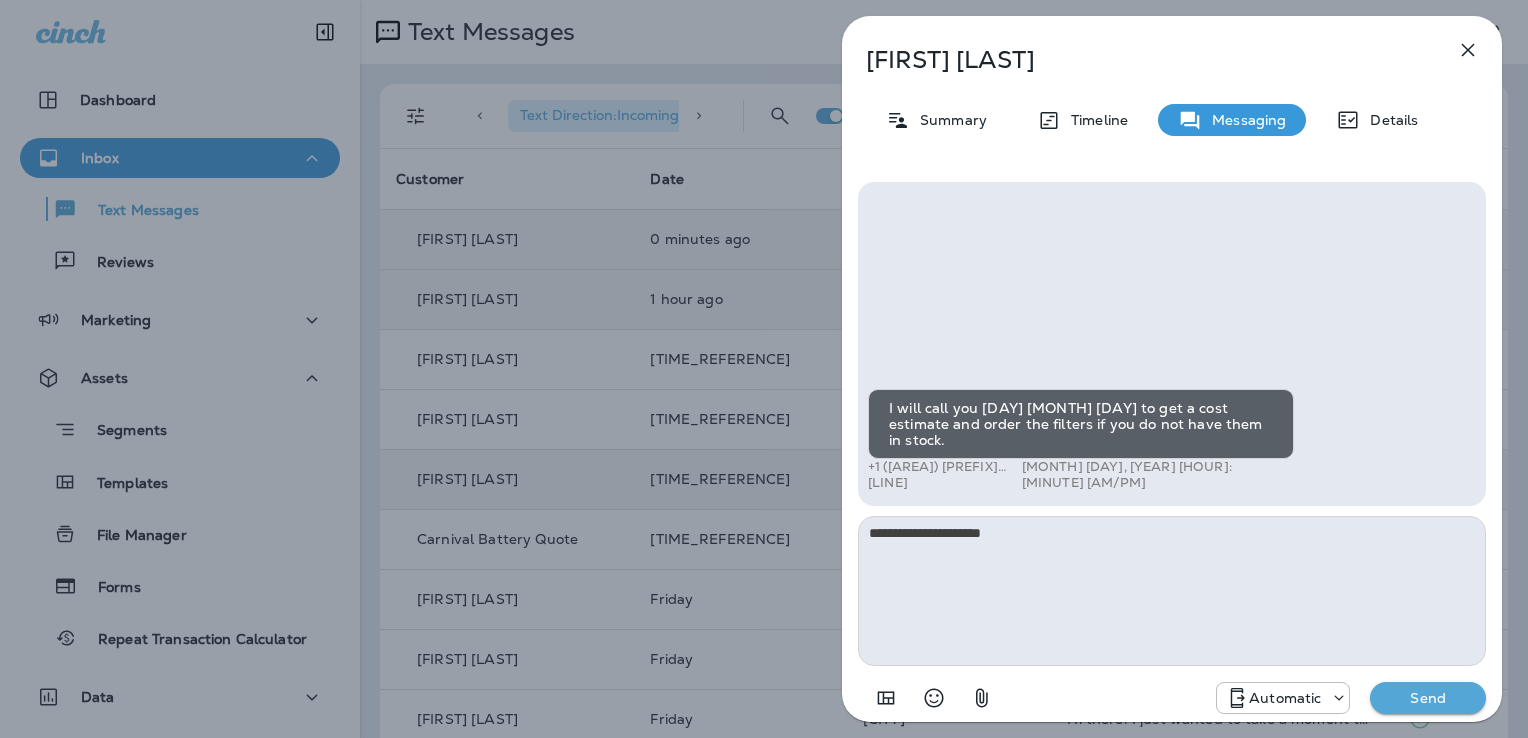 type on "**********" 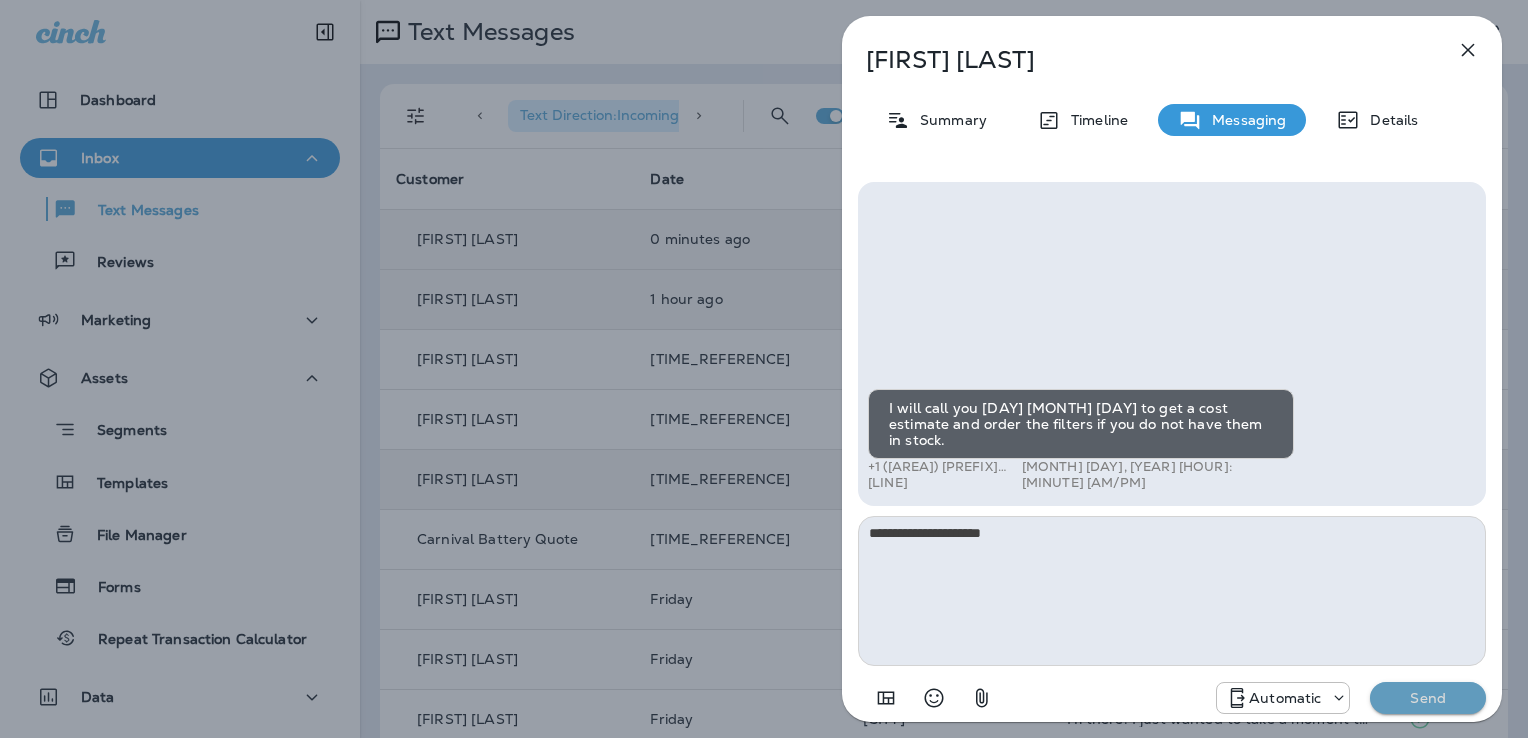 click on "Send" at bounding box center (1428, 698) 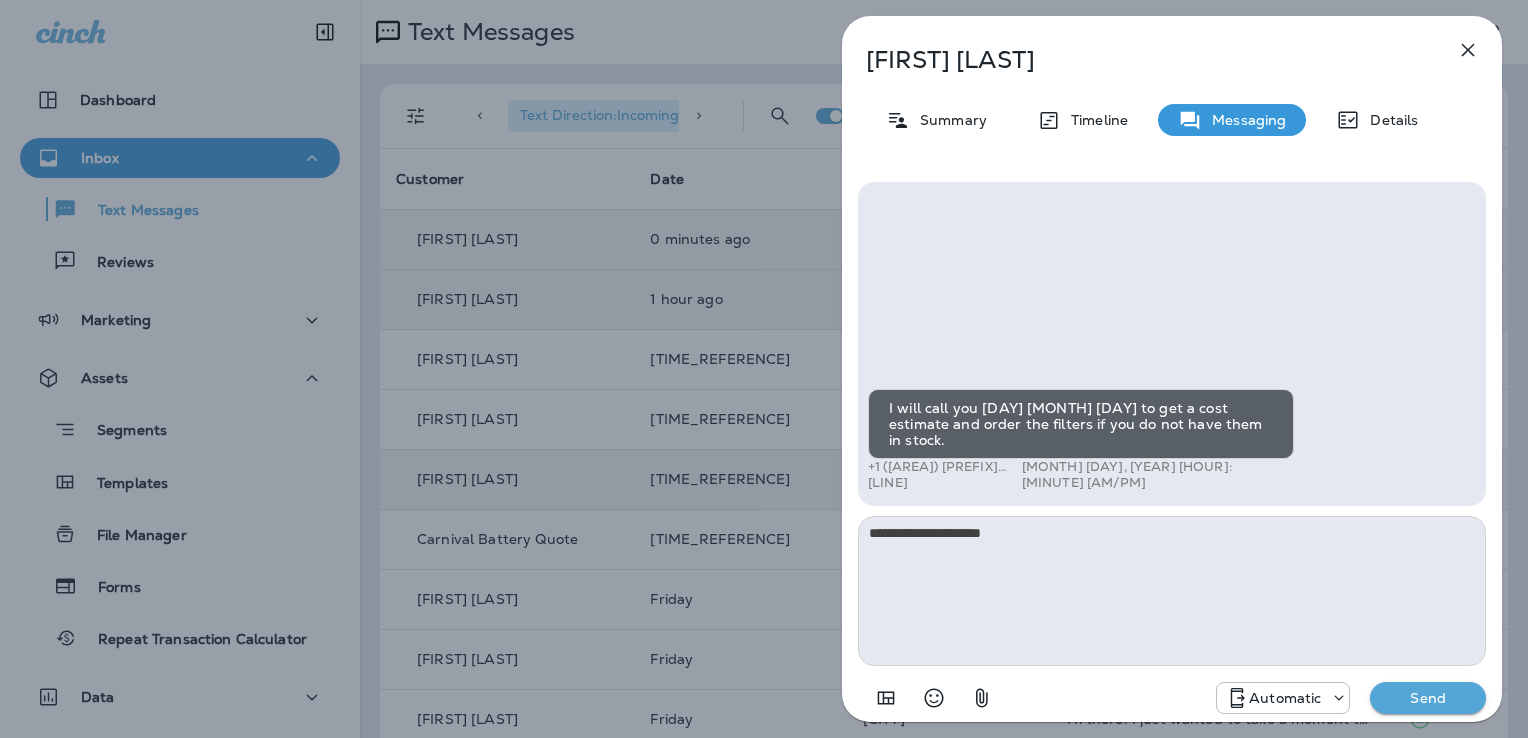 type 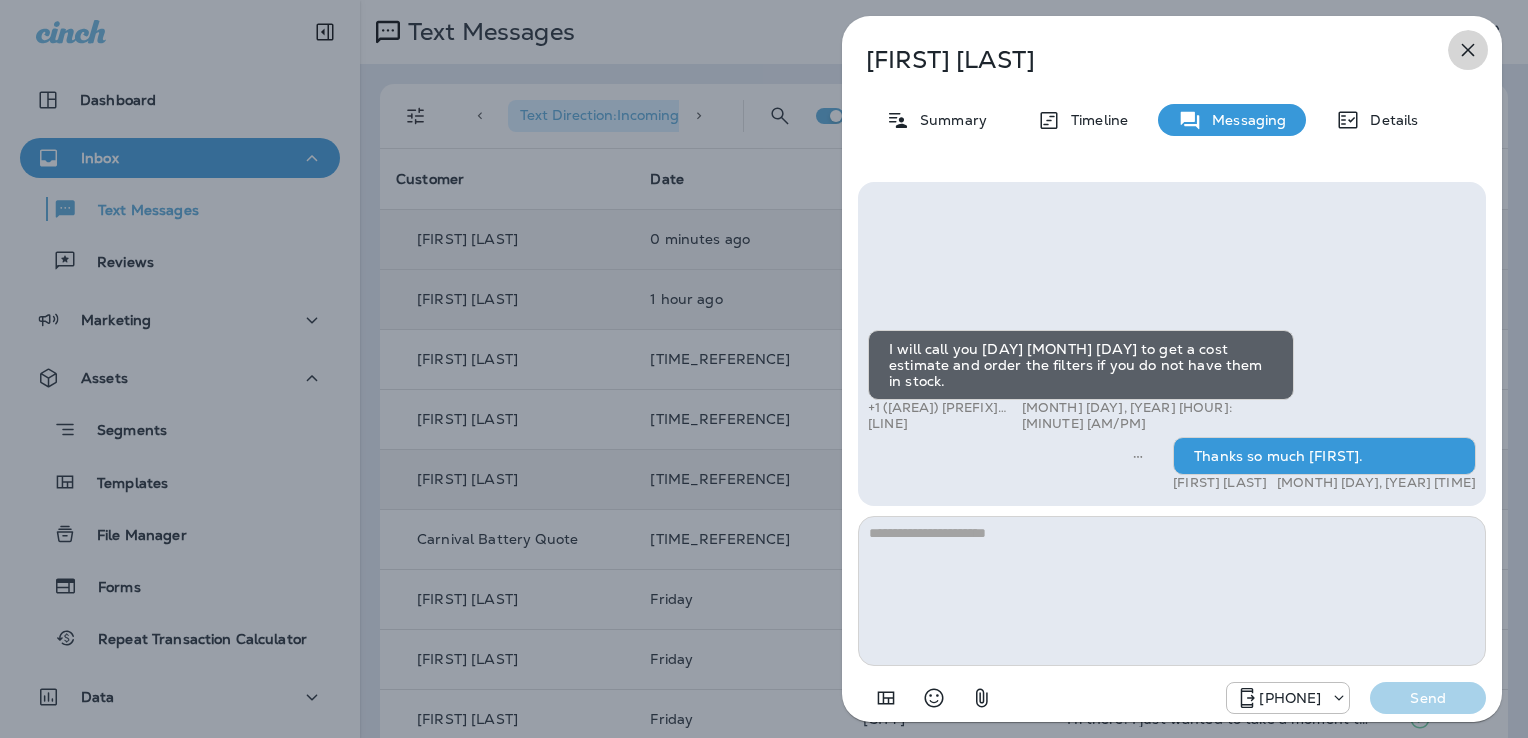 click 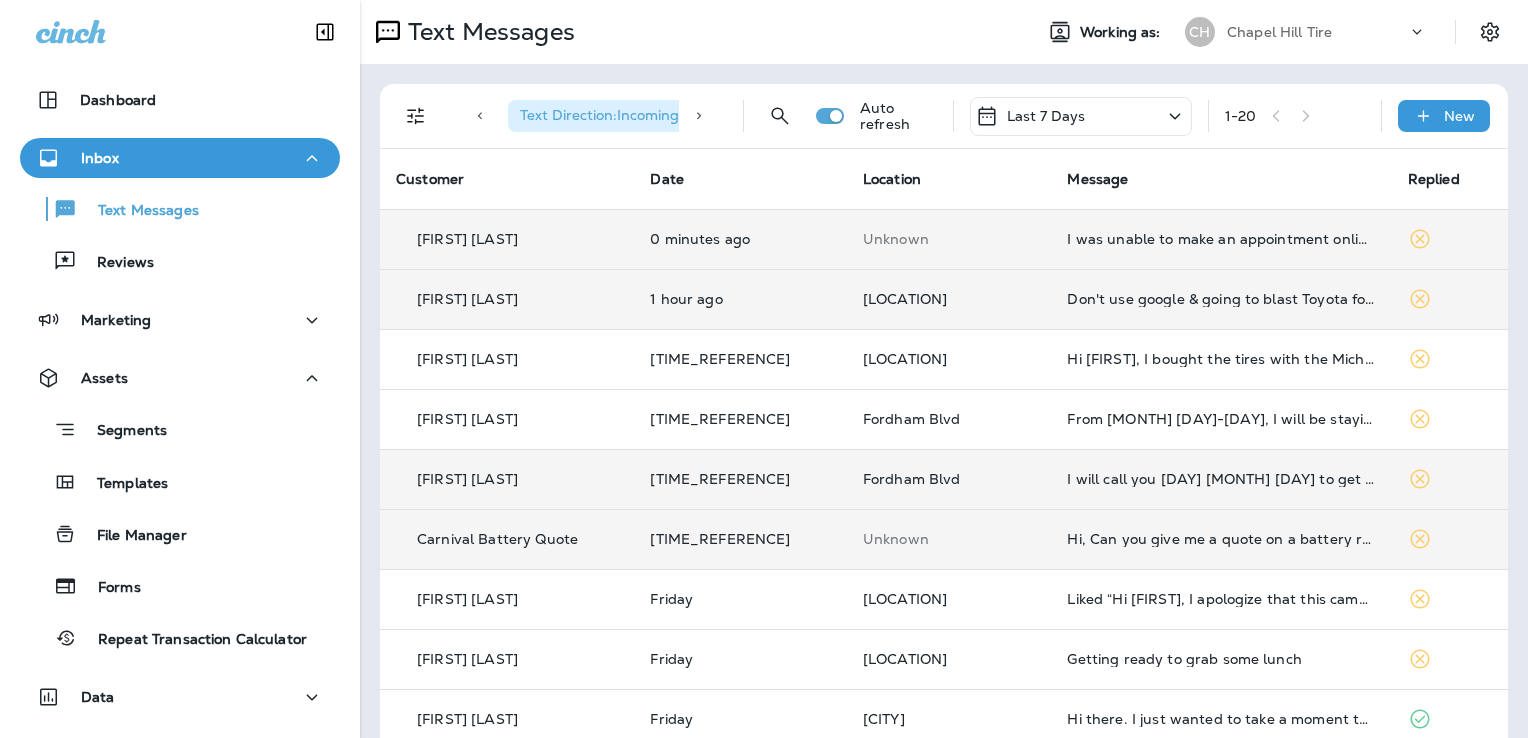 click on "Hi,
Can you give me a quote on a battery replacement for a [YEAR] [CAR MAKE] [CAR MODEL]?
Thanks,
[FIRST] [LAST]" at bounding box center (1221, 539) 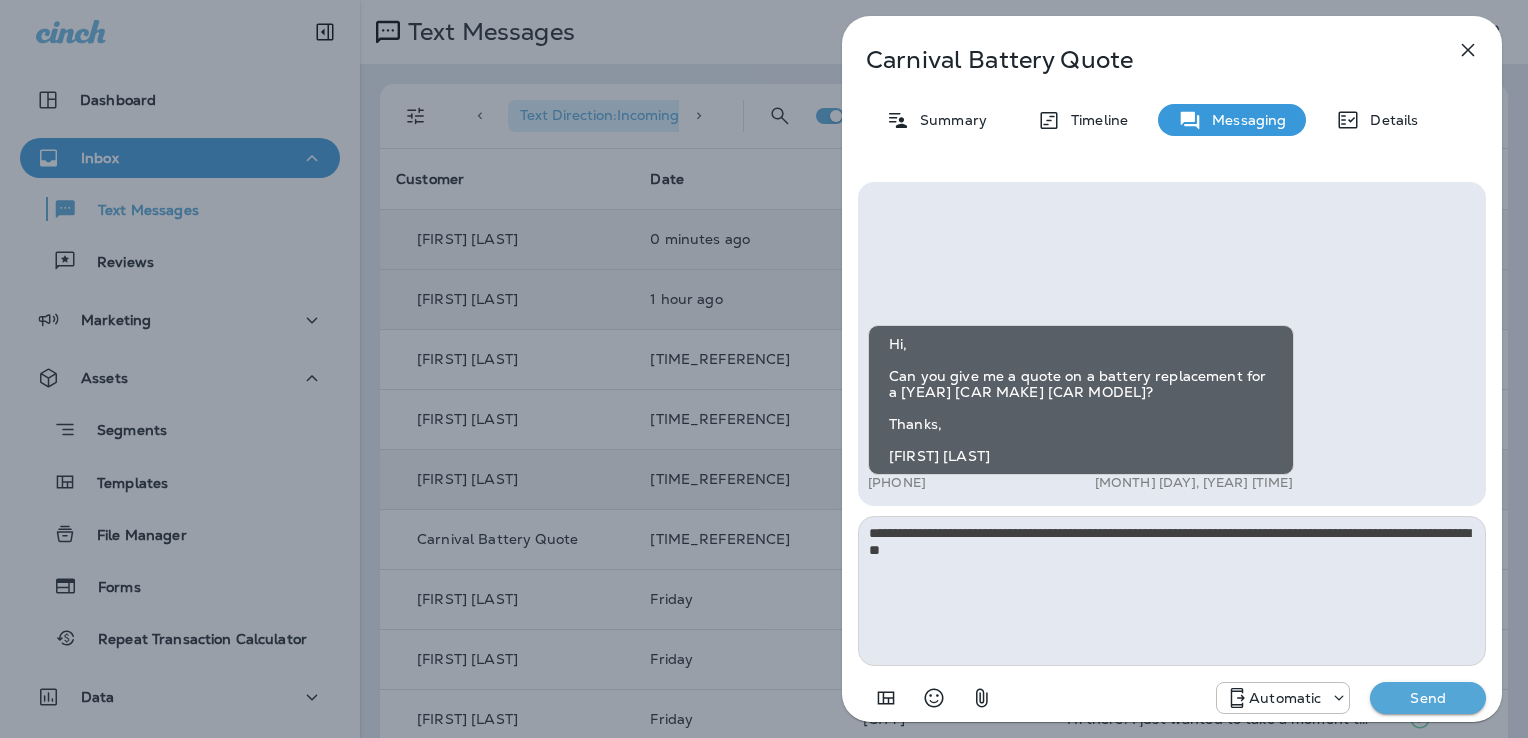 type on "**********" 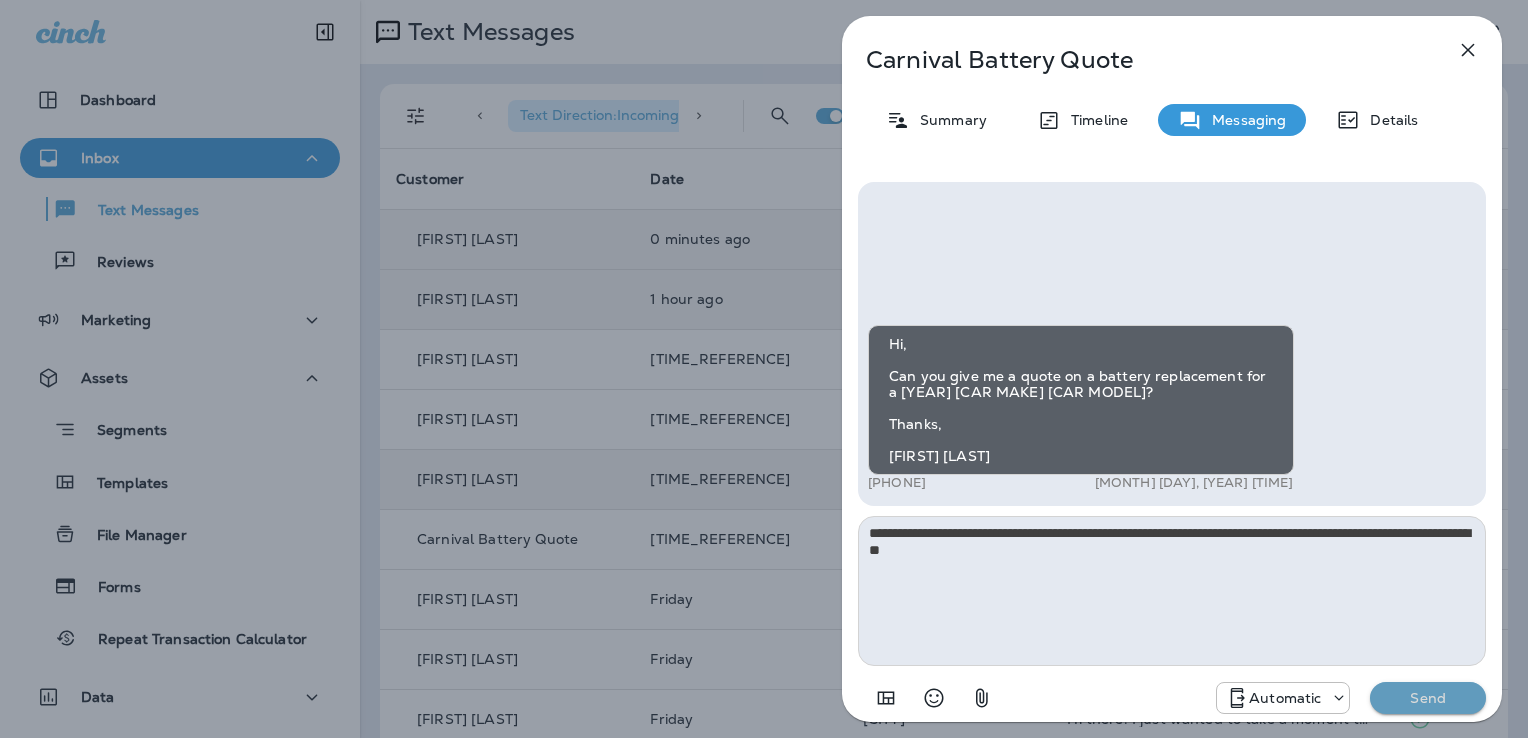 click on "Send" at bounding box center (1428, 698) 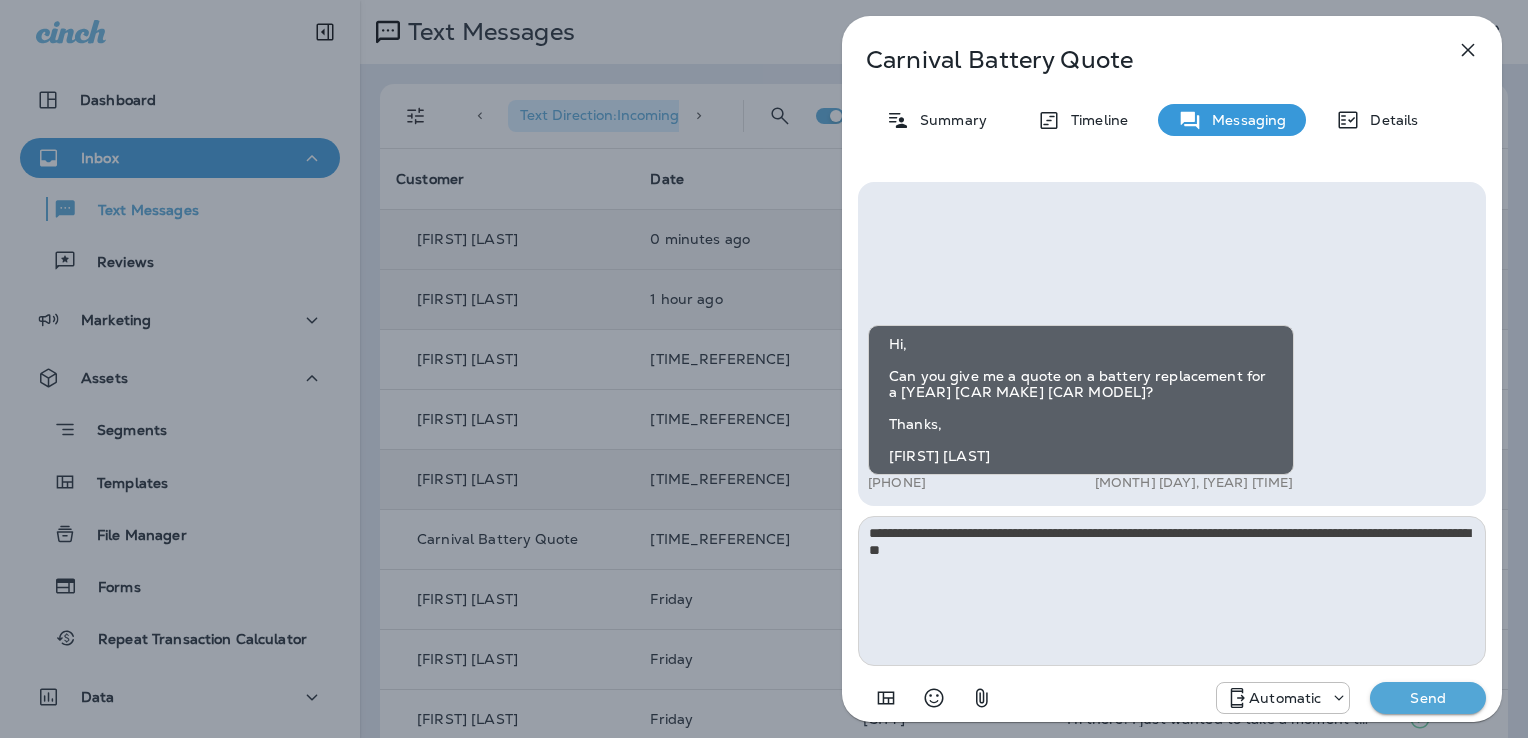 type 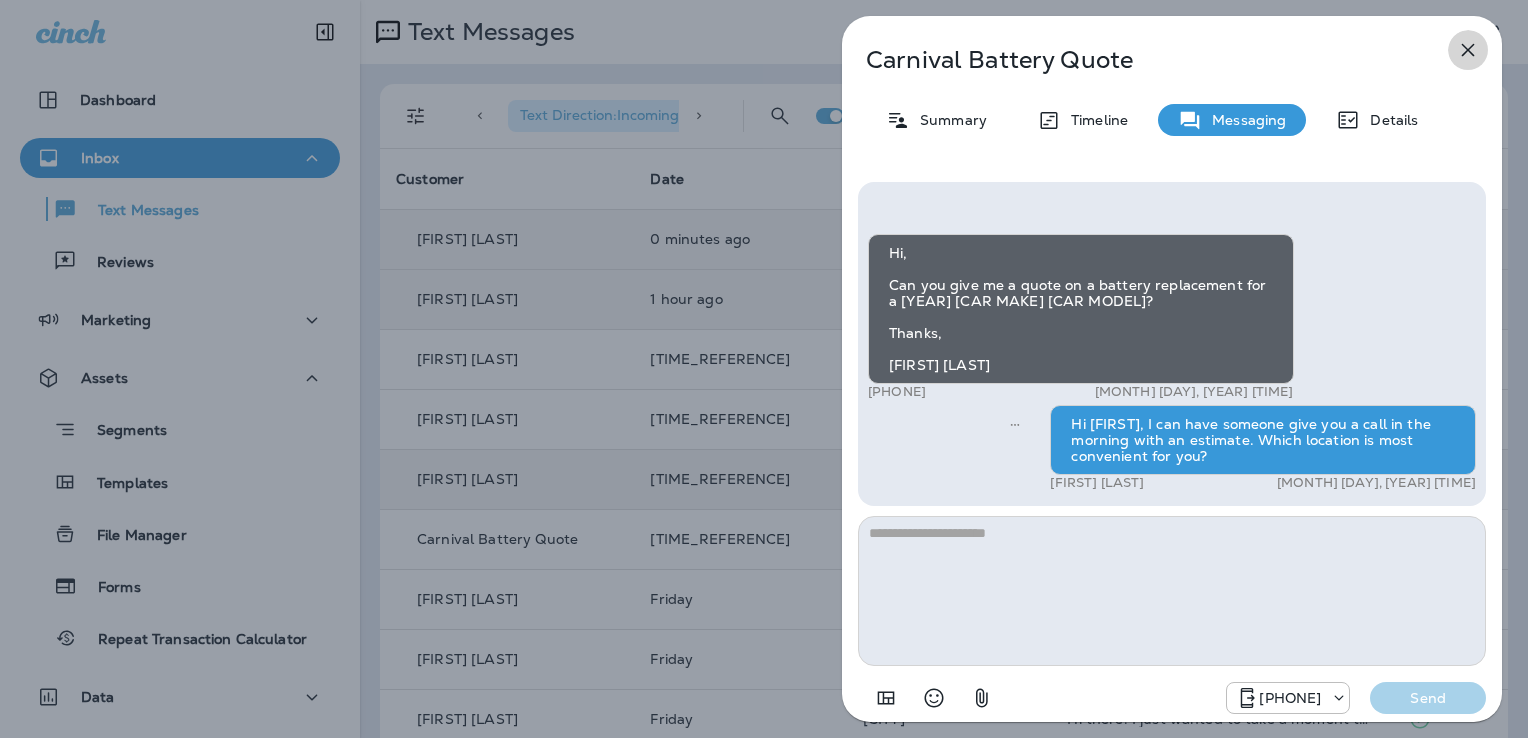click 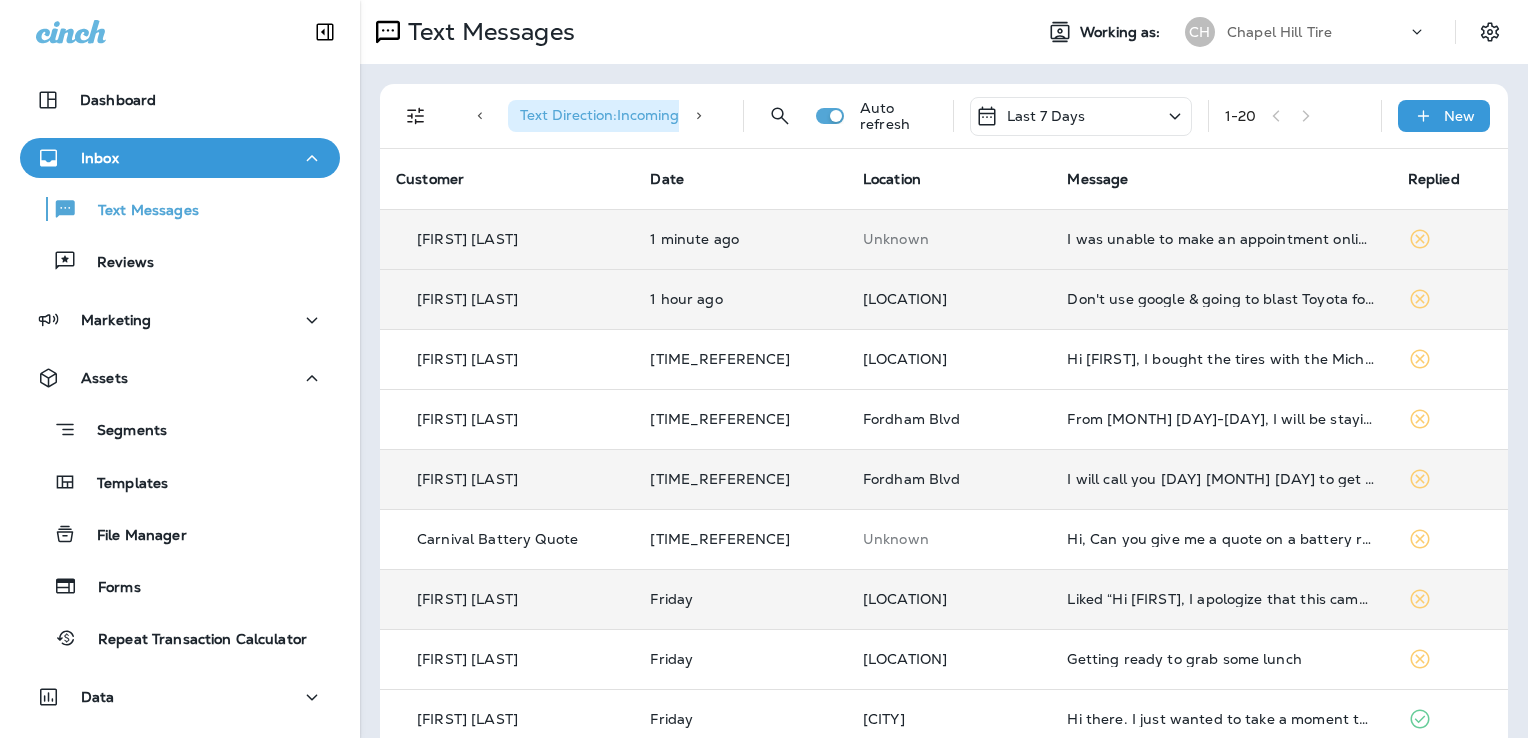 click on "Liked “Hi [FIRST], I apologize that this came out so early. I will make sure our system gets updated. Have a wonderful weekend!”" at bounding box center (1221, 599) 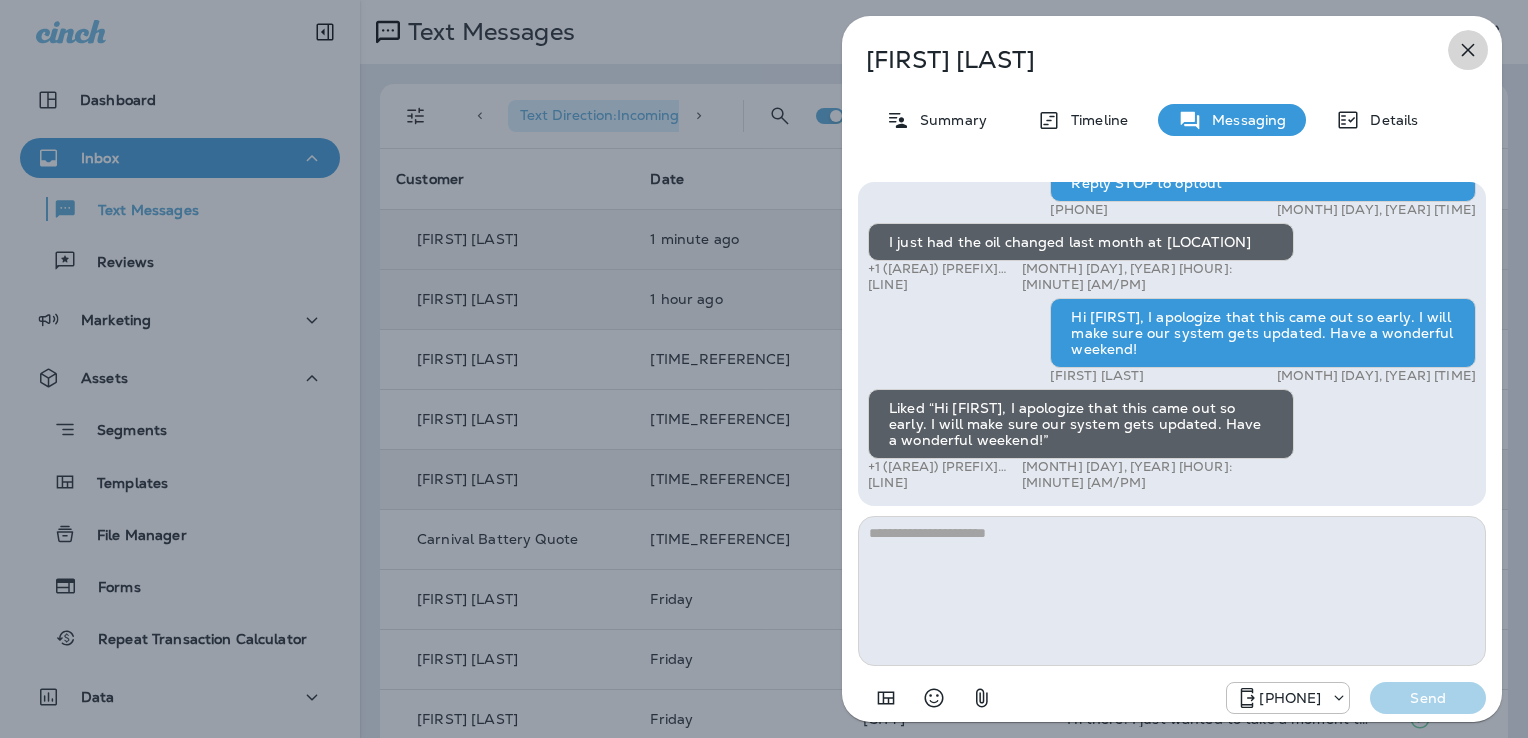 click at bounding box center (1468, 50) 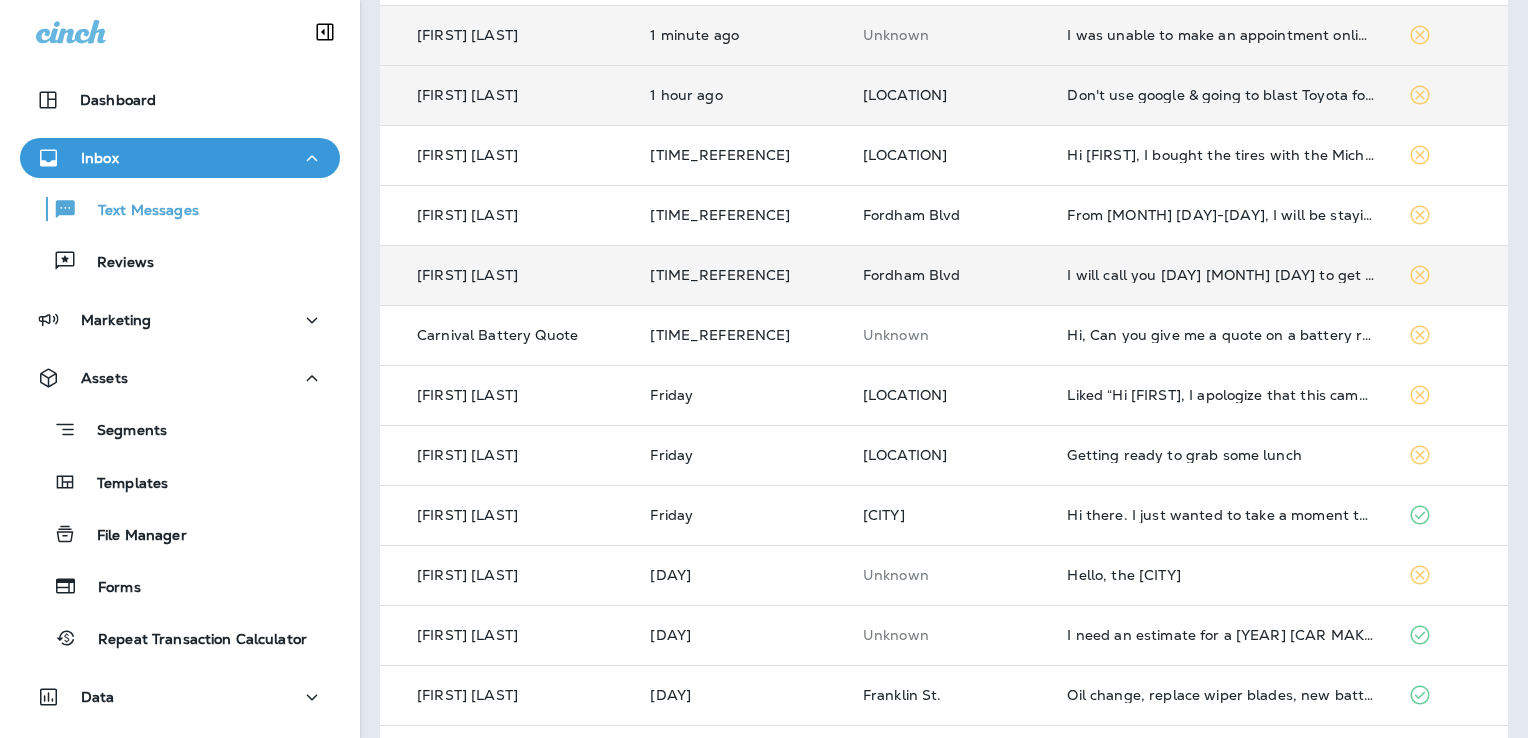 scroll, scrollTop: 204, scrollLeft: 0, axis: vertical 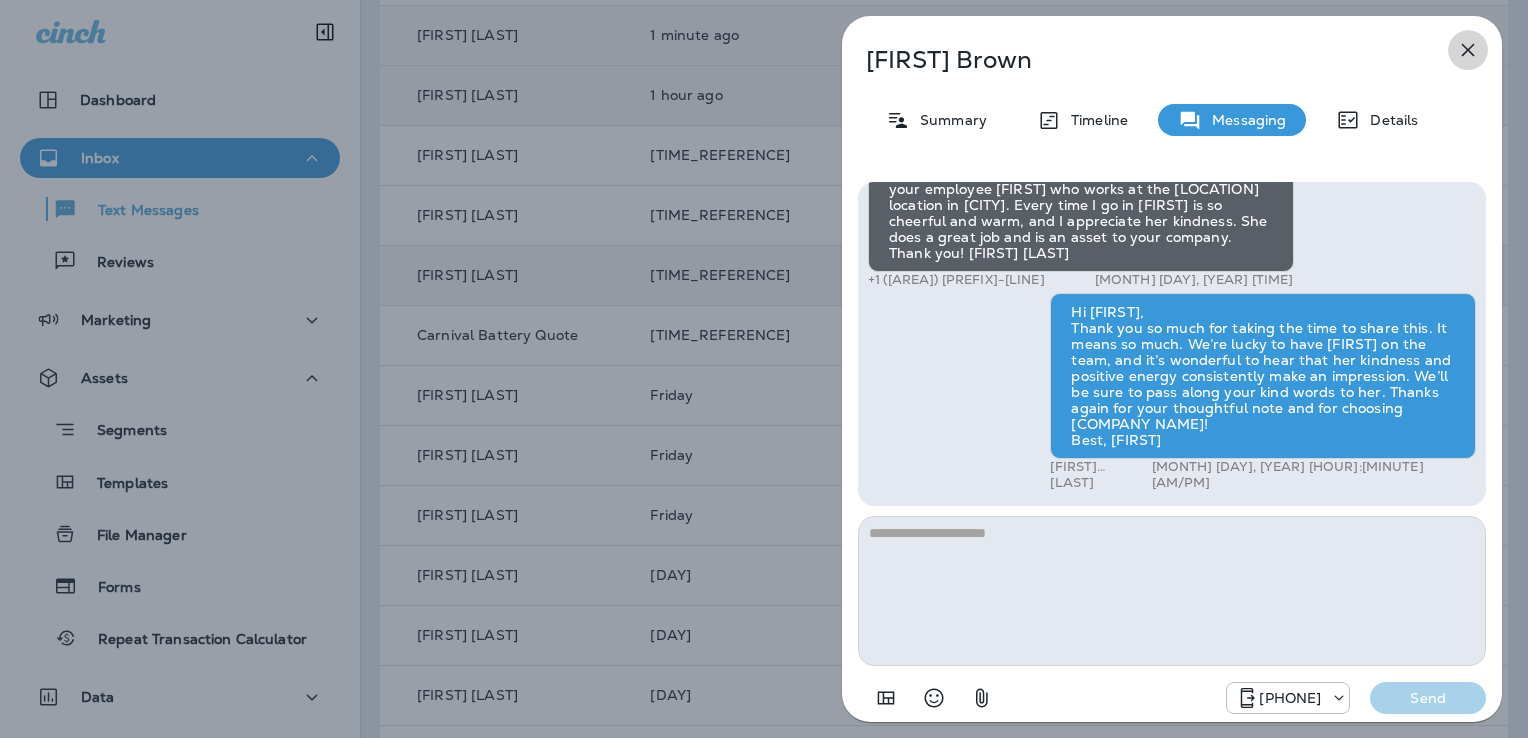 click 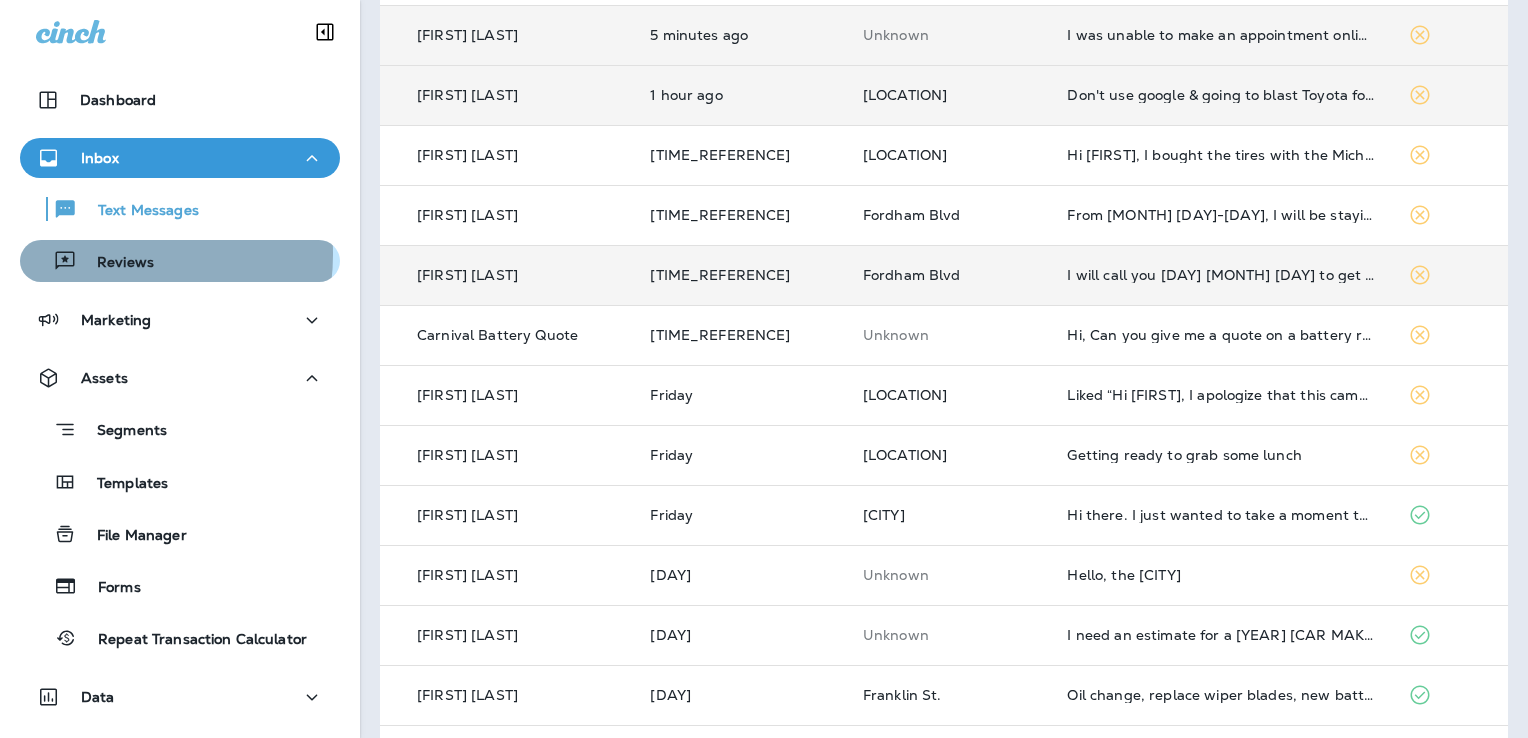 click on "Reviews" at bounding box center (115, 263) 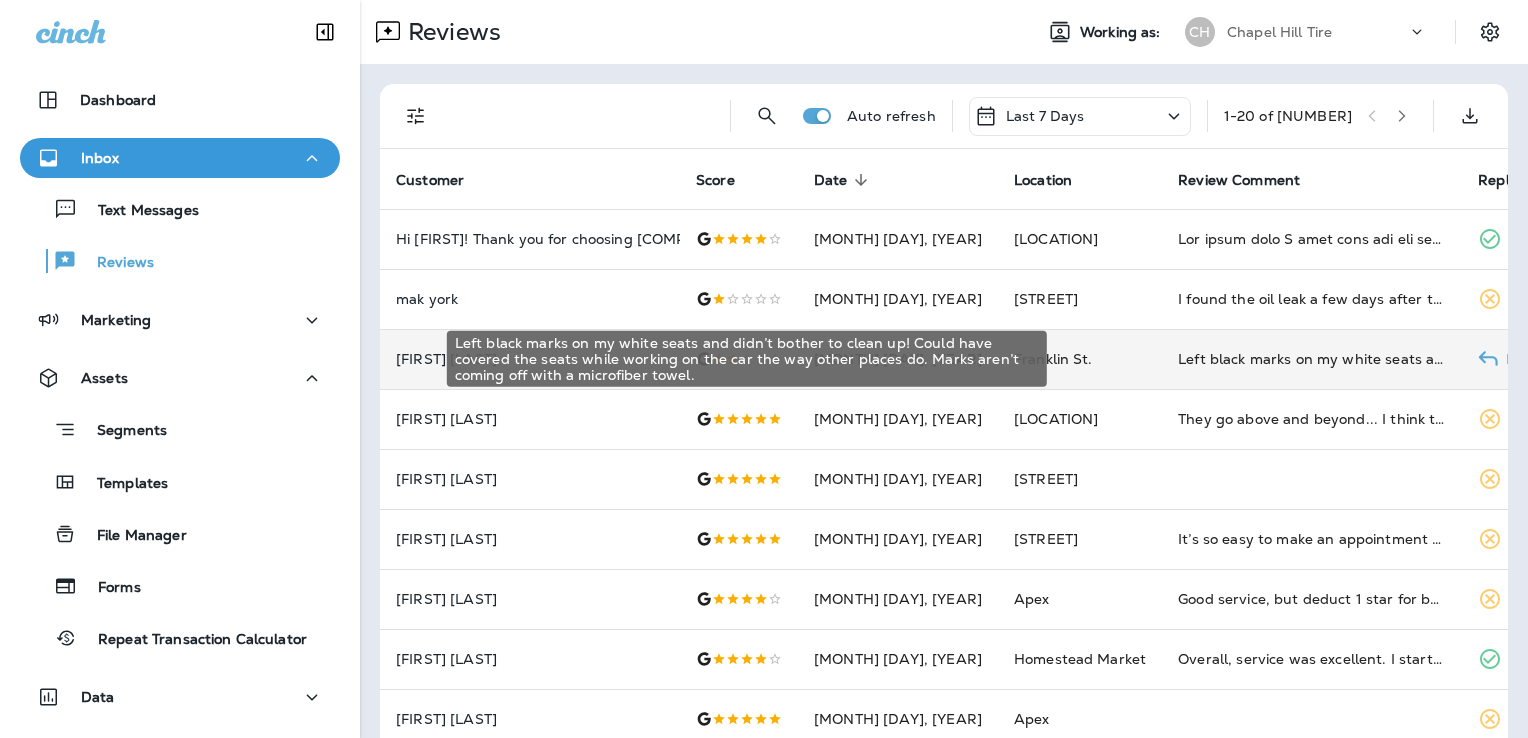 click on "Left black marks on my white seats and didn’t bother to clean up!  Could have covered the seats while working on the car the way other places do.  Marks aren’t coming off with a microfiber towel." at bounding box center [1312, 359] 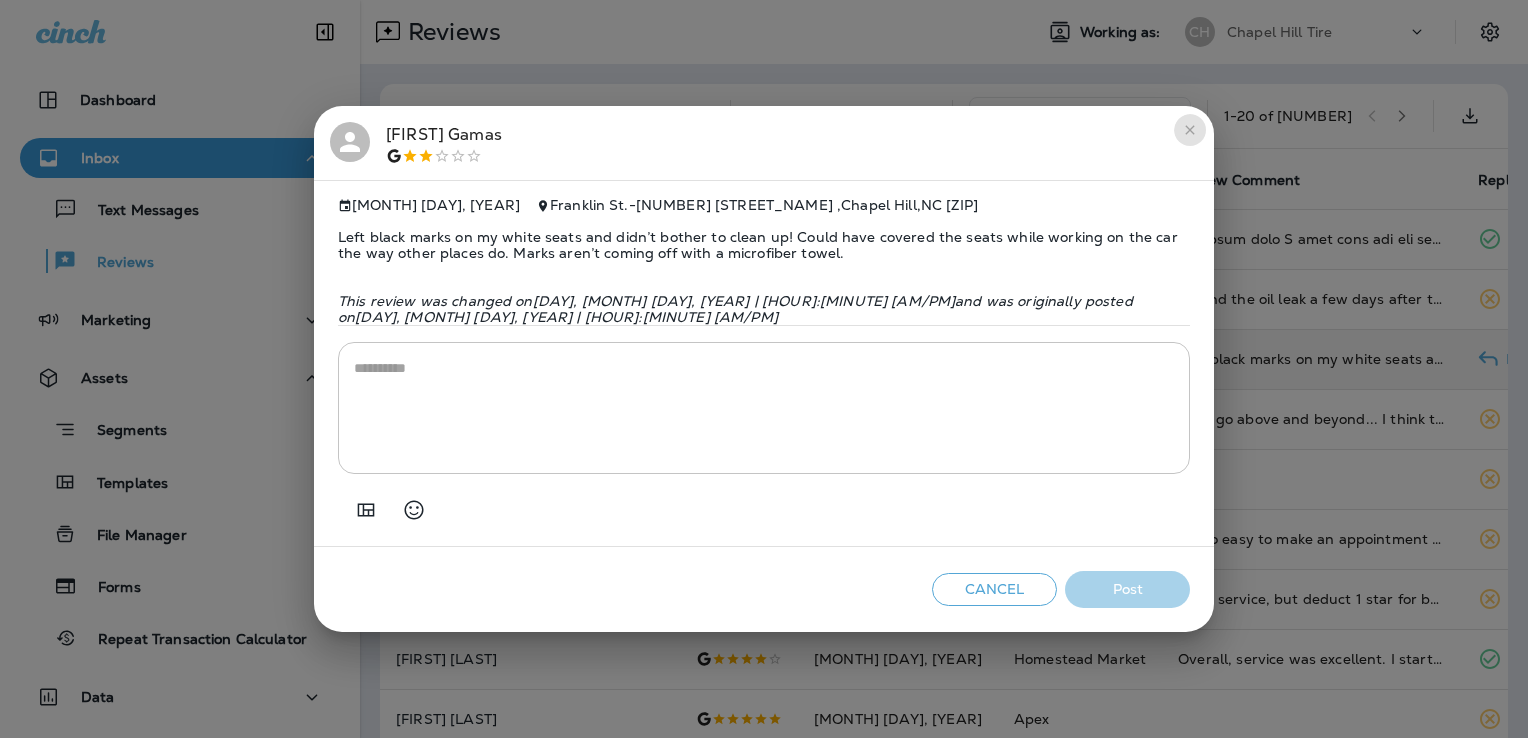 click at bounding box center [1190, 130] 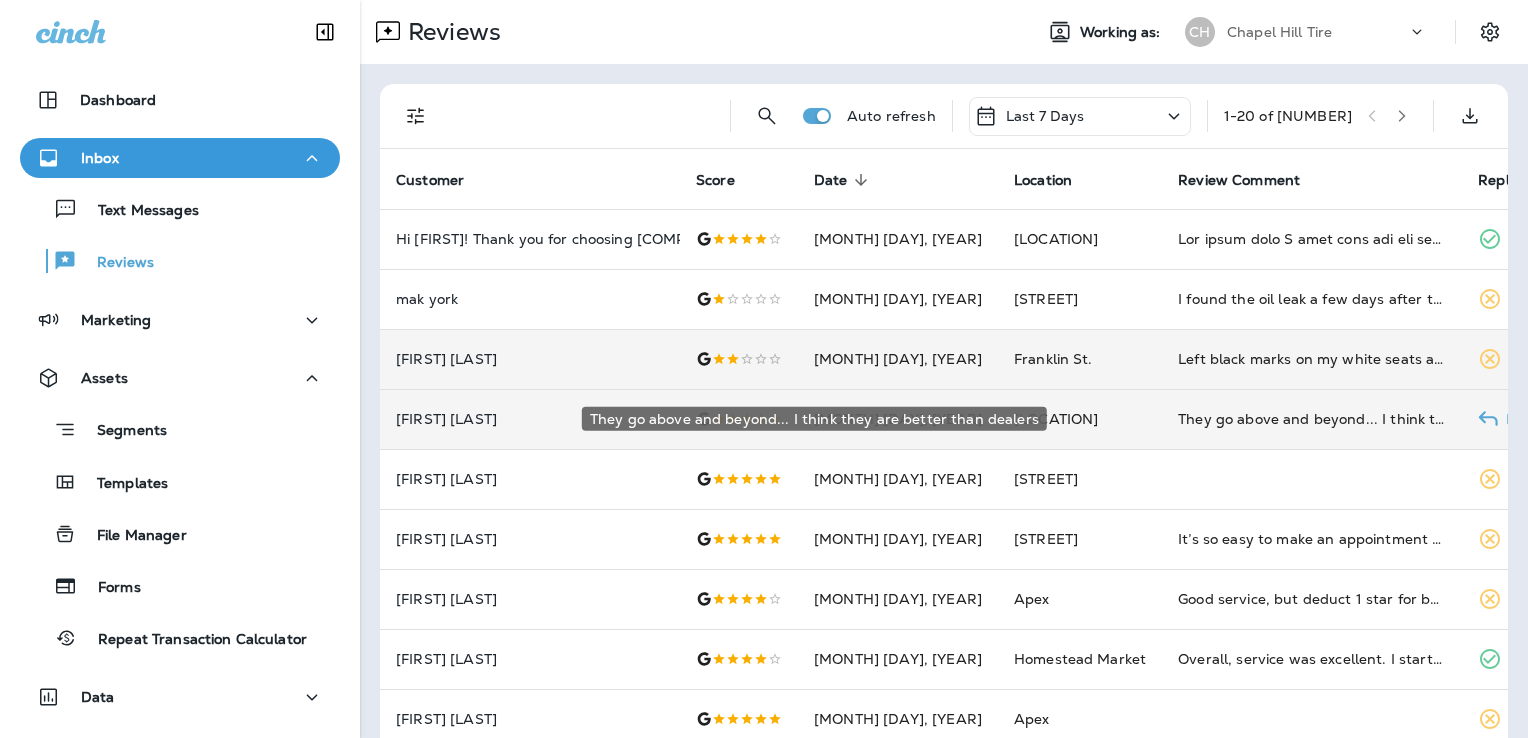 click on "They go above and beyond... I think they are better than dealers" at bounding box center [1312, 419] 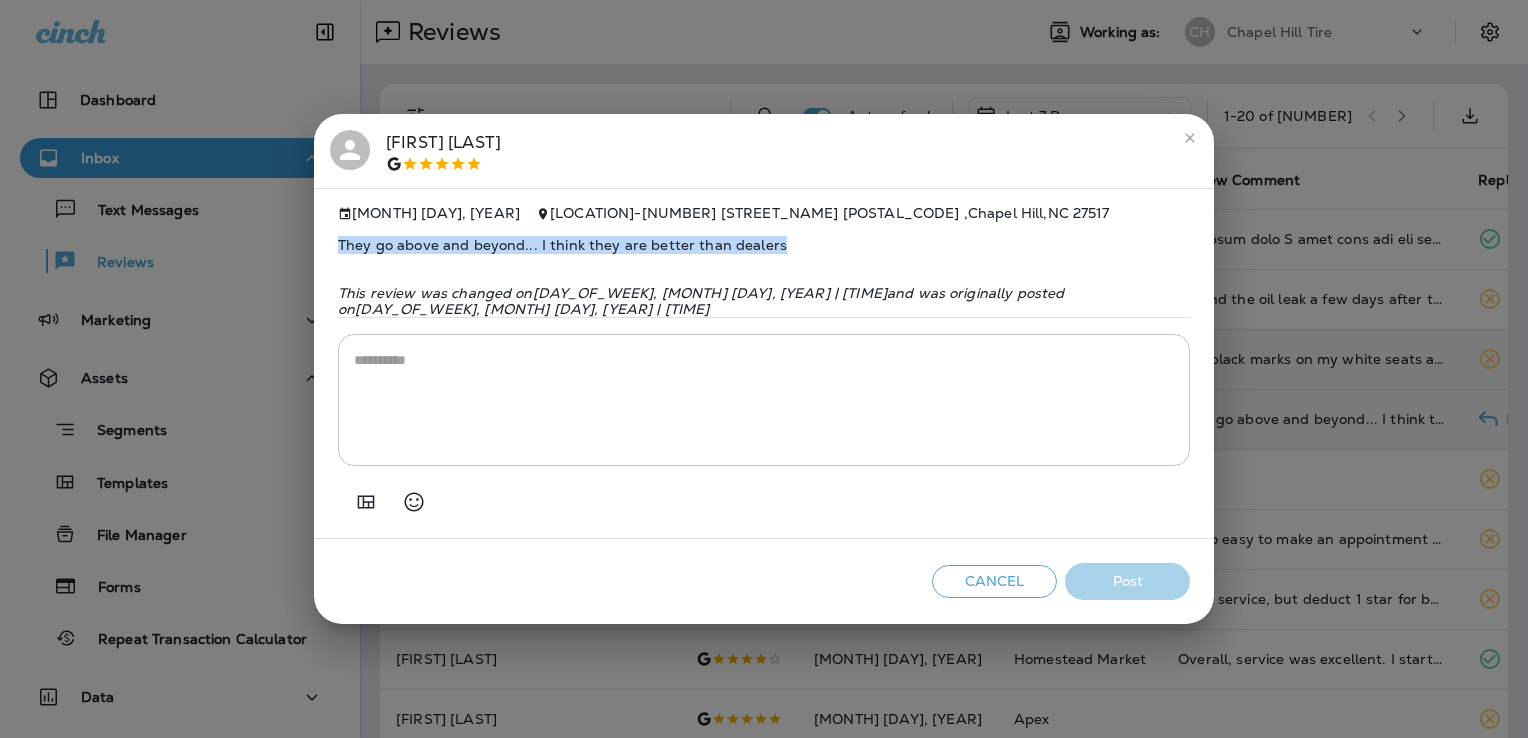 drag, startPoint x: 777, startPoint y: 251, endPoint x: 338, endPoint y: 248, distance: 439.01025 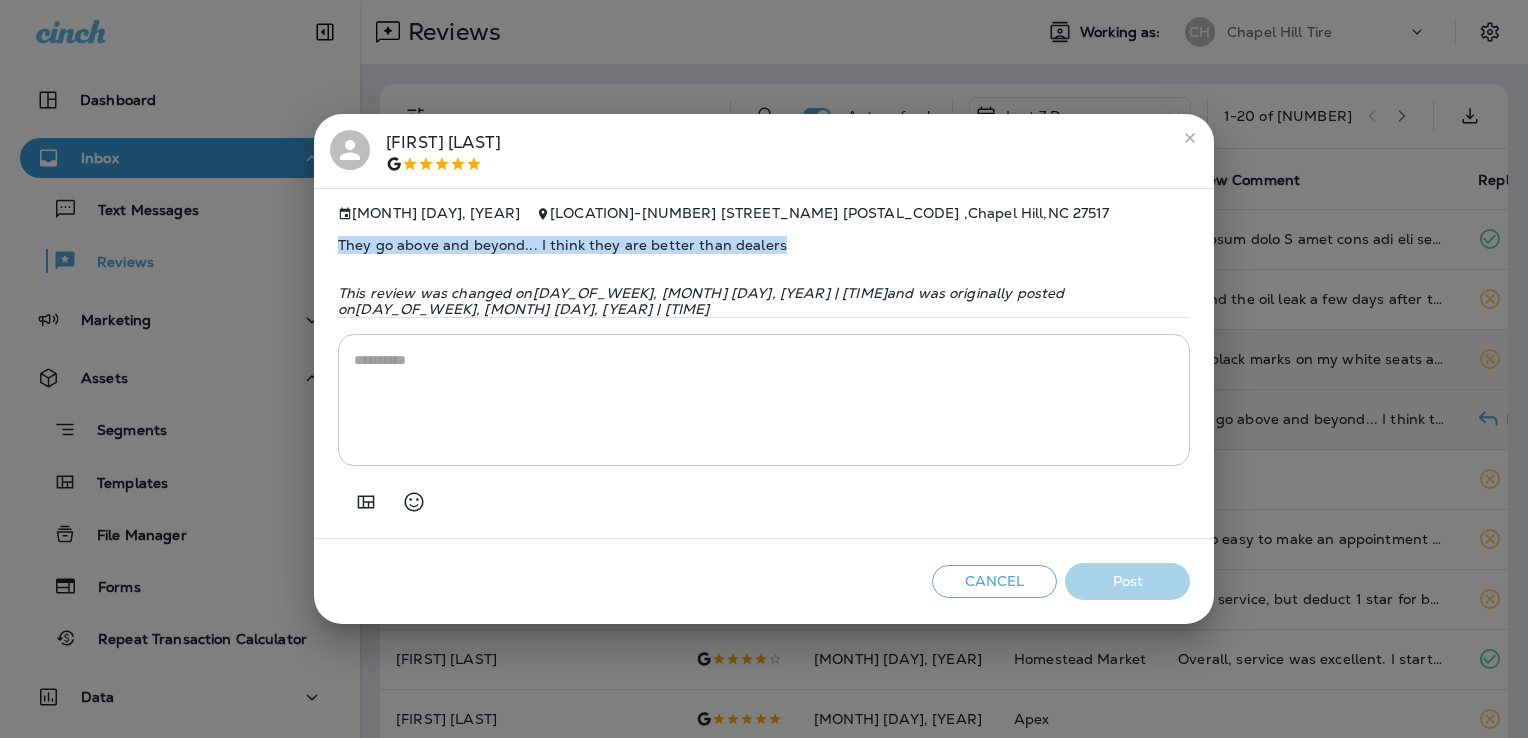 click on "[MONTH] [DAY], [YEAR] [LOCATION] - [NUMBER] [STREET] , [CITY] , [STATE] [ZIP] They go above and beyond... I think they are better than dealers This review was changed on [DAY], [MONTH] [DAY], [YEAR] | [HOUR]:[MINUTE] [AM/PM] and was originally posted on [DAY], [MONTH] [DAY], [YEAR] | [HOUR]:[MINUTE] [AM/PM] * ​" at bounding box center [764, 364] 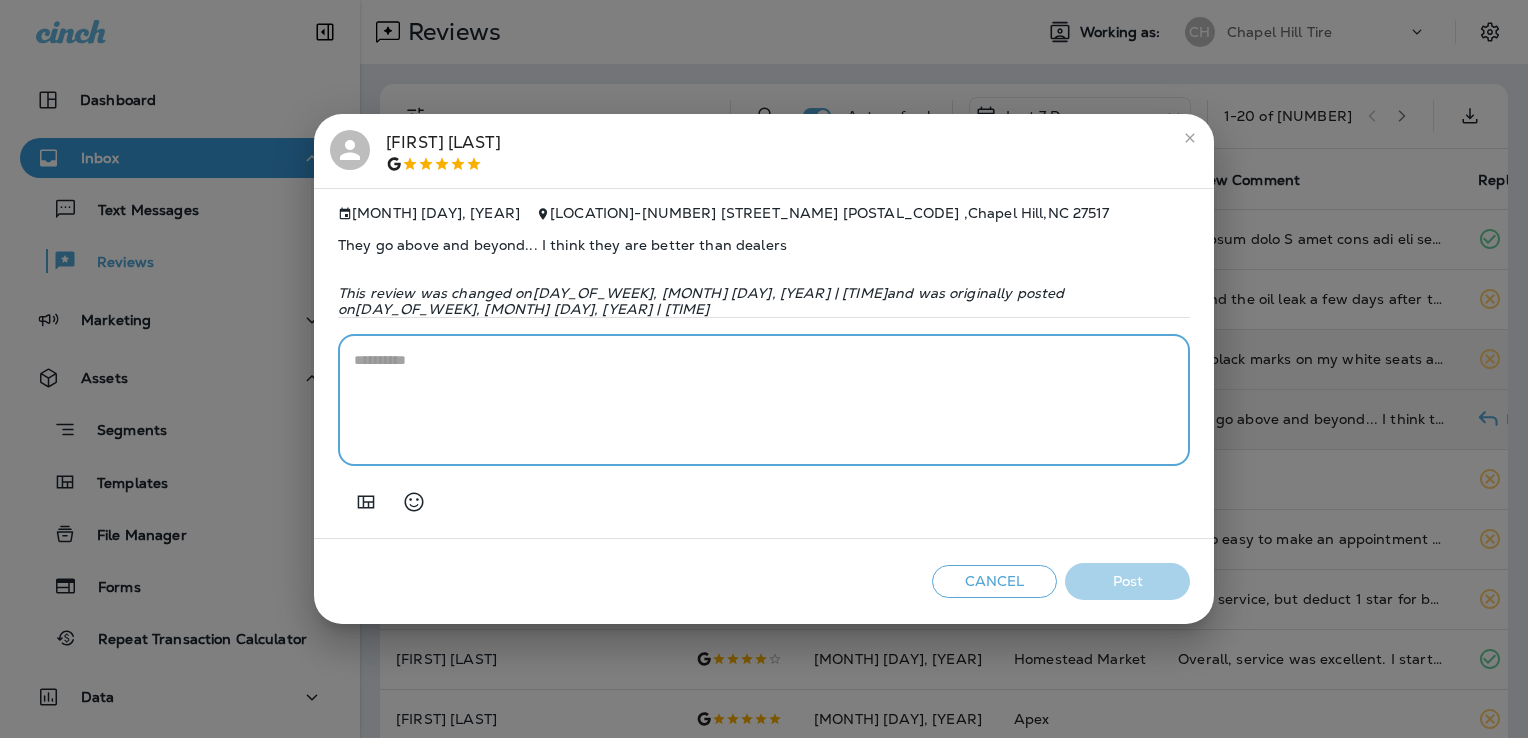 click at bounding box center (764, 400) 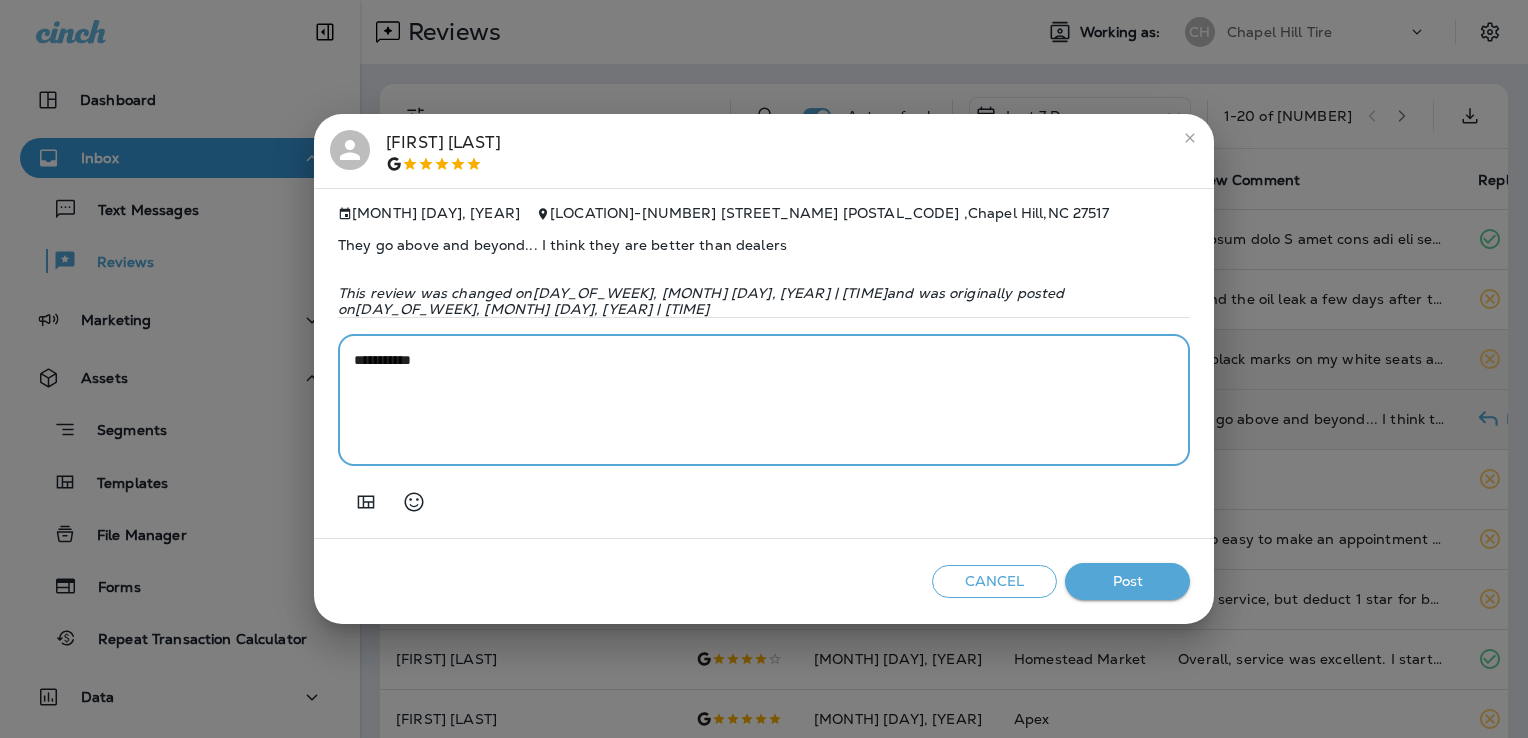 paste on "**********" 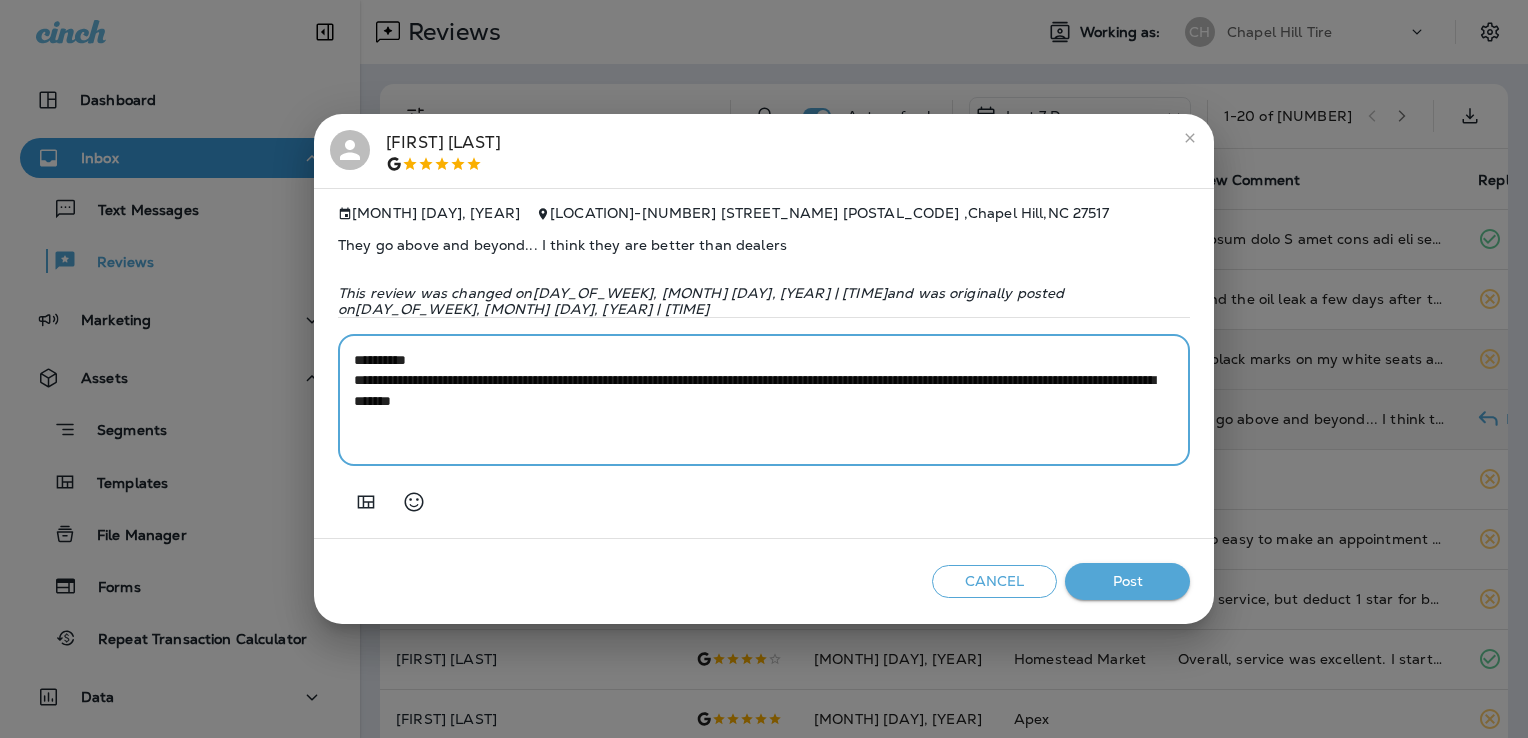 click on "**********" at bounding box center (758, 400) 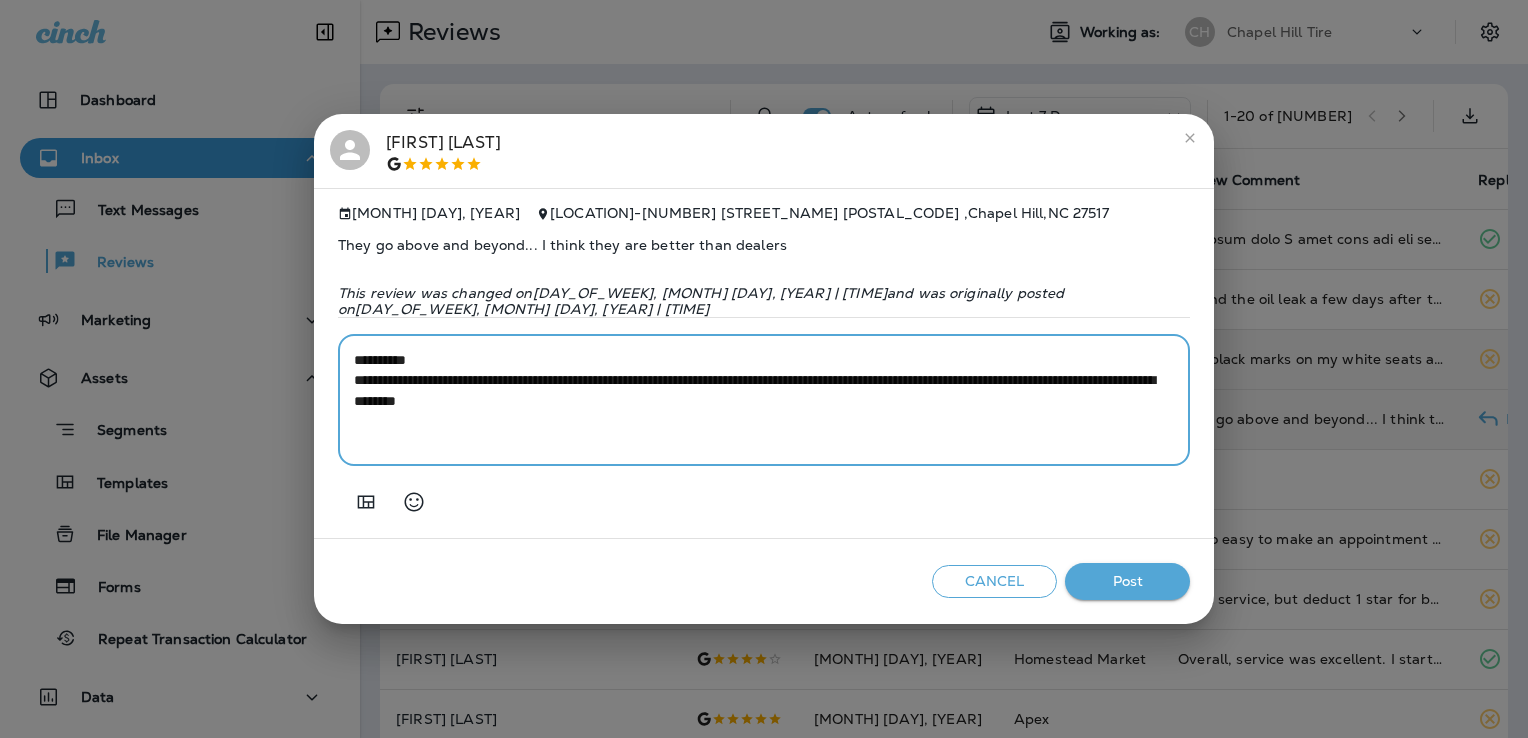 type on "**********" 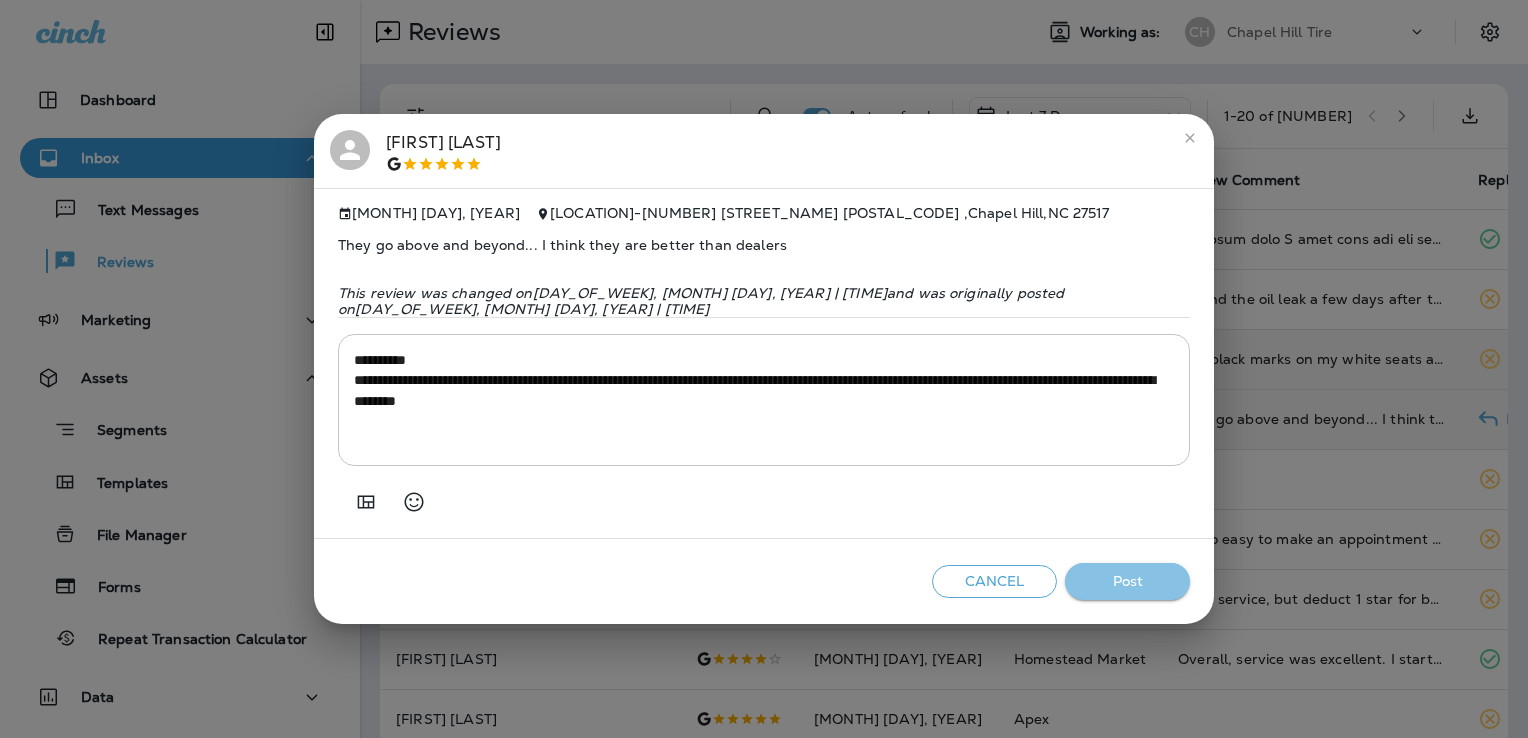 click on "Post" at bounding box center [1127, 581] 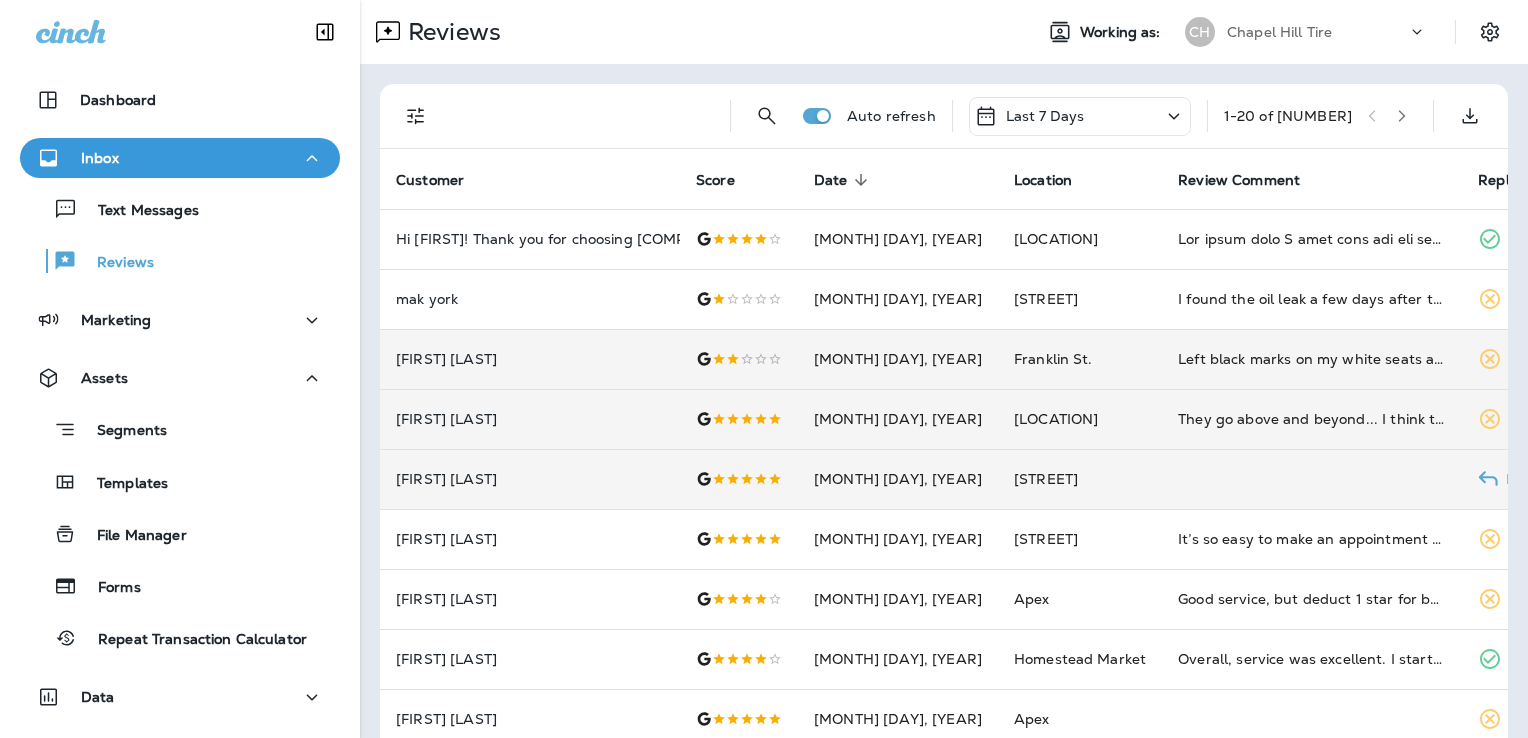 click on "[STREET]" at bounding box center (1080, 479) 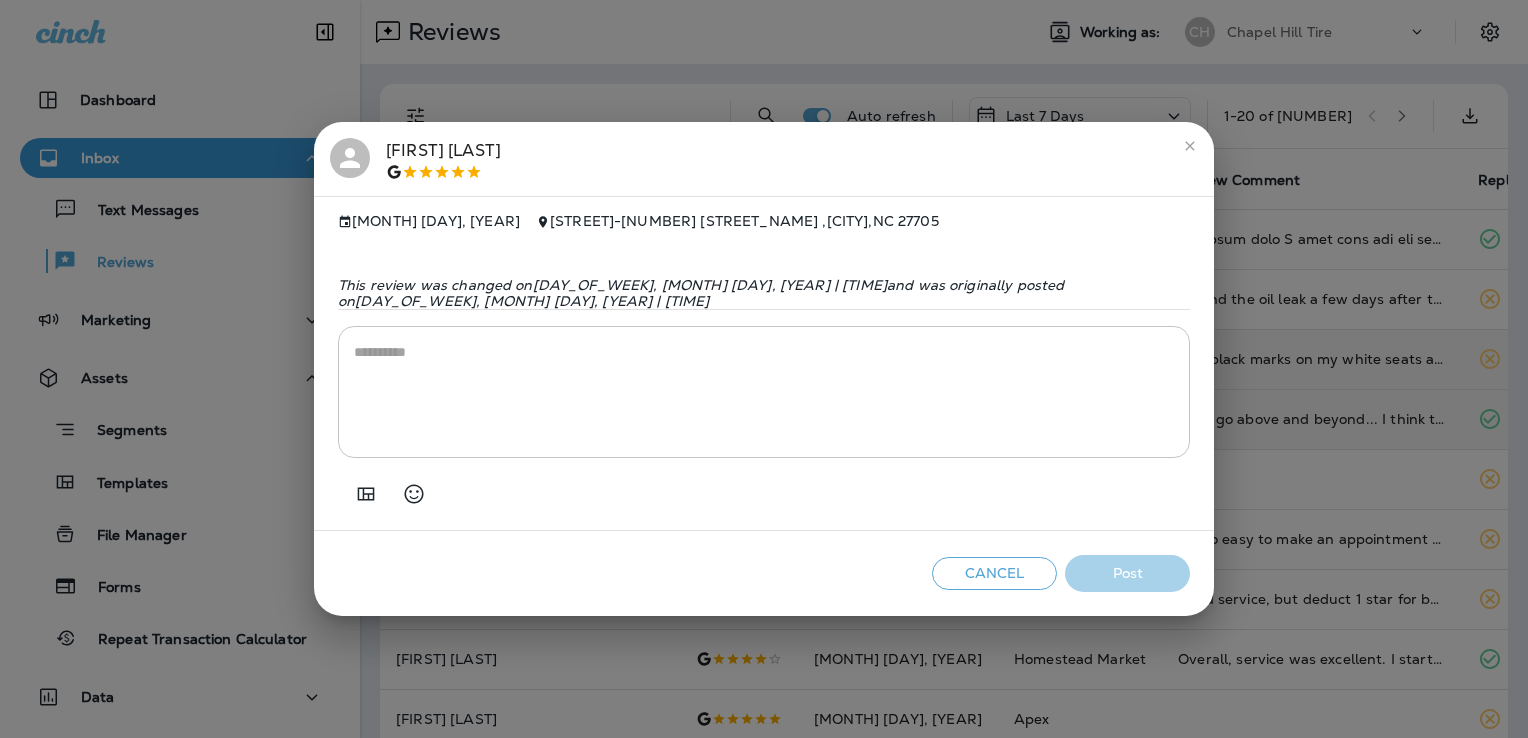 click on "* ​" at bounding box center (764, 392) 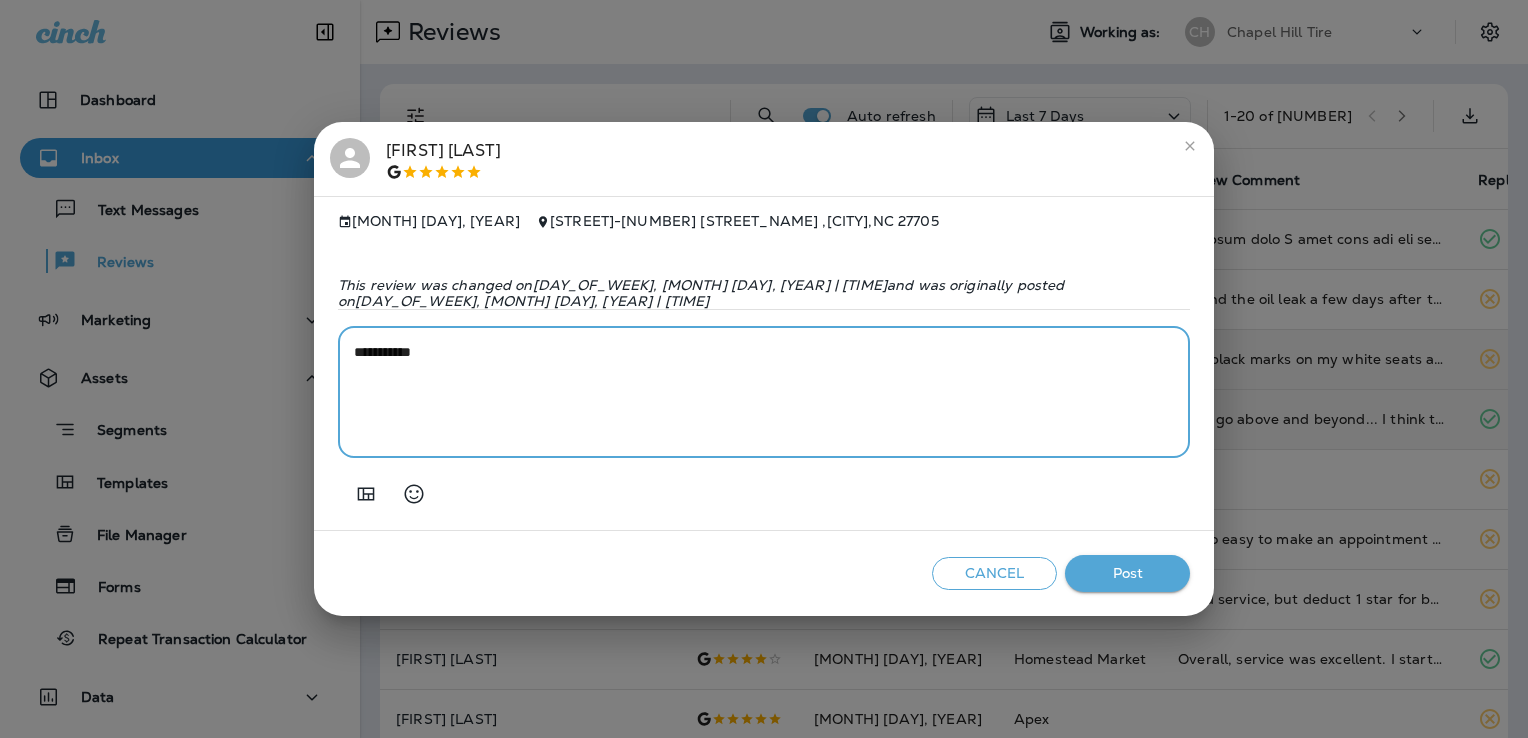 paste on "**********" 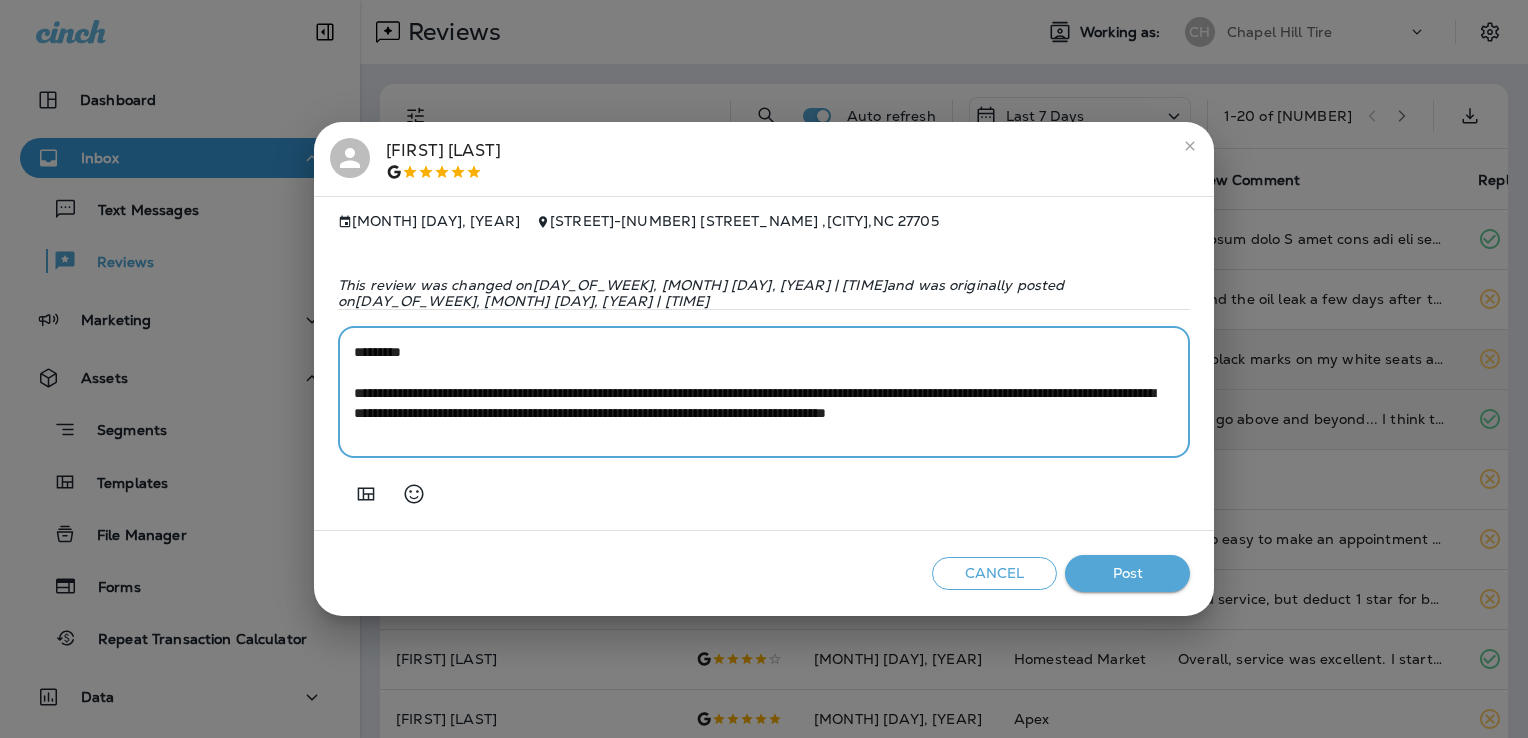 type on "**********" 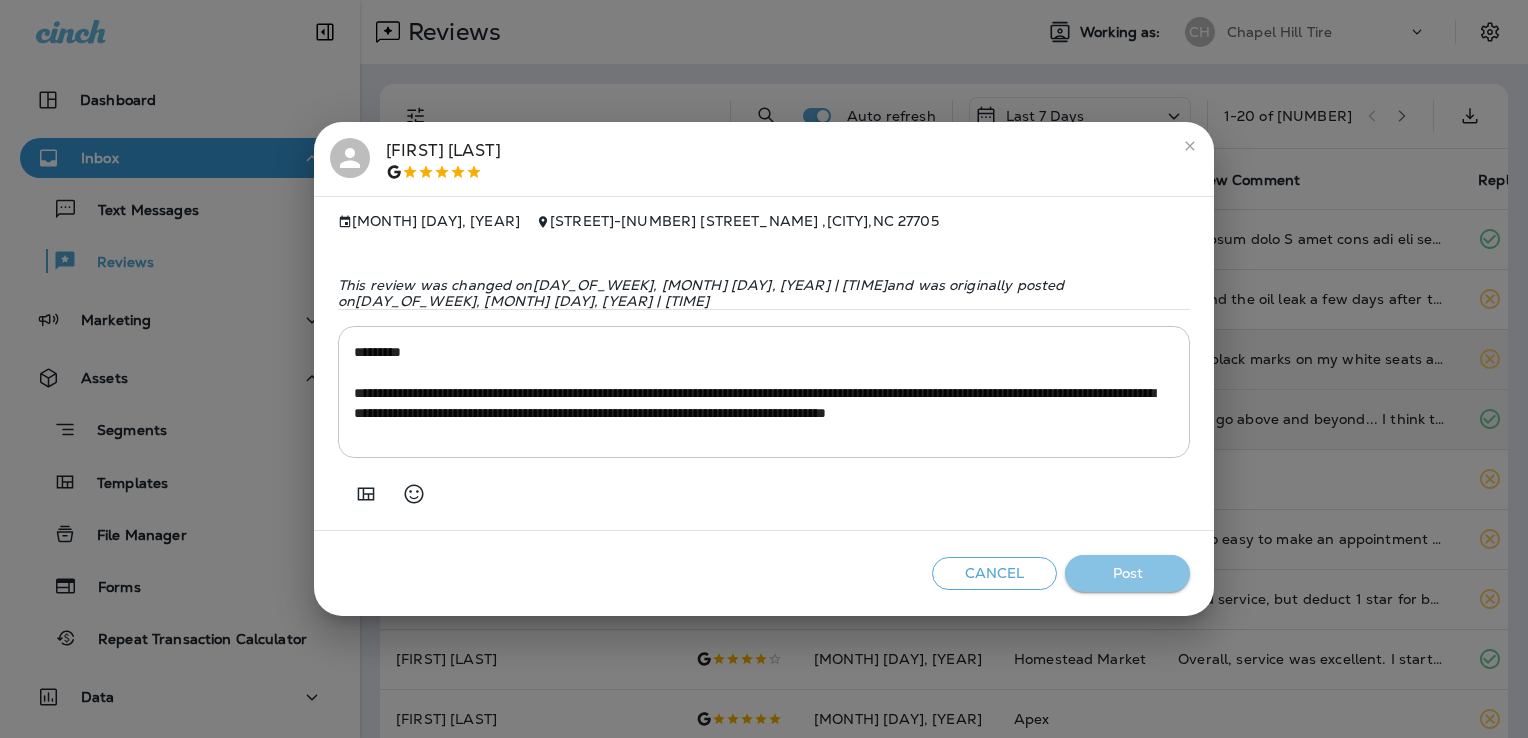 click on "Post" at bounding box center (1127, 573) 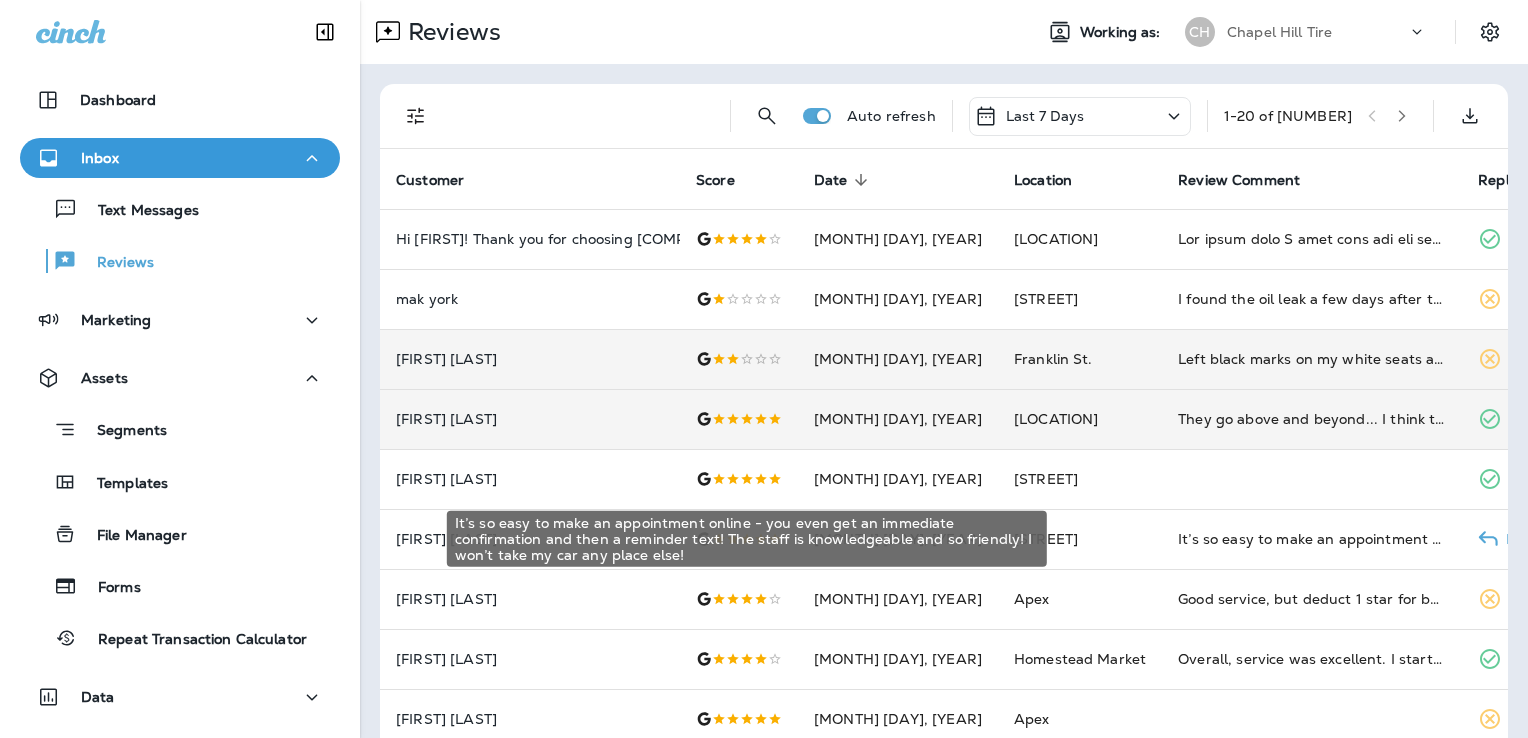 click on "It’s so easy to make an appointment online - you even get an immediate confirmation and then a reminder text! The staff is knowledgeable and so friendly! I won’t take my car any place else!" at bounding box center (1312, 539) 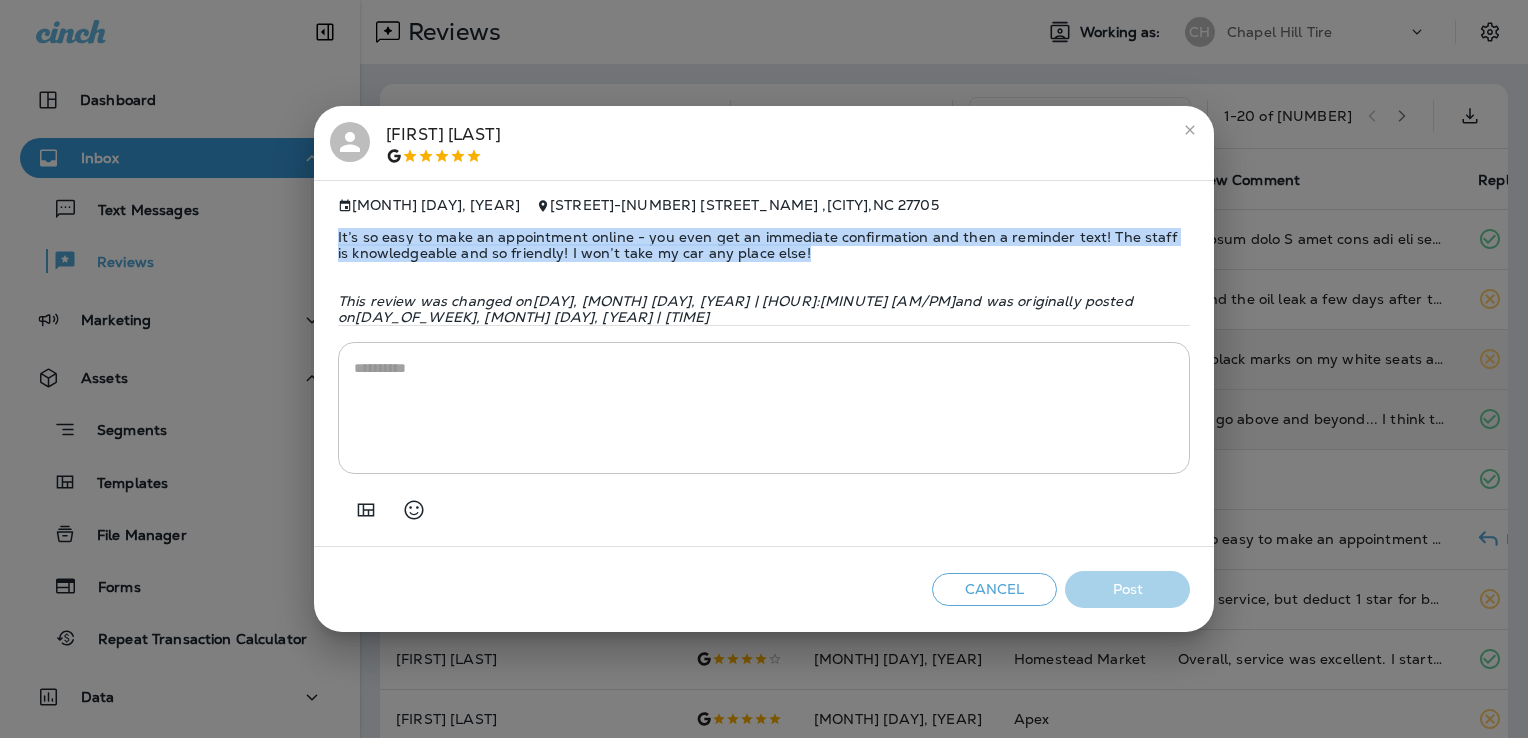 drag, startPoint x: 788, startPoint y: 254, endPoint x: 309, endPoint y: 232, distance: 479.50494 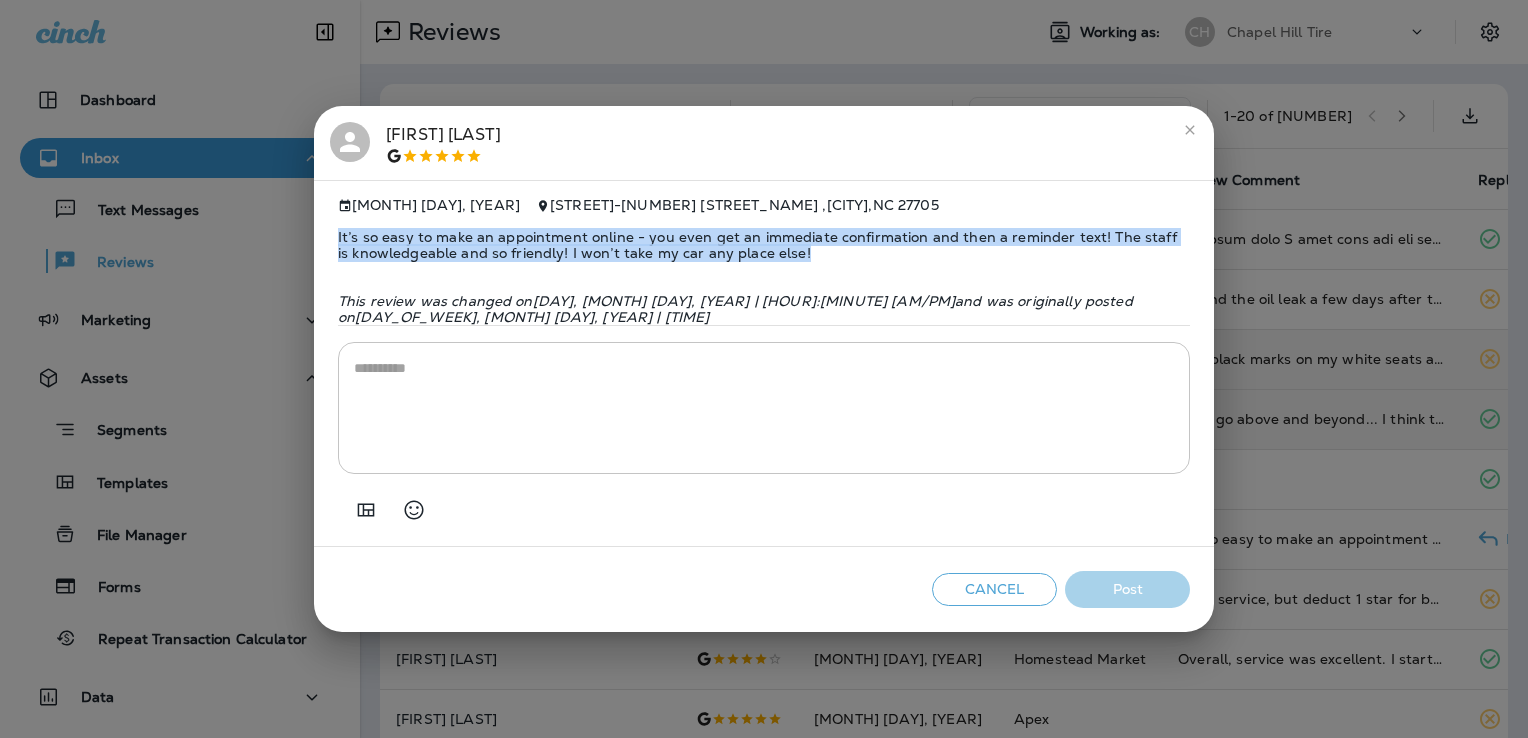 click on "[FIRST] [LAST] [MONTH] [DAY], [YEAR] [STREET] - [NUMBER] [STREET] , [CITY] , [STATE] [ZIP] It’s so easy to make an appointment online - you even get an immediate confirmation and then a reminder text! The staff is knowledgeable and so friendly! I won’t take my car any place else! This review was changed on [DAY], [MONTH] [DAY], [YEAR] | [HOUR]:[MINUTE] [AM/PM] and was originally posted on [DAY], [MONTH] [DAY], [YEAR] | [HOUR]:[MINUTE] [AM/PM] * ​ Cancel Post" at bounding box center (764, 369) 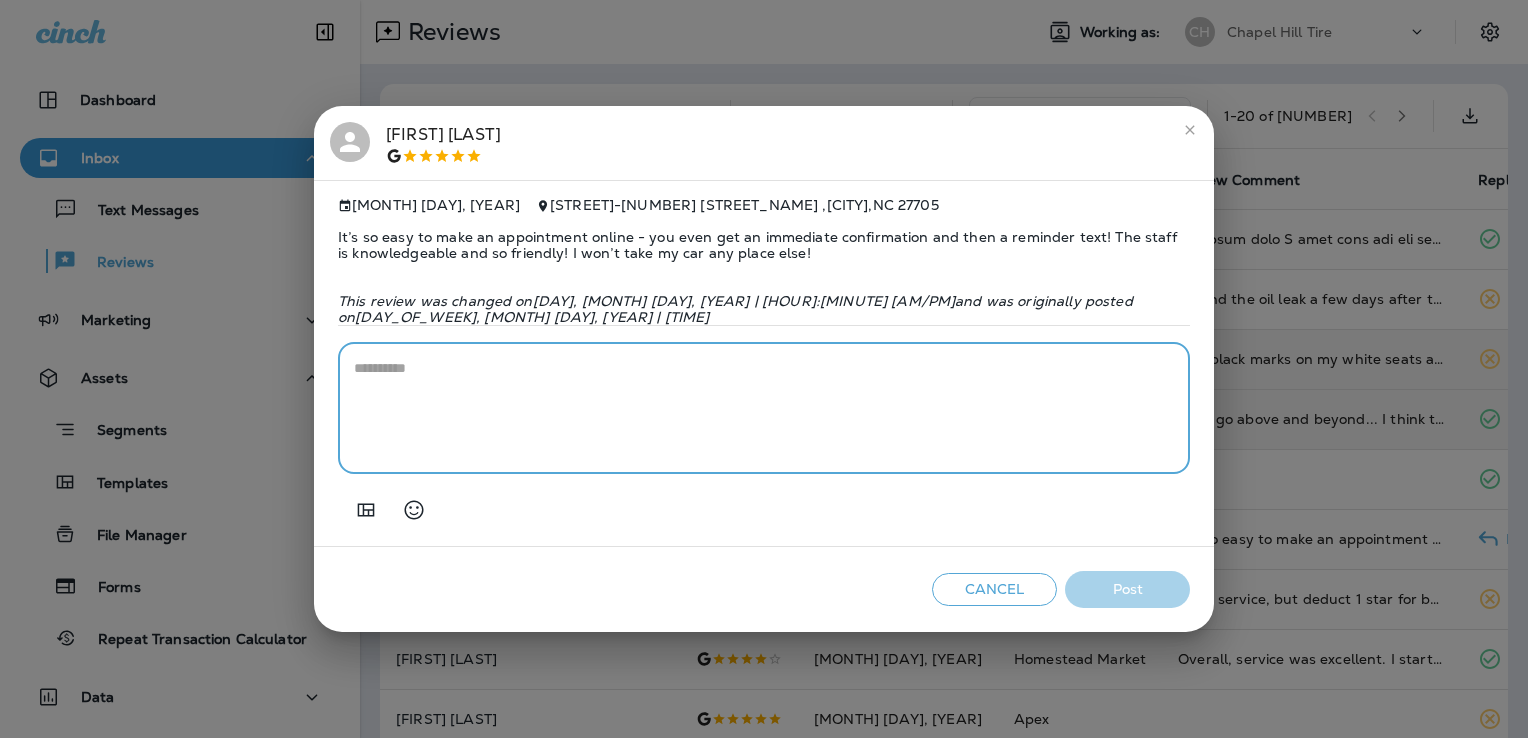click at bounding box center (764, 408) 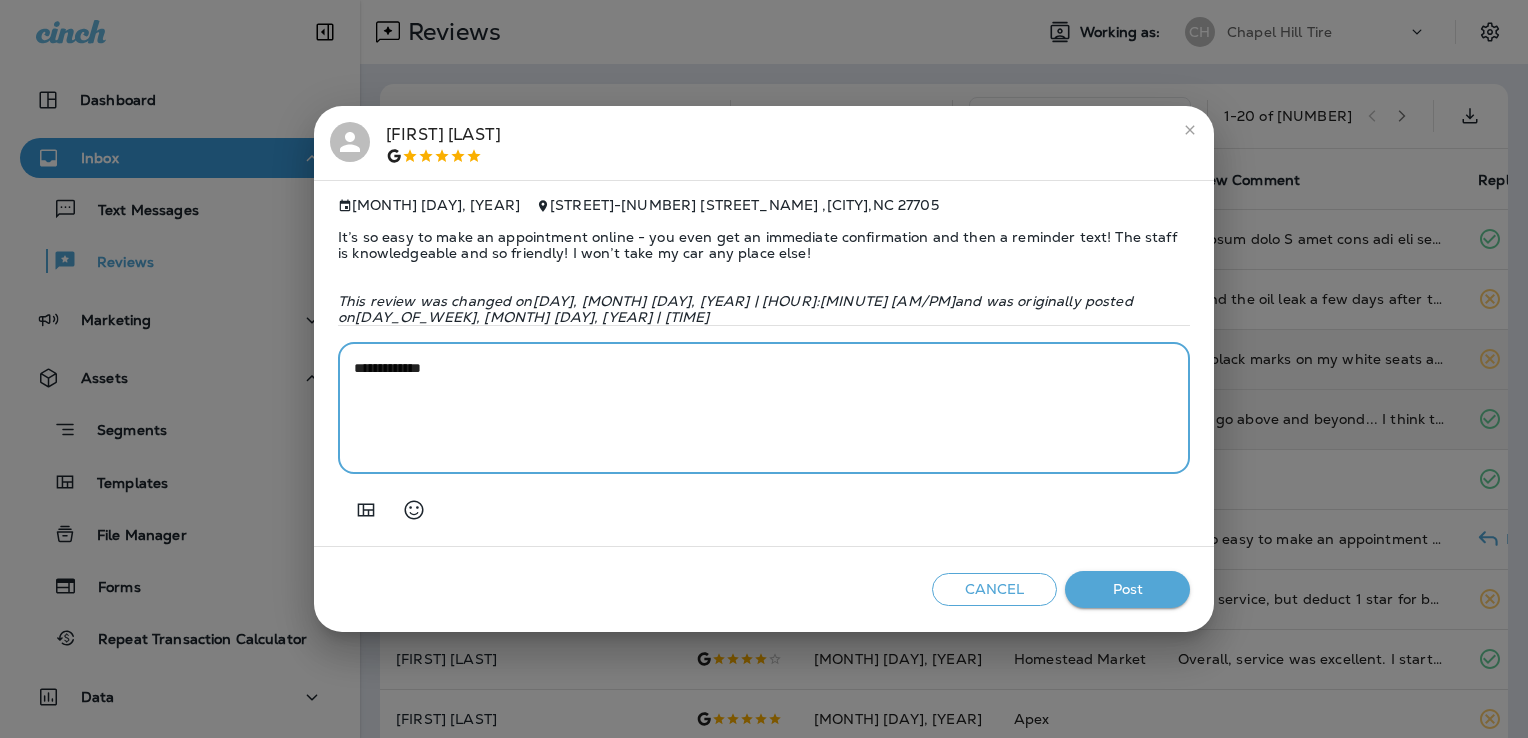 paste on "**********" 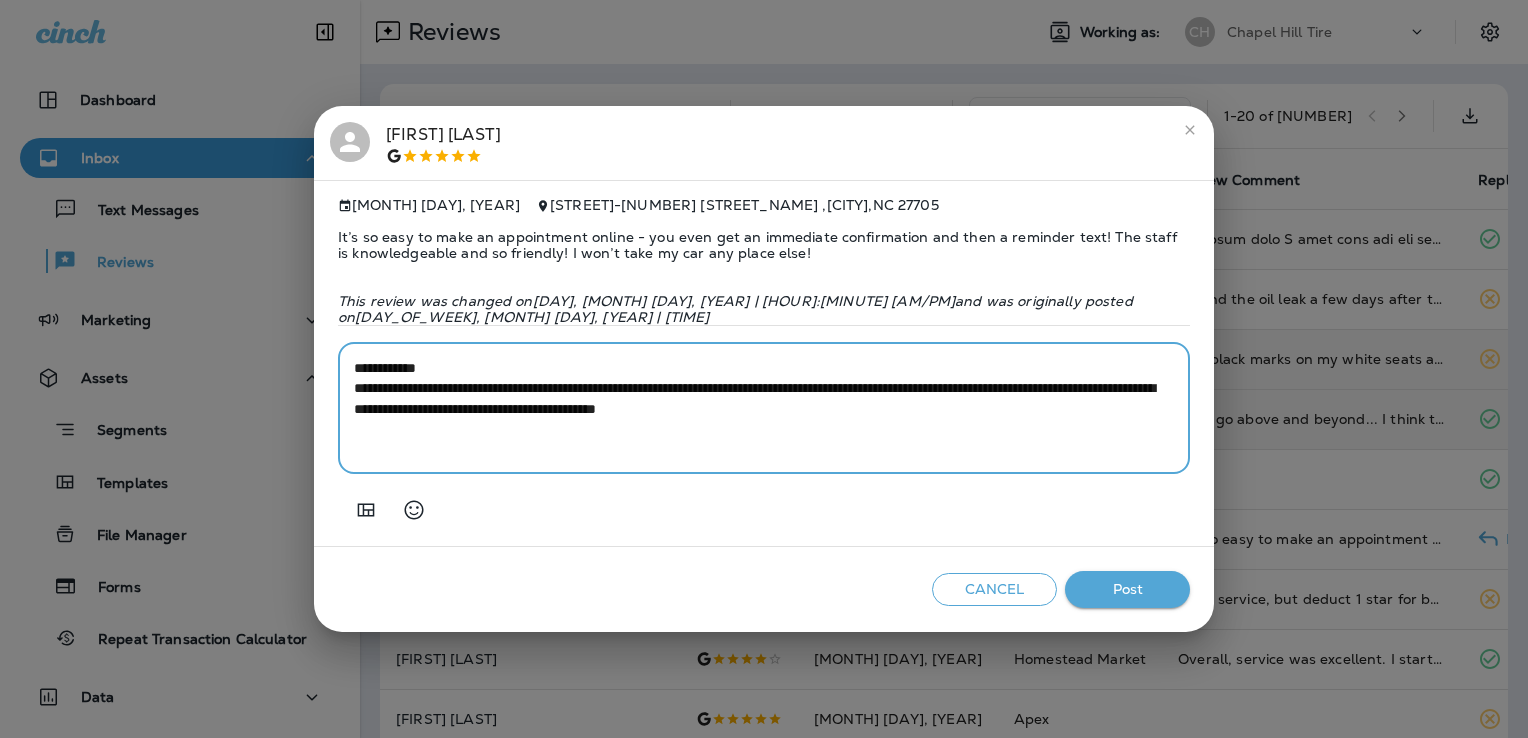 type on "**********" 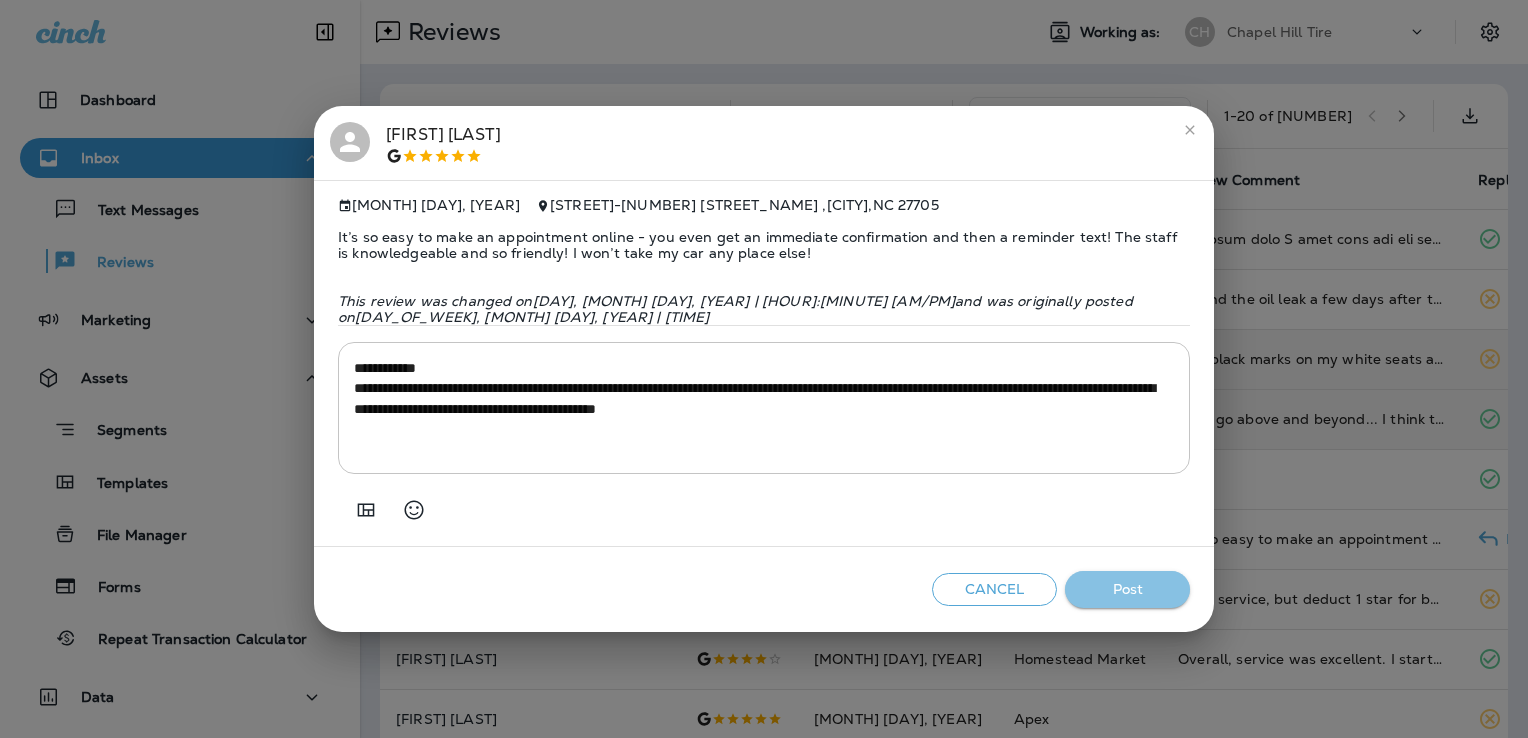 click on "Post" at bounding box center [1127, 589] 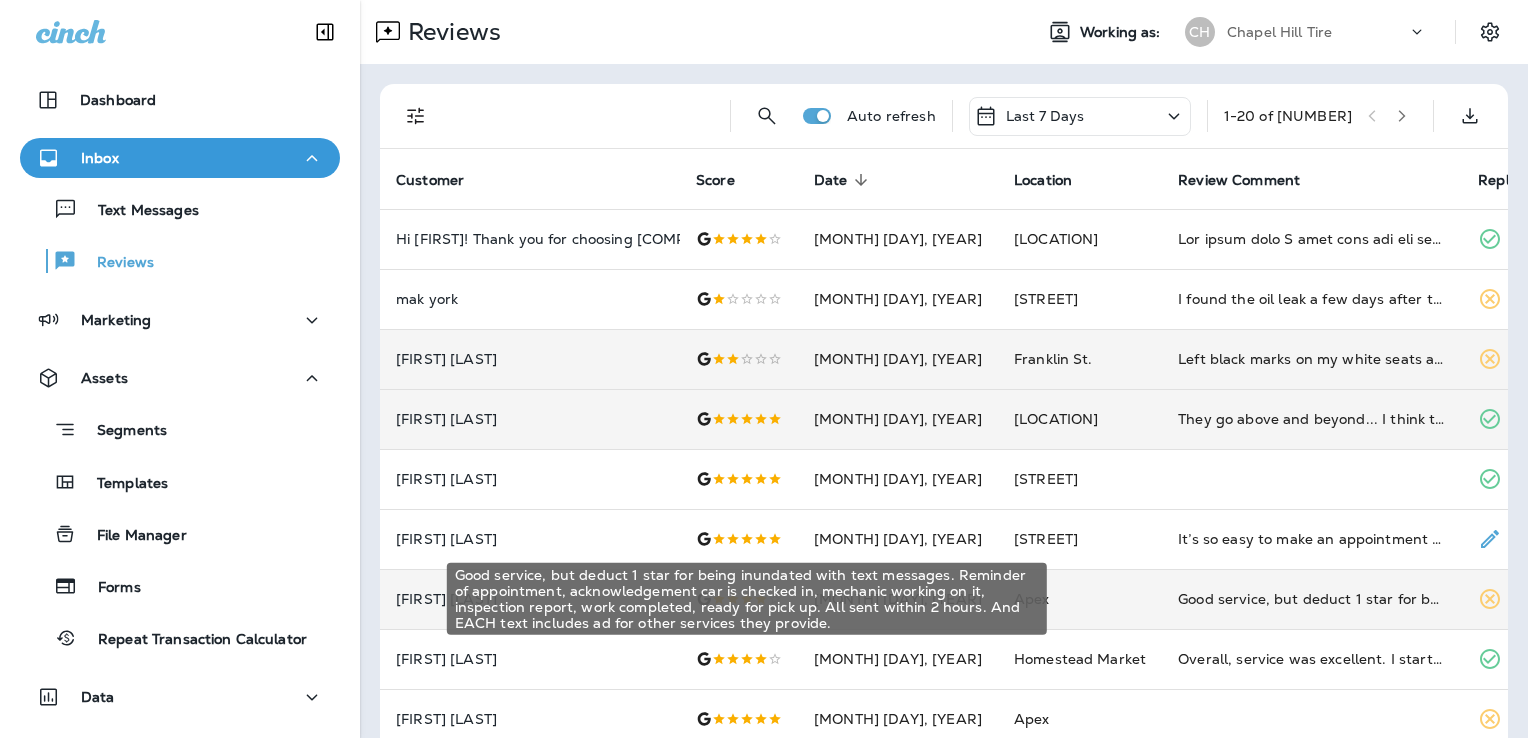 click on "Good service, but deduct 1 star for being inundated with text messages. Reminder of appointment, acknowledgement car is checked in, mechanic working on it, inspection report, work completed, ready for pick up. All sent within 2 hours. And EACH text includes ad for other services they provide." at bounding box center (1312, 599) 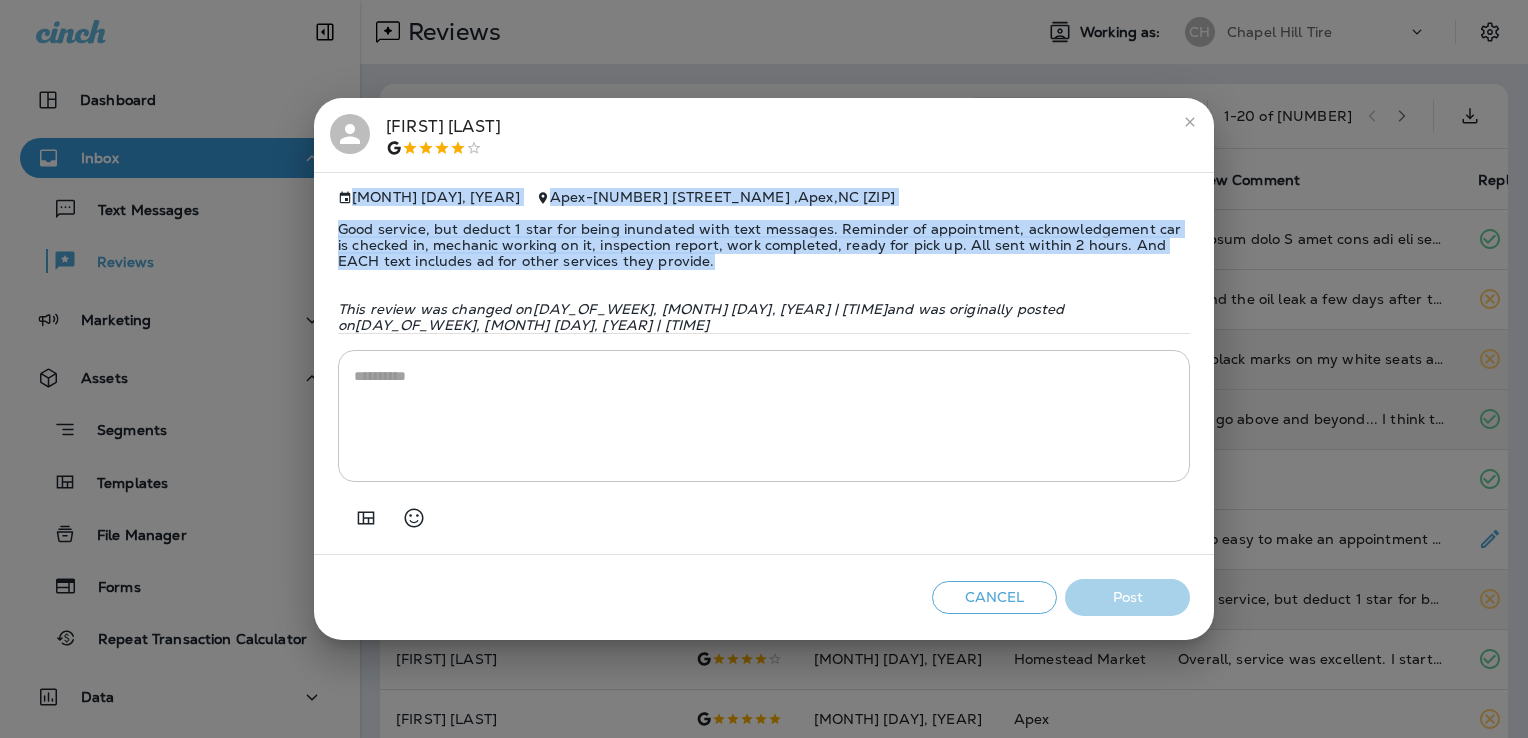 drag, startPoint x: 660, startPoint y: 268, endPoint x: 284, endPoint y: 202, distance: 381.7486 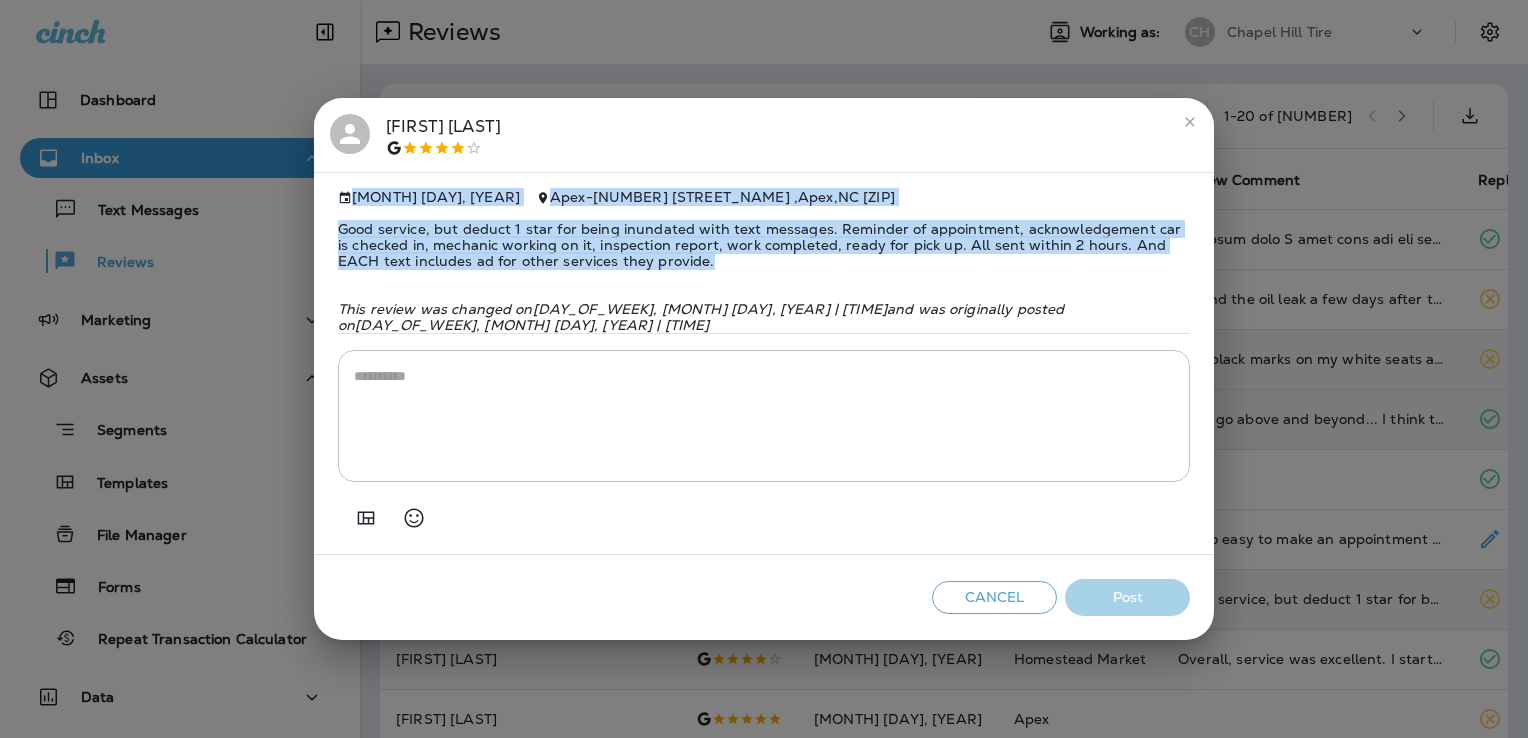 click on "[FIRST] [LAST] [MONTH] [DAY], [YEAR] [CITY] - [NUMBER] [STREET] , [CITY] , [STATE] [ZIP] Good service, but deduct 1 star for being inundated with text messages. Reminder of appointment, acknowledgement car is checked in, mechanic working on it, inspection report, work completed, ready for pick up. All sent within 2 hours. And EACH text includes ad for other services they provide. This review was changed on [DAY], [MONTH] [DAY], [YEAR] | [HOUR]:[MINUTE] [AM/PM] and was originally posted on [DAY], [MONTH] [DAY], [YEAR] | [HOUR]:[MINUTE] [AM/PM] * ​ Cancel Post" at bounding box center (764, 369) 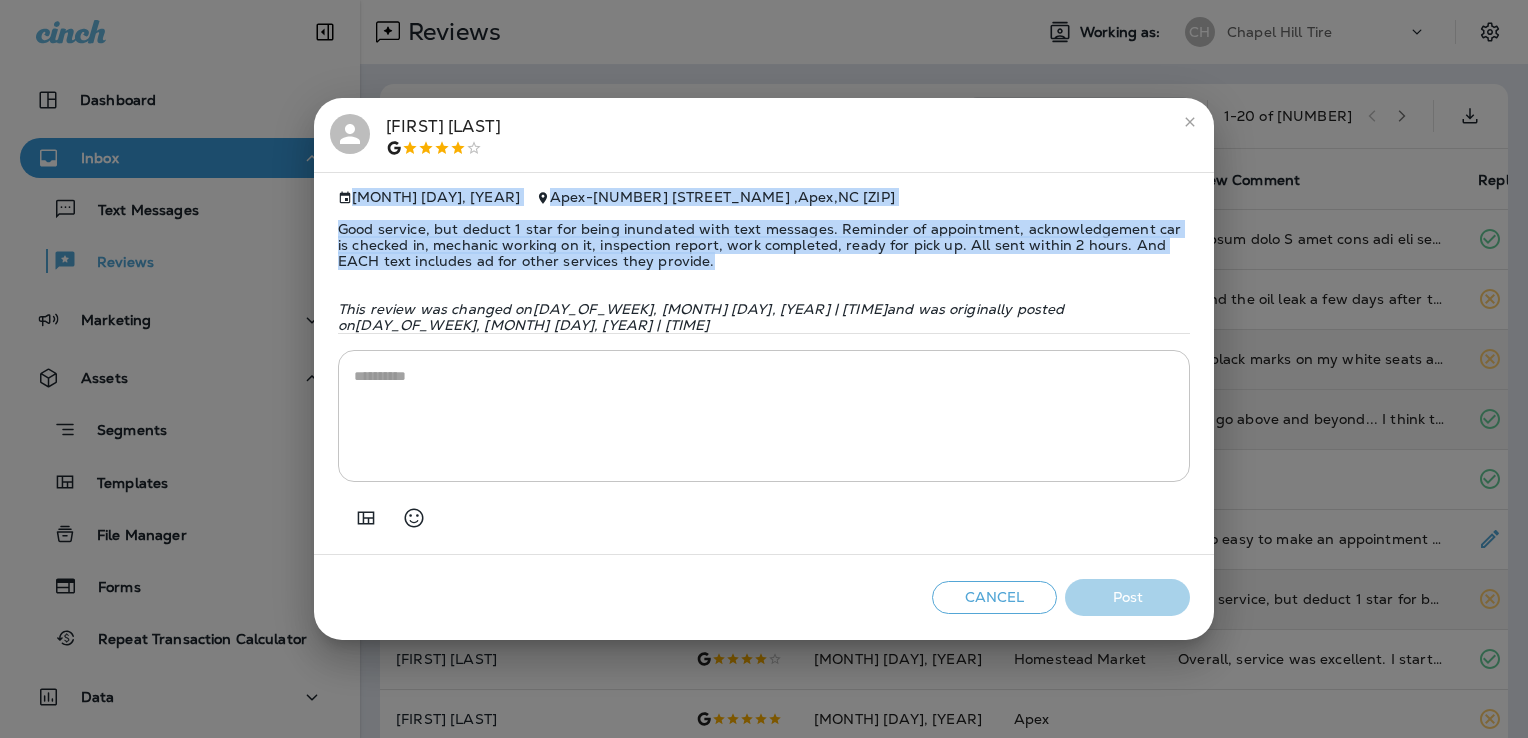 click on "Good service, but deduct 1 star for being inundated with text messages. Reminder of appointment, acknowledgement car is checked in, mechanic working on it, inspection report, work completed, ready for pick up. All sent within 2 hours. And EACH text includes ad for other services they provide." at bounding box center (764, 245) 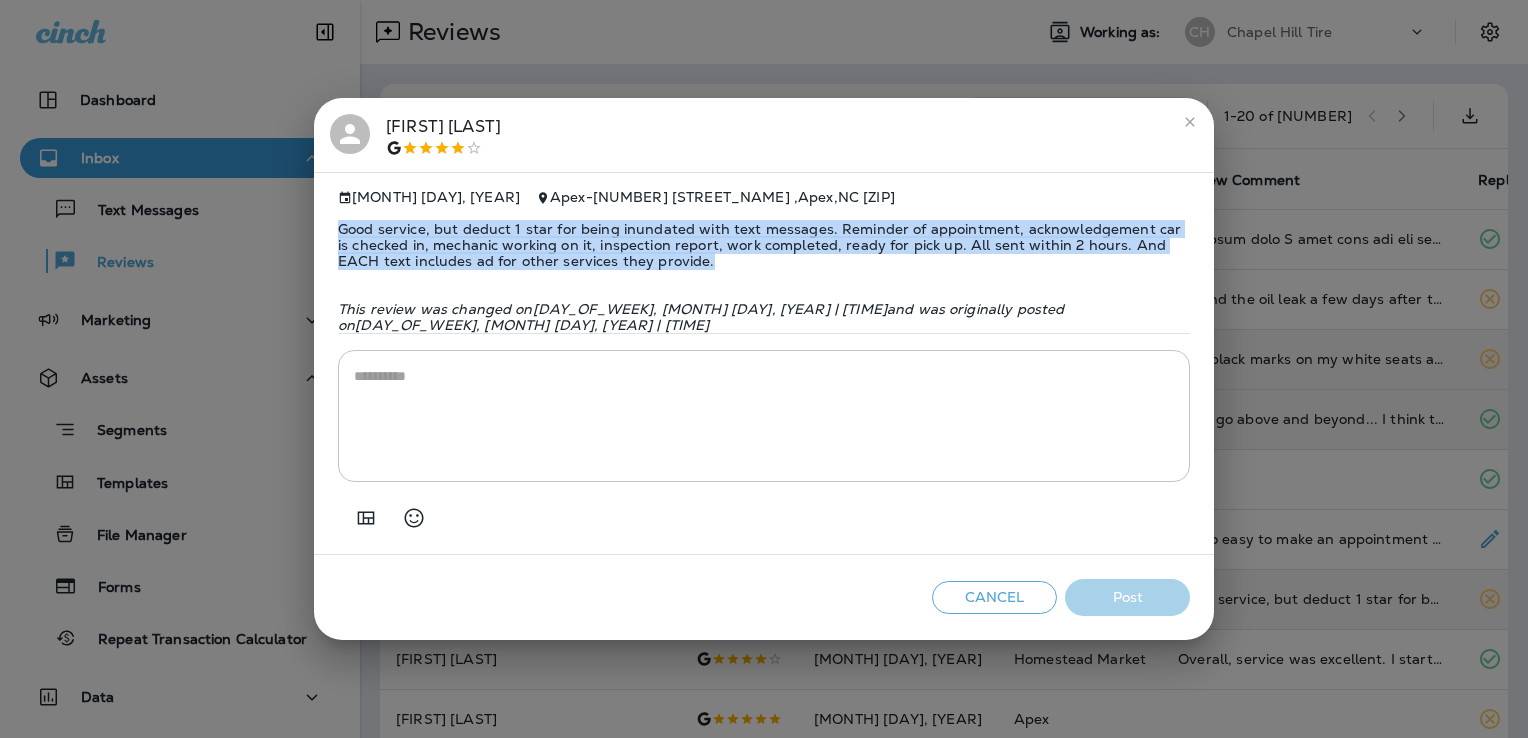 drag, startPoint x: 660, startPoint y: 269, endPoint x: 305, endPoint y: 224, distance: 357.84076 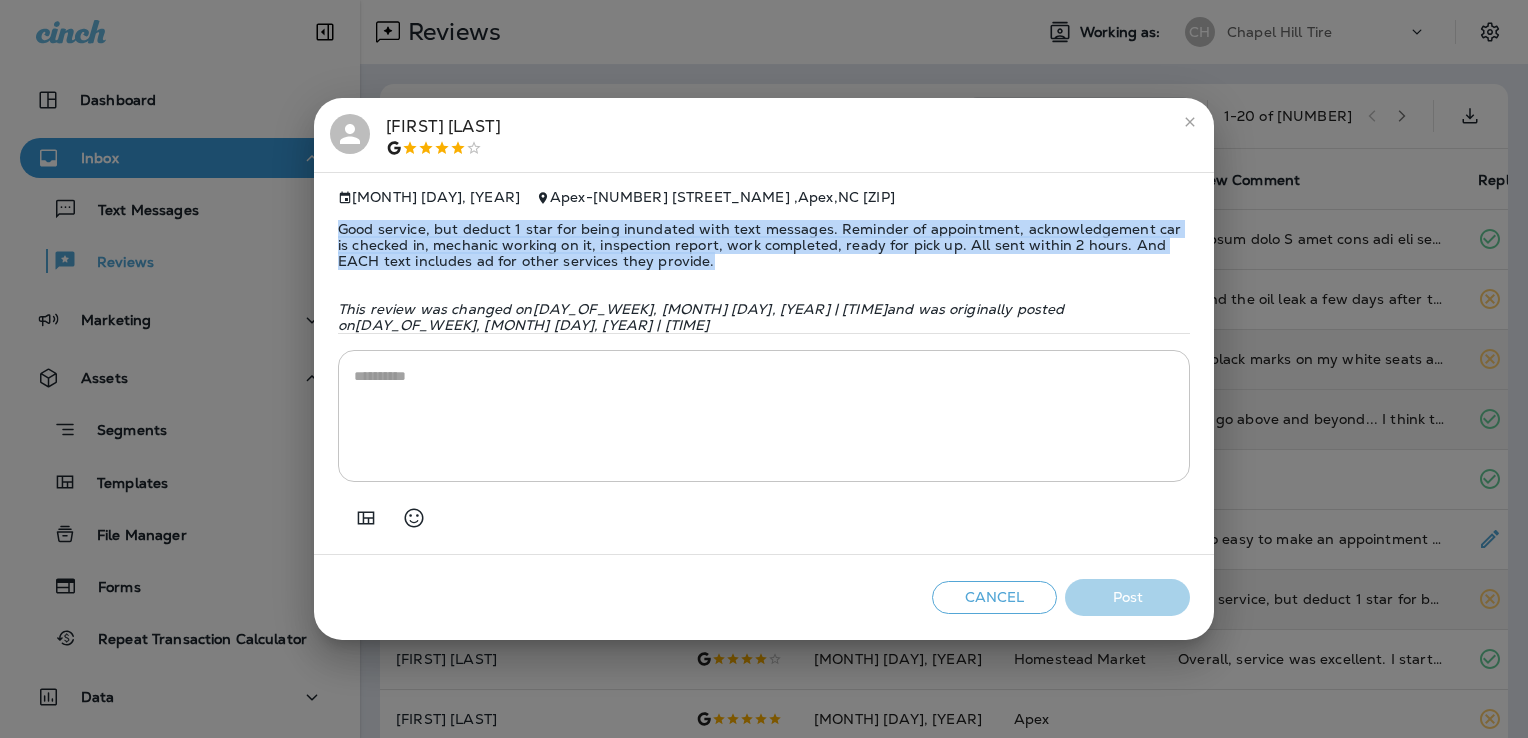 click on "[FIRST] [LAST] [MONTH] [DAY], [YEAR] [CITY] - [NUMBER] [STREET] , [CITY] , [STATE] [ZIP] Good service, but deduct 1 star for being inundated with text messages. Reminder of appointment, acknowledgement car is checked in, mechanic working on it, inspection report, work completed, ready for pick up. All sent within 2 hours. And EACH text includes ad for other services they provide. This review was changed on [DAY], [MONTH] [DAY], [YEAR] | [HOUR]:[MINUTE] [AM/PM] and was originally posted on [DAY], [MONTH] [DAY], [YEAR] | [HOUR]:[MINUTE] [AM/PM] * ​ Cancel Post" at bounding box center [764, 369] 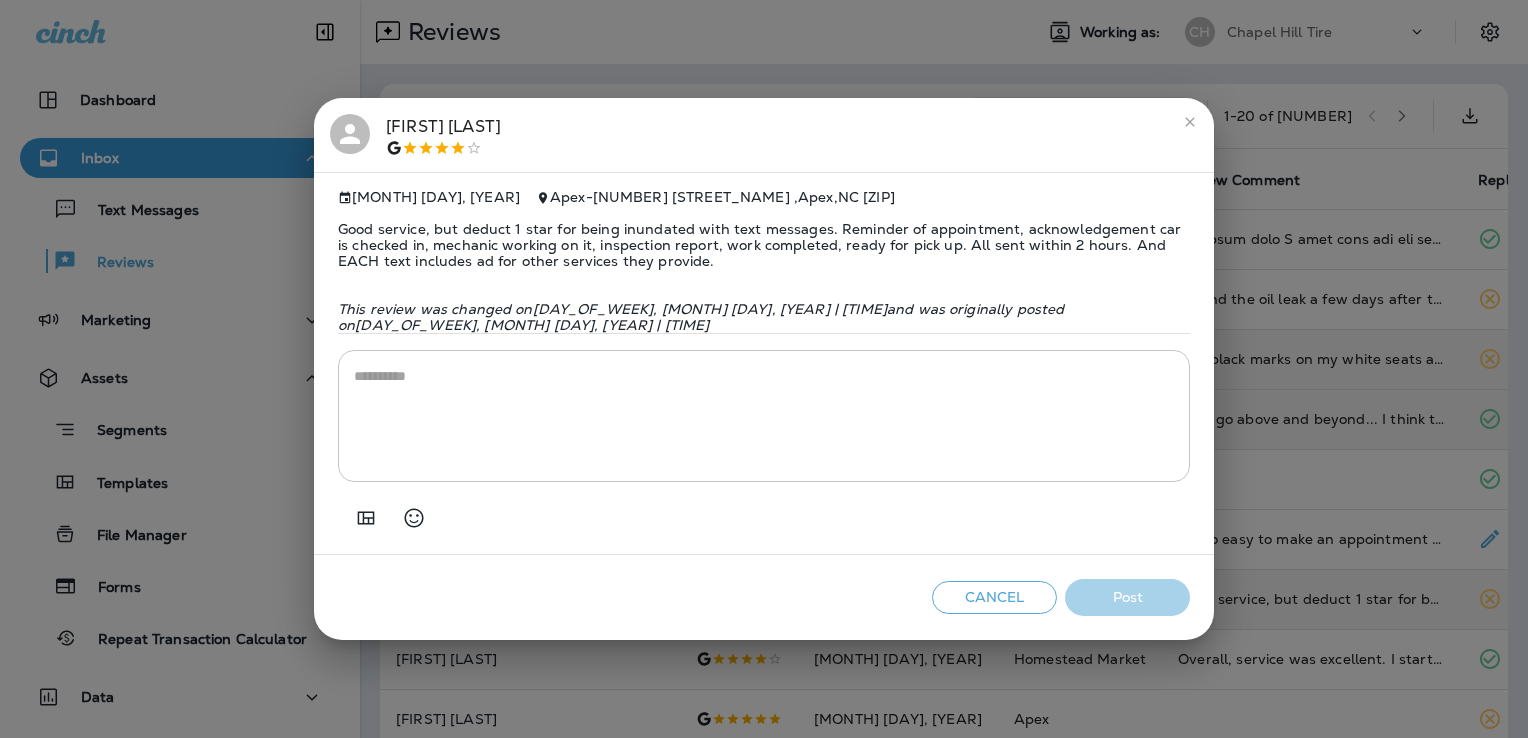 click at bounding box center (764, 416) 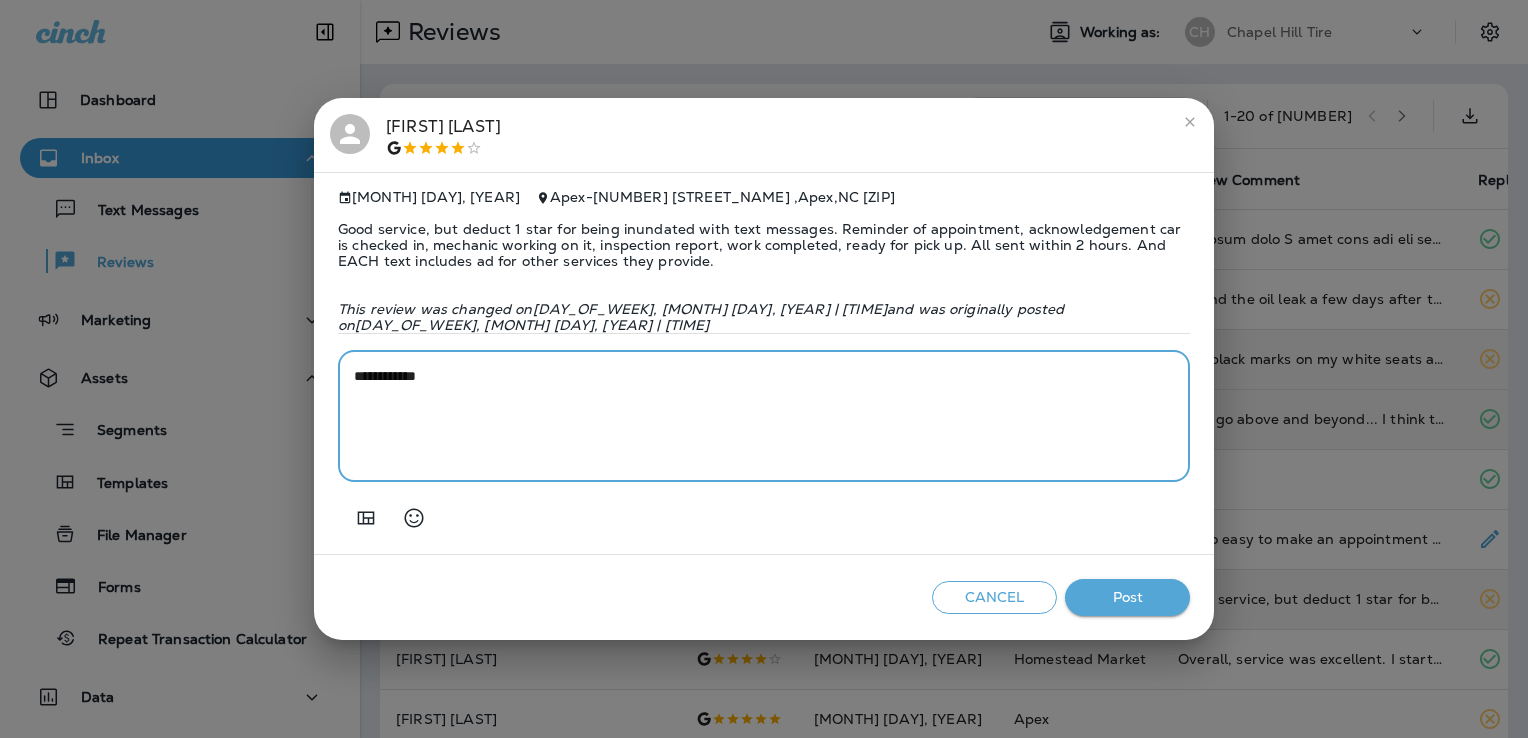 paste on "**********" 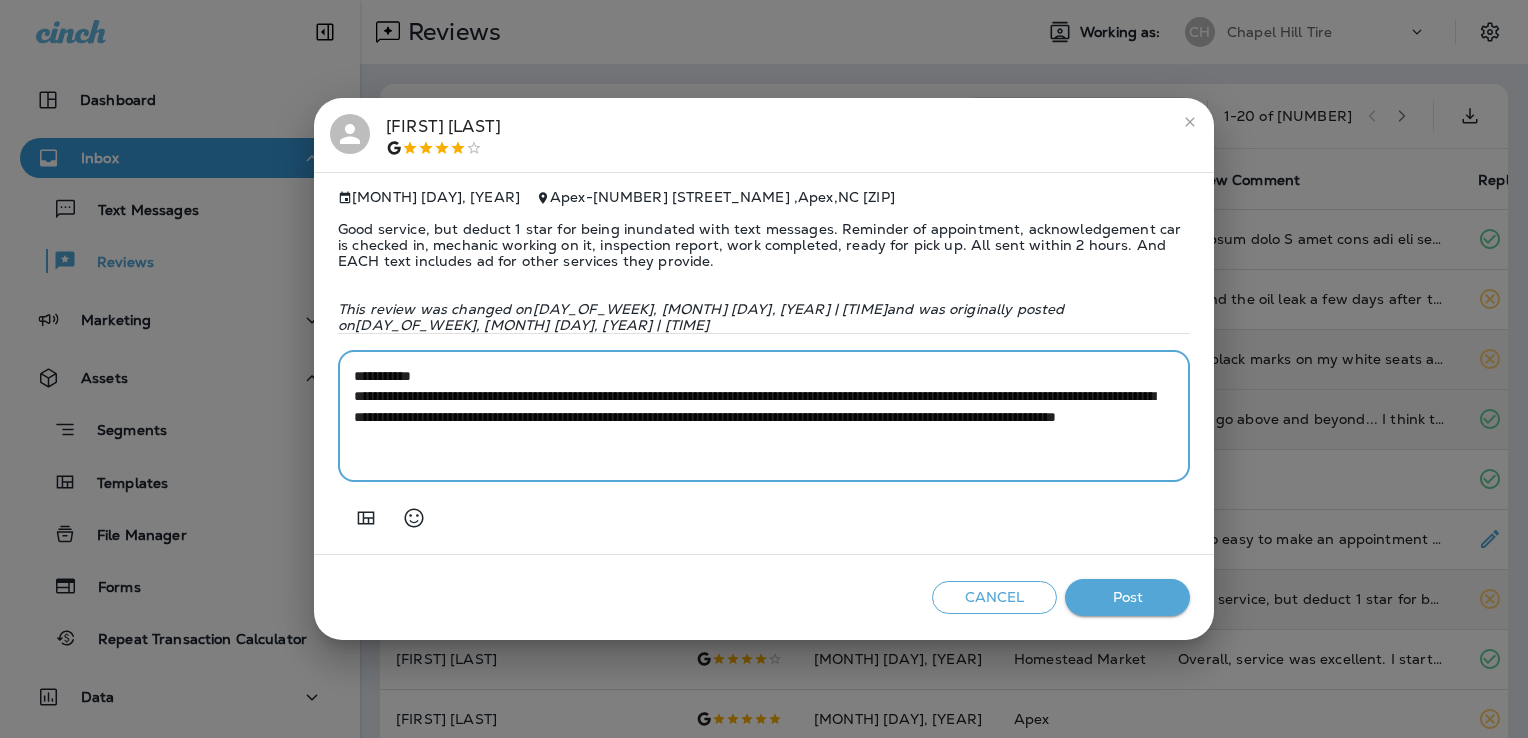 type on "**********" 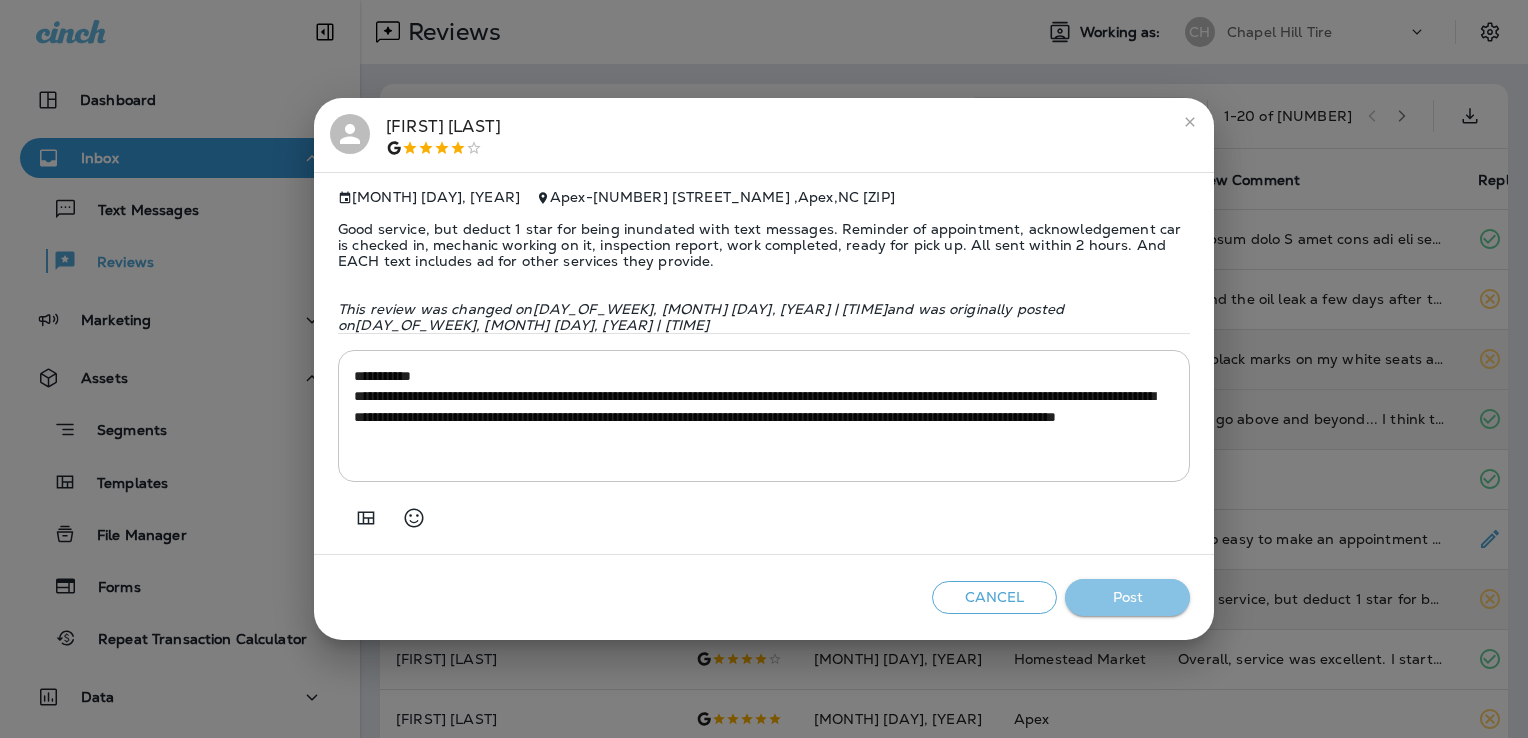 click on "Post" at bounding box center [1127, 597] 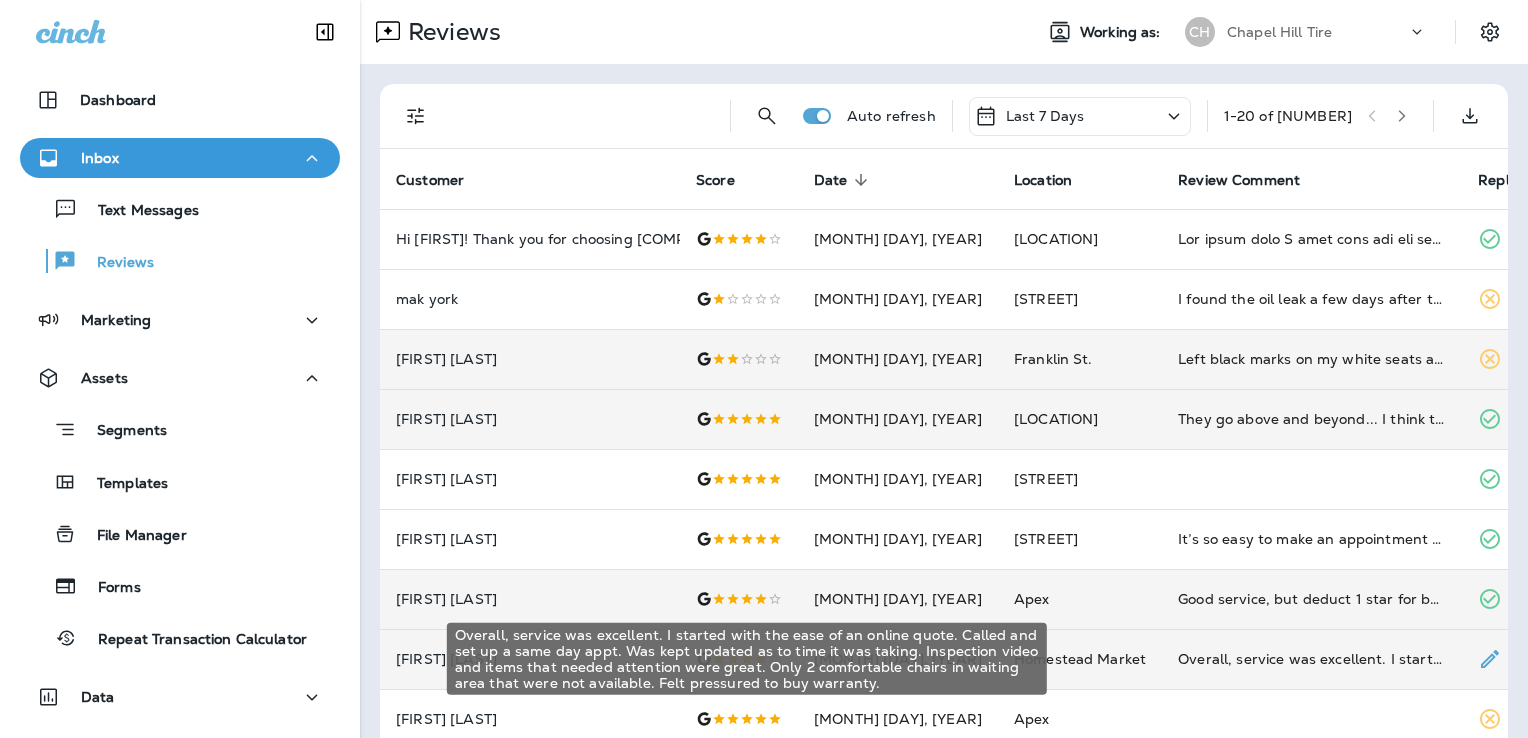 click on "Overall, service was excellent. I started with the ease of an online quote. Called and set up a same day appt. Was kept updated as to time it was taking. Inspection video and items that needed attention were great. Only 2 comfortable chairs in waiting area that were not available. Felt pressured to buy warranty." at bounding box center [1312, 659] 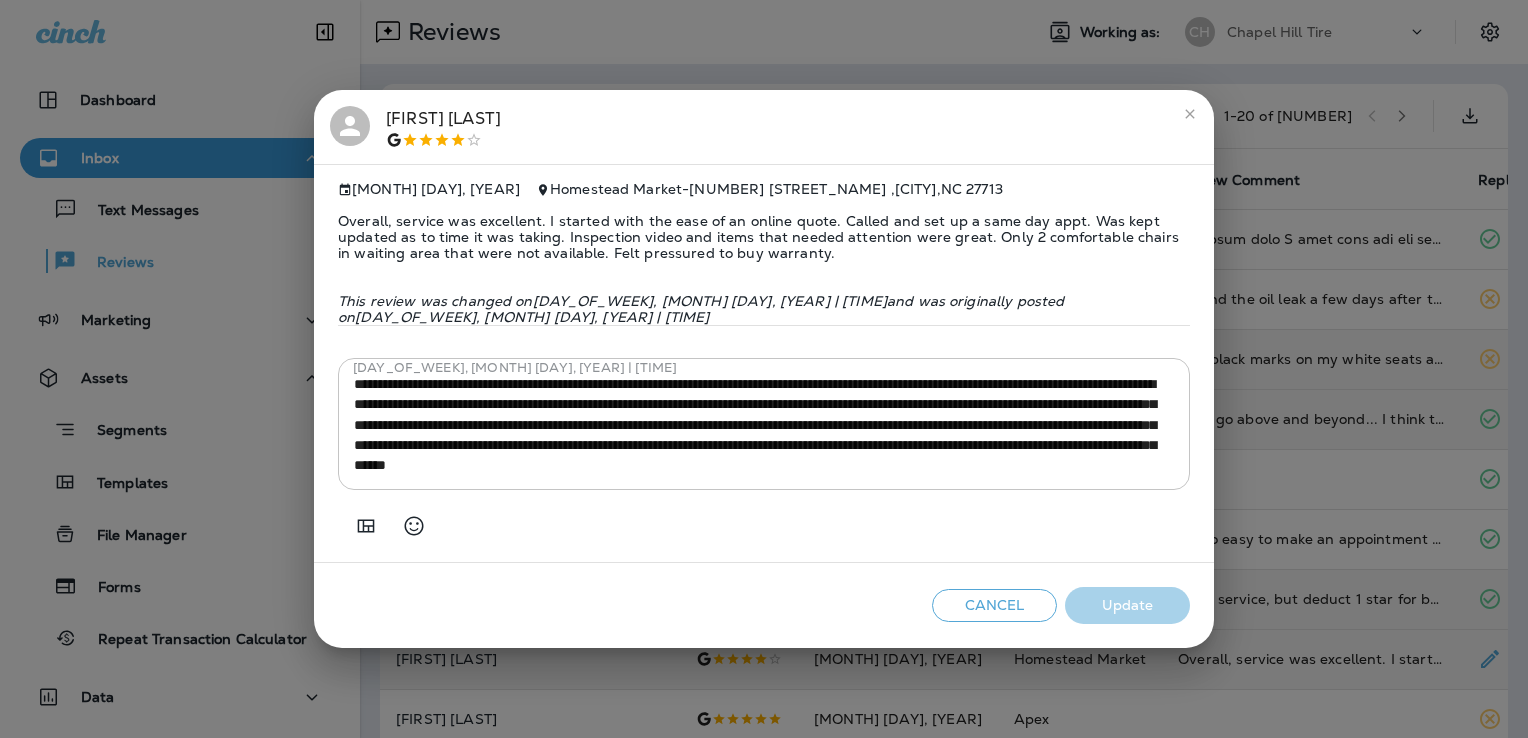 scroll, scrollTop: 80, scrollLeft: 0, axis: vertical 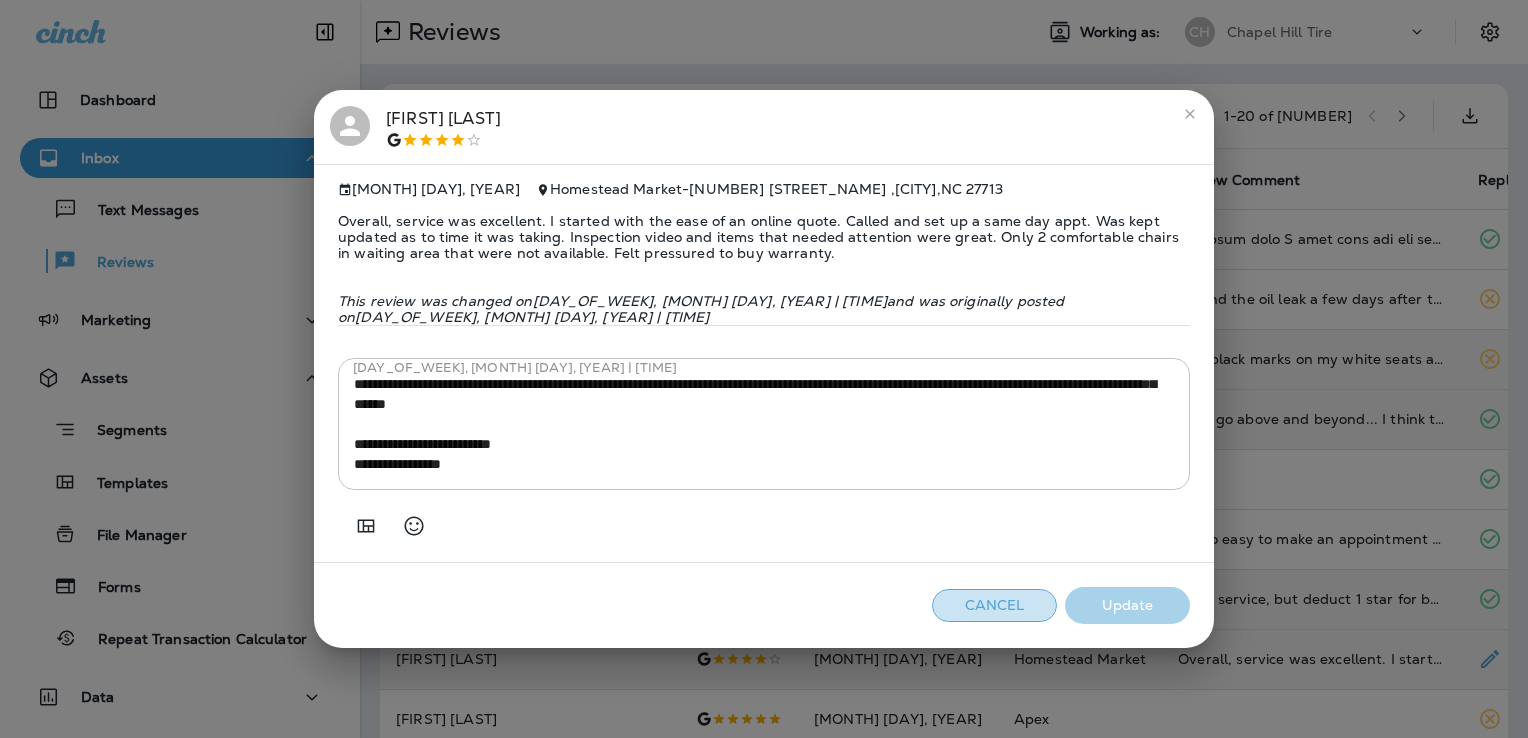 click on "Cancel" at bounding box center [994, 605] 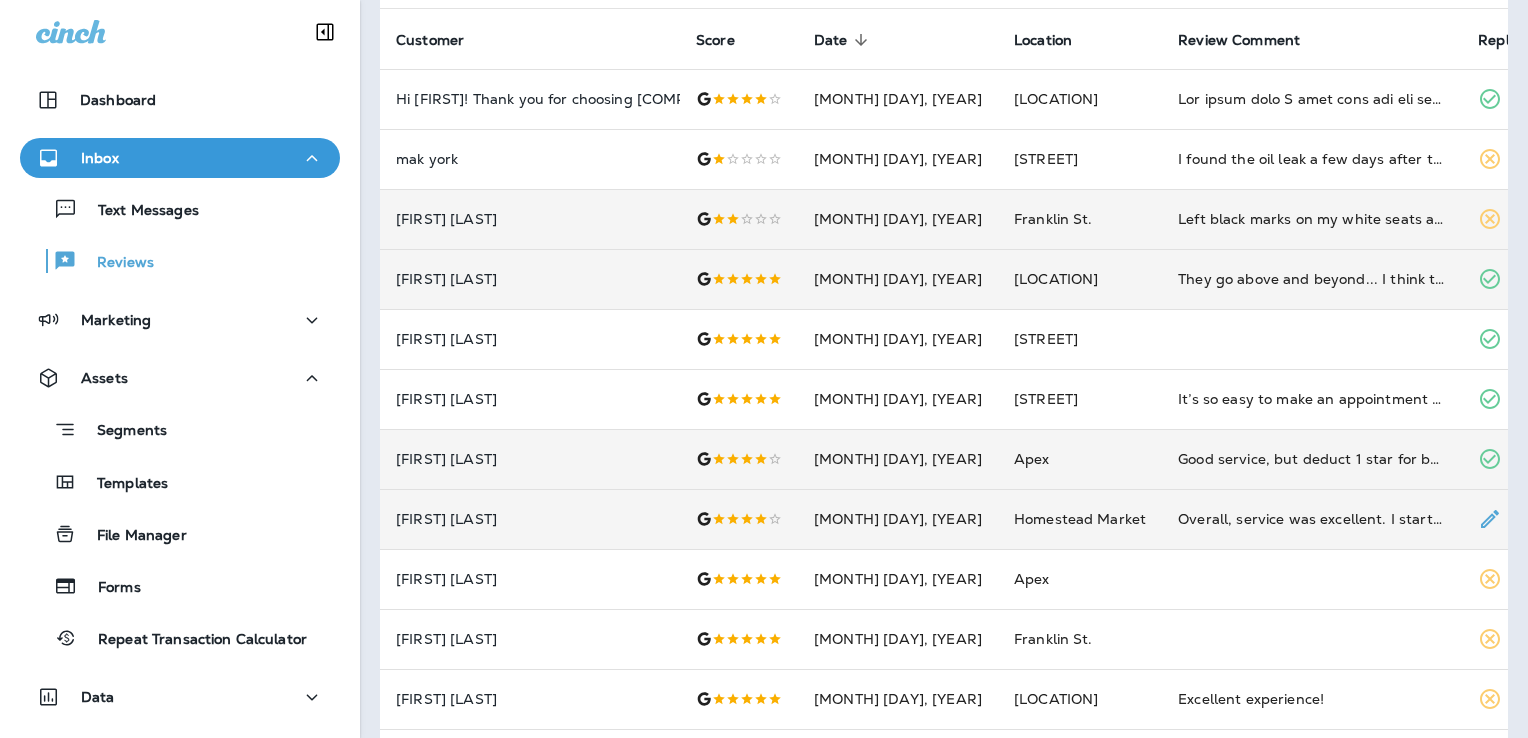 scroll, scrollTop: 146, scrollLeft: 0, axis: vertical 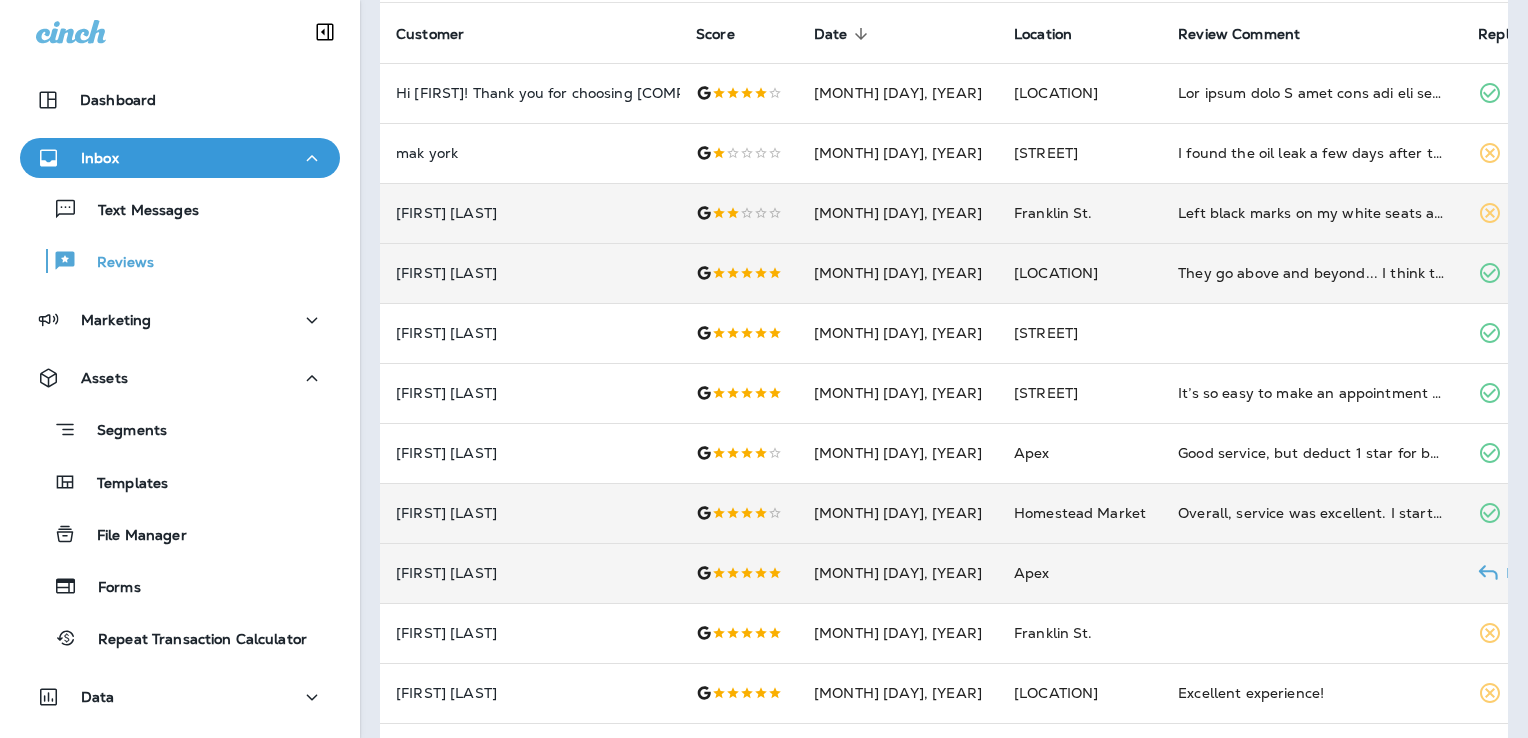 click at bounding box center (1312, 573) 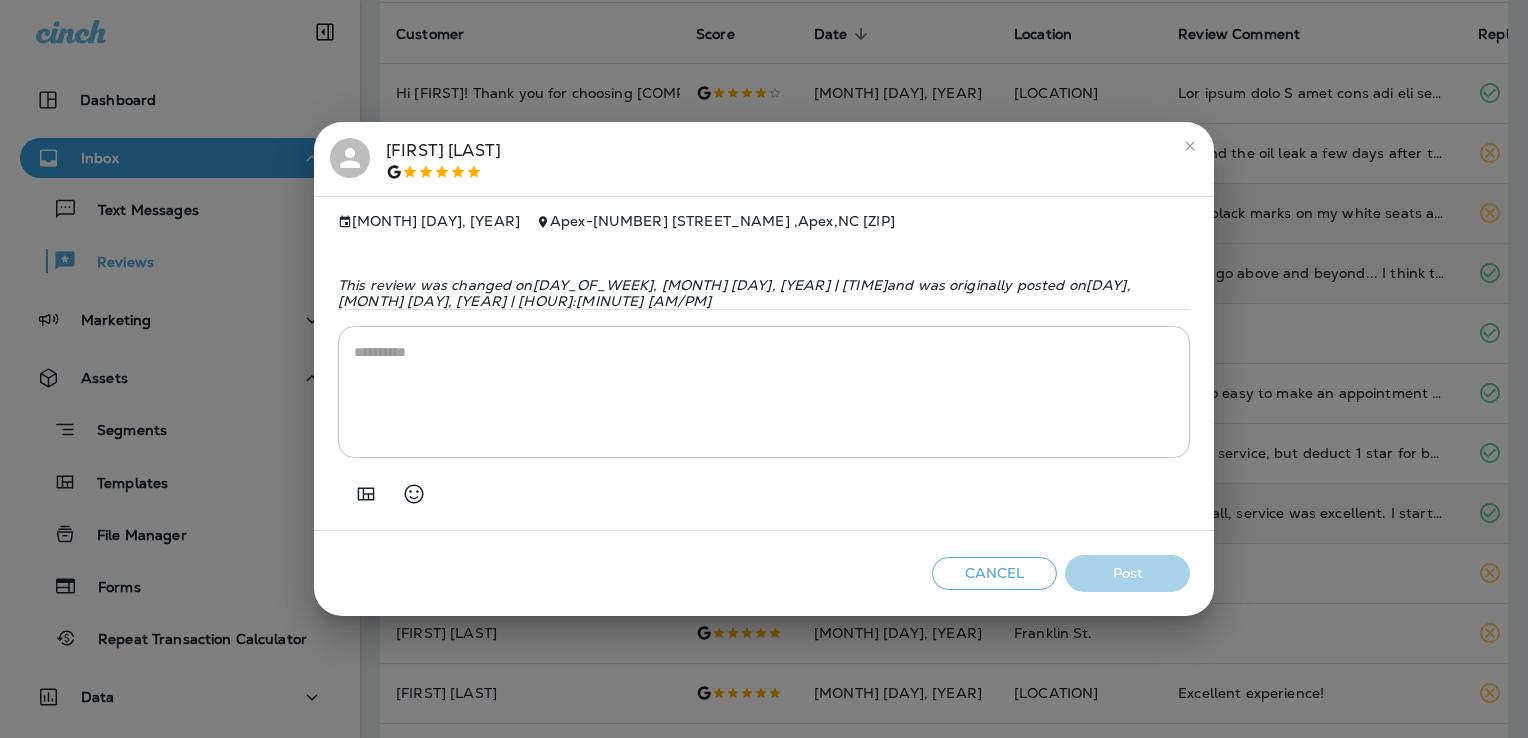 click at bounding box center (764, 392) 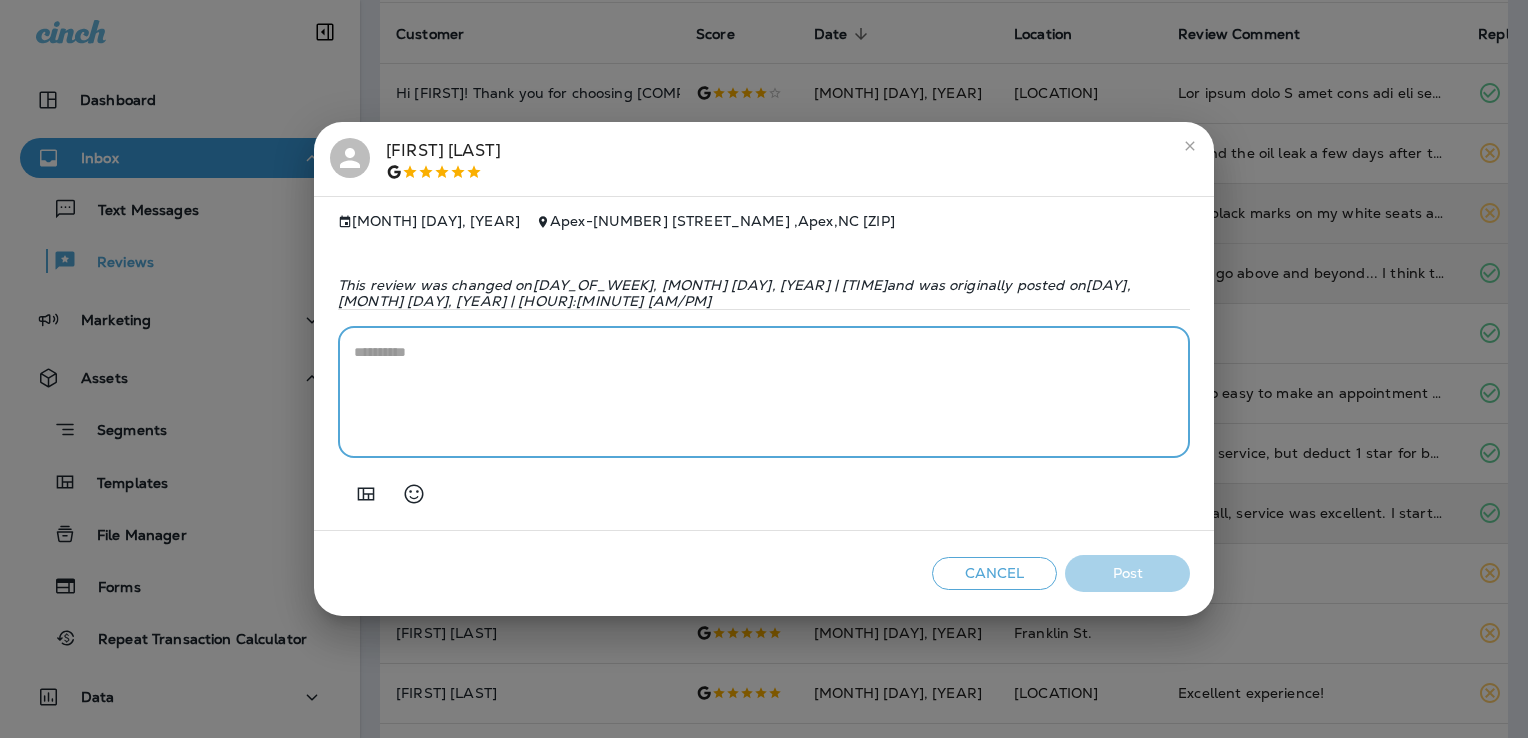paste on "**********" 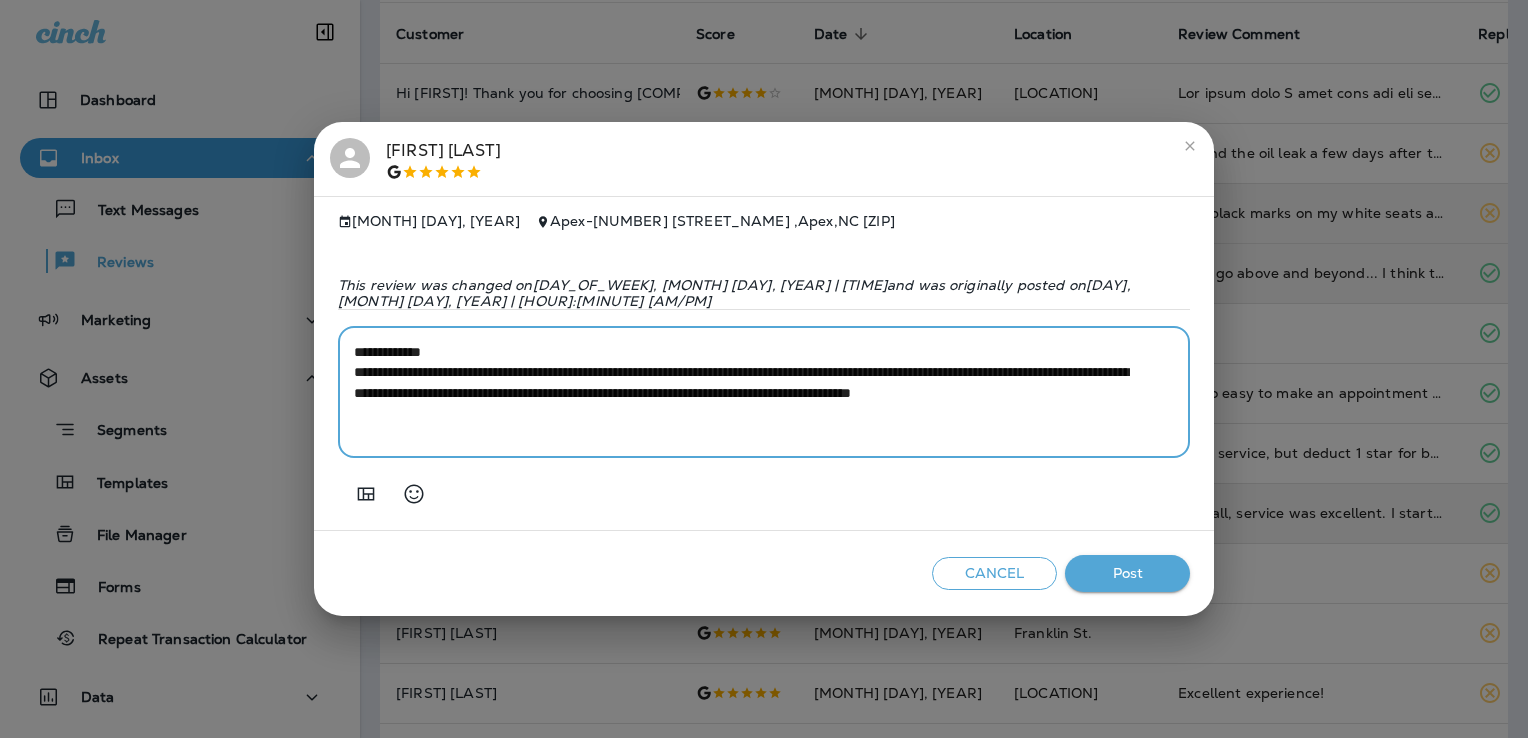 drag, startPoint x: 485, startPoint y: 346, endPoint x: 278, endPoint y: 340, distance: 207.08694 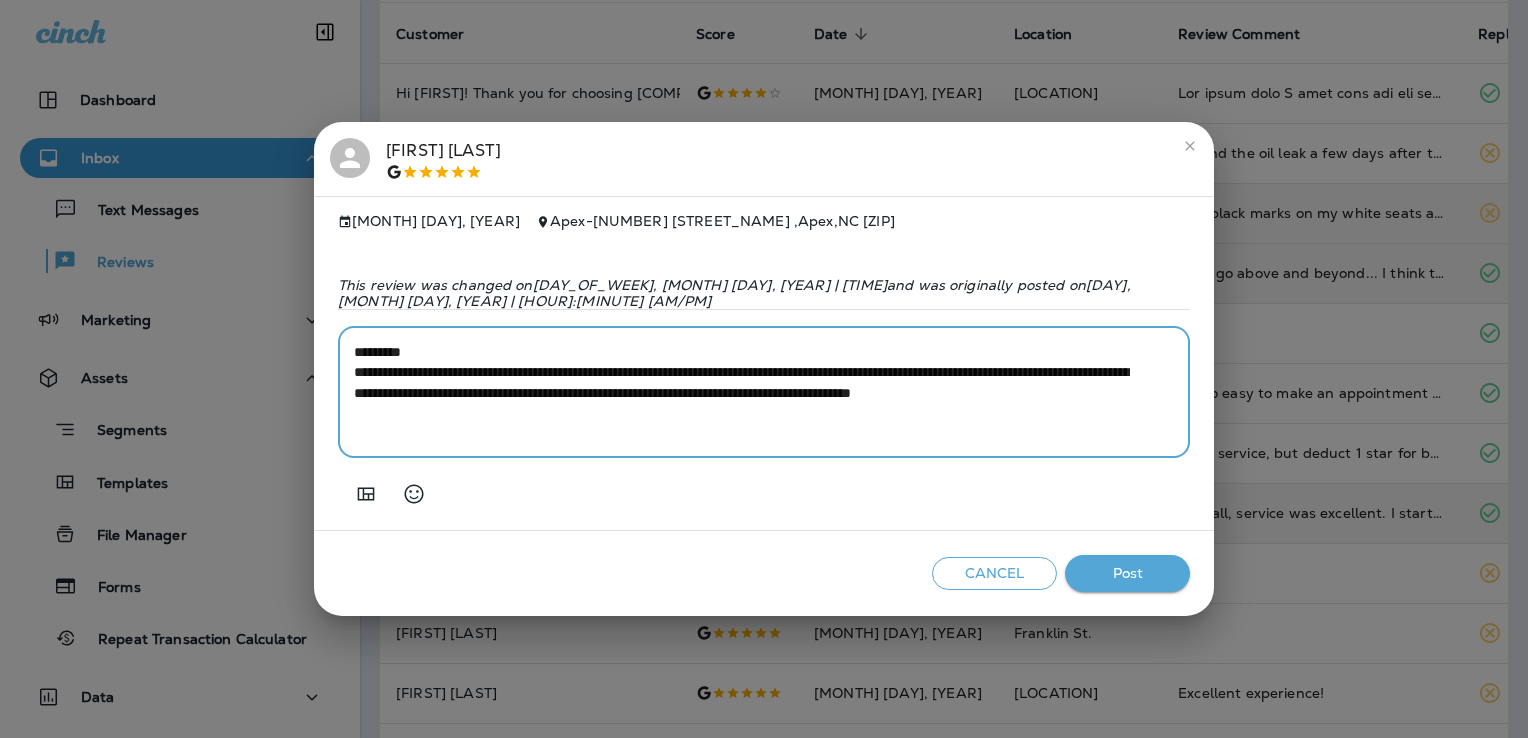 type on "**********" 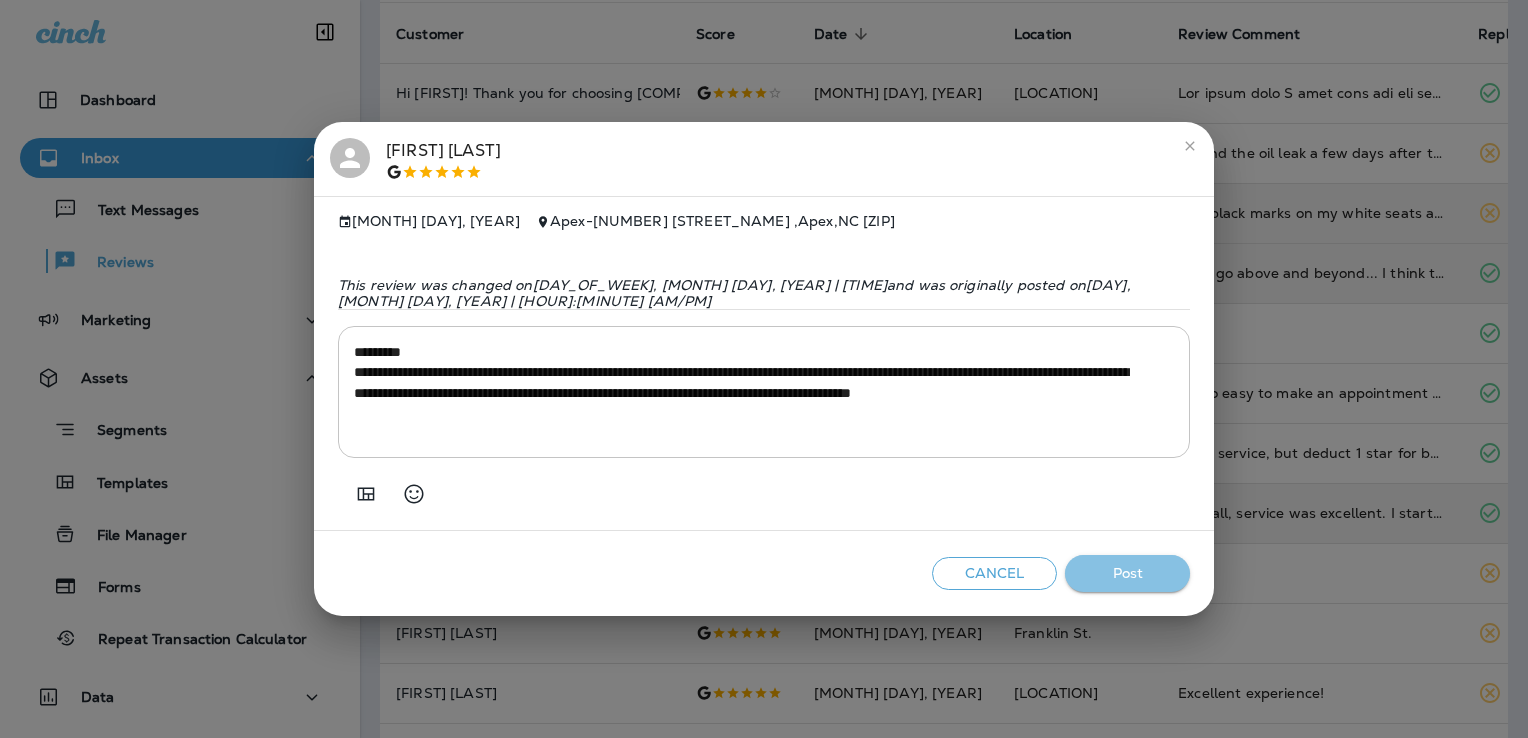 click on "Post" at bounding box center [1127, 573] 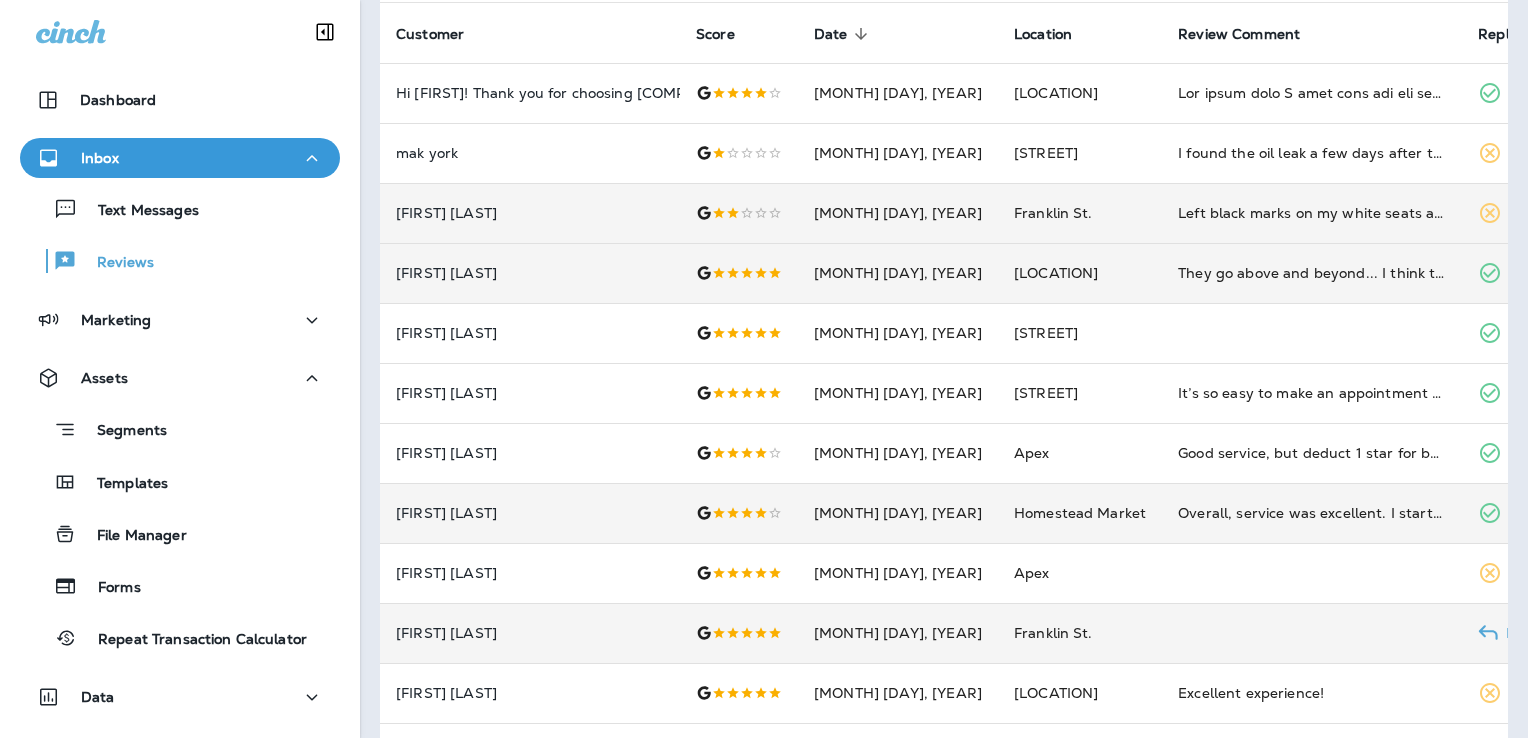 click at bounding box center [1312, 633] 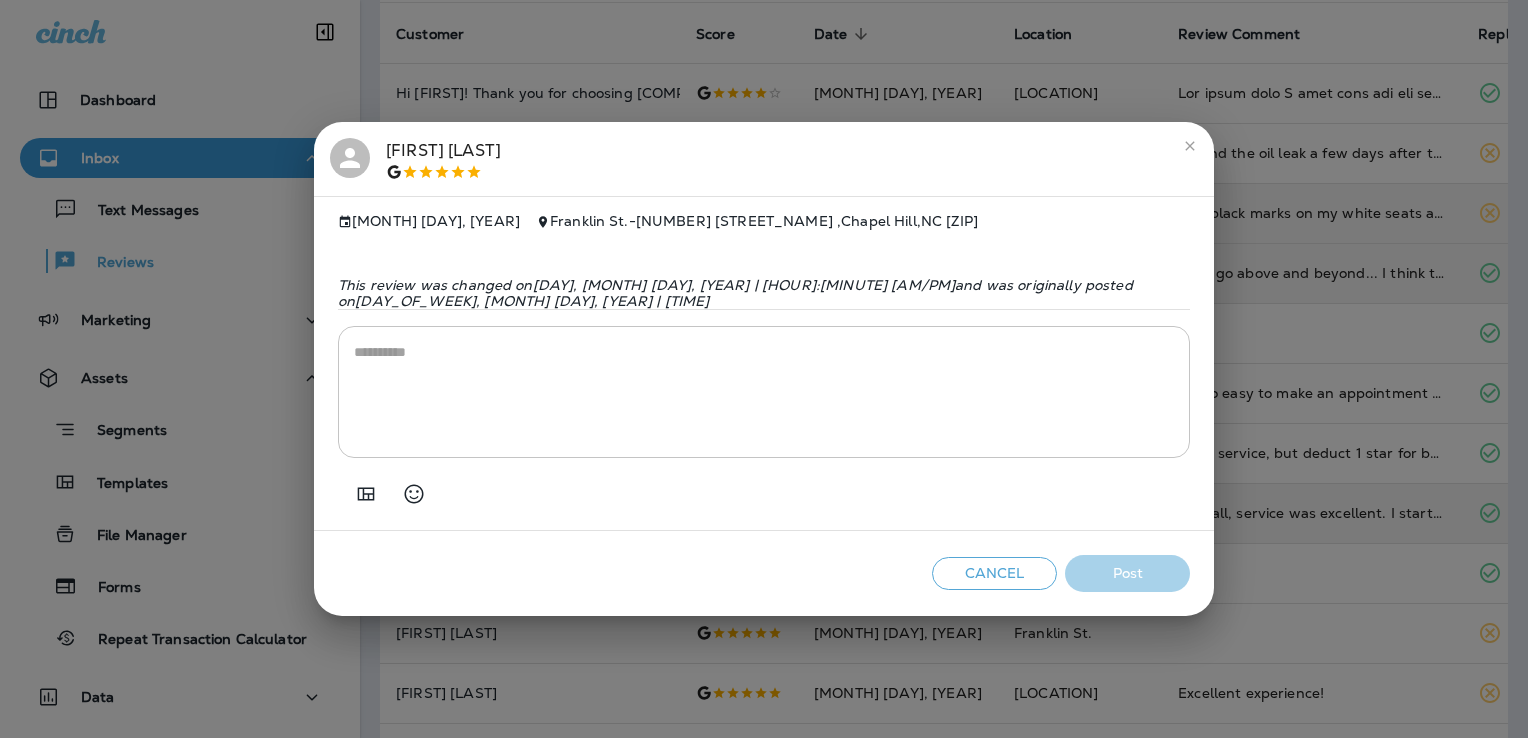click at bounding box center (764, 392) 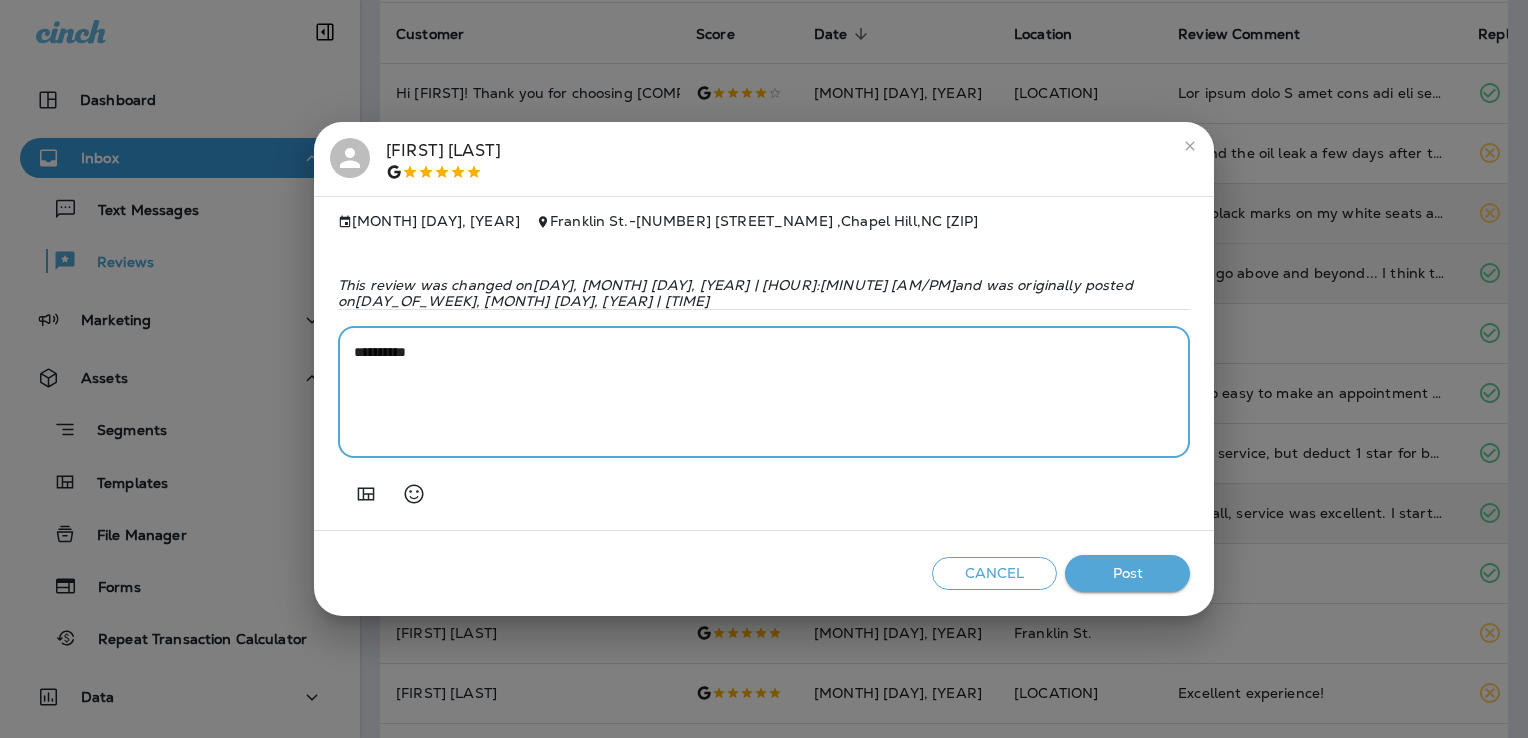 paste on "**********" 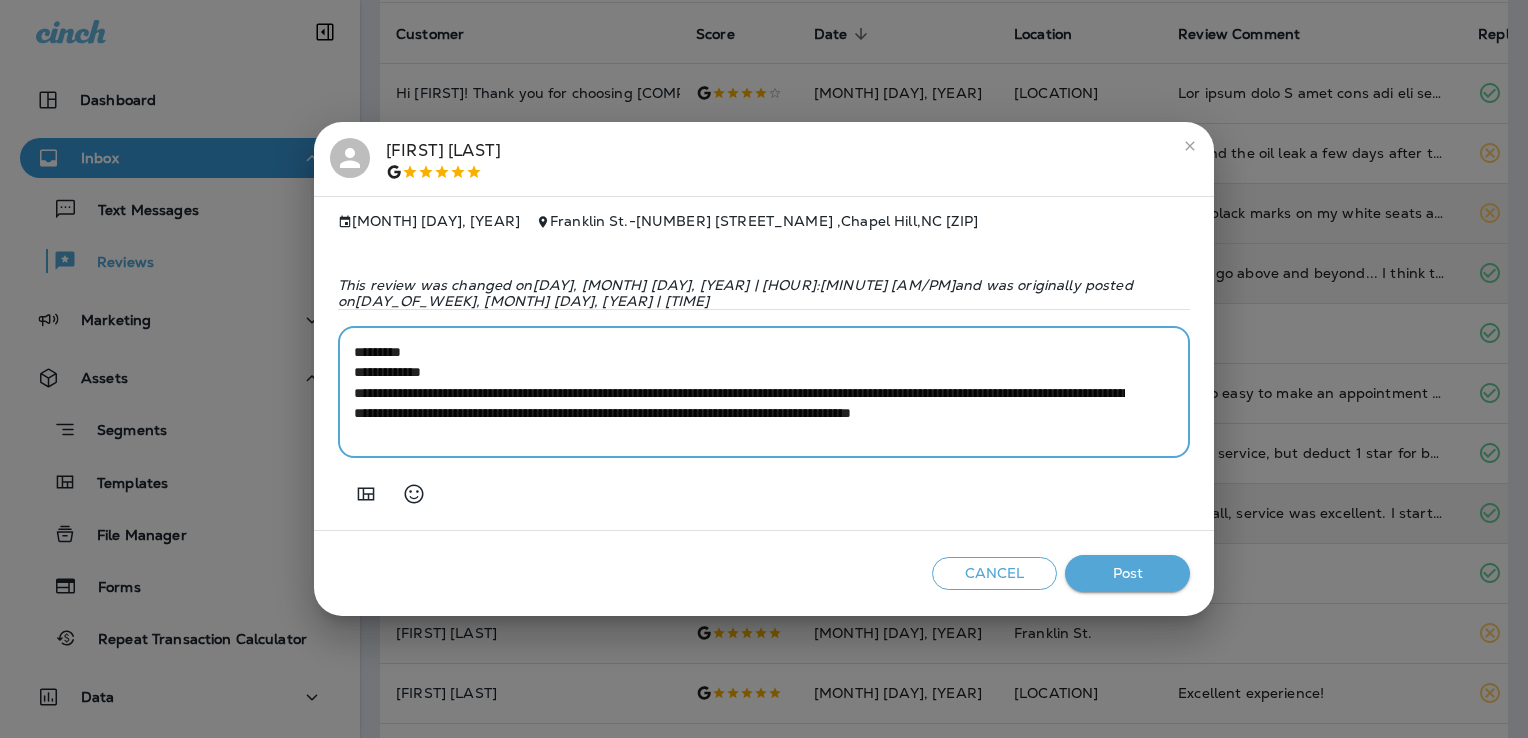 drag, startPoint x: 487, startPoint y: 367, endPoint x: 334, endPoint y: 362, distance: 153.08168 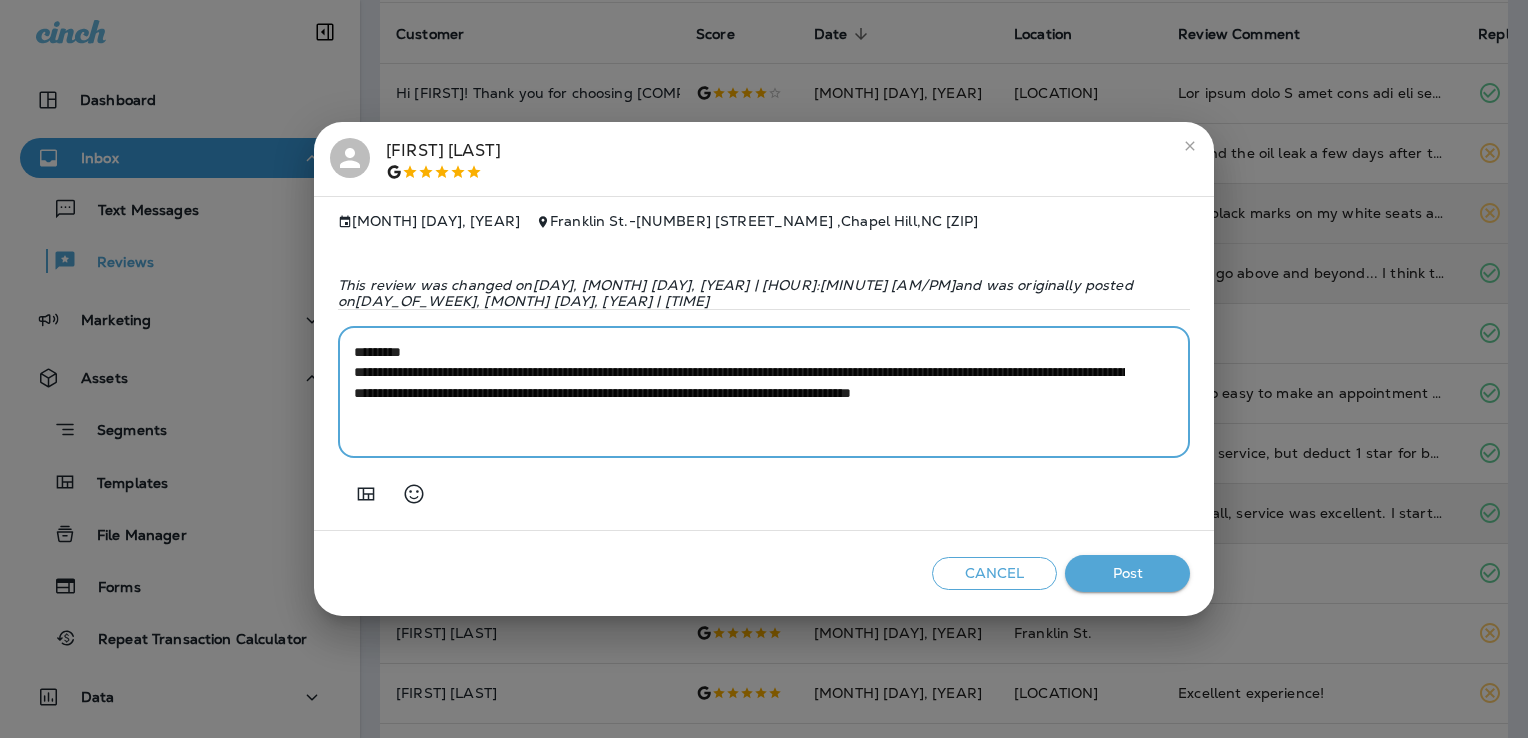type on "**********" 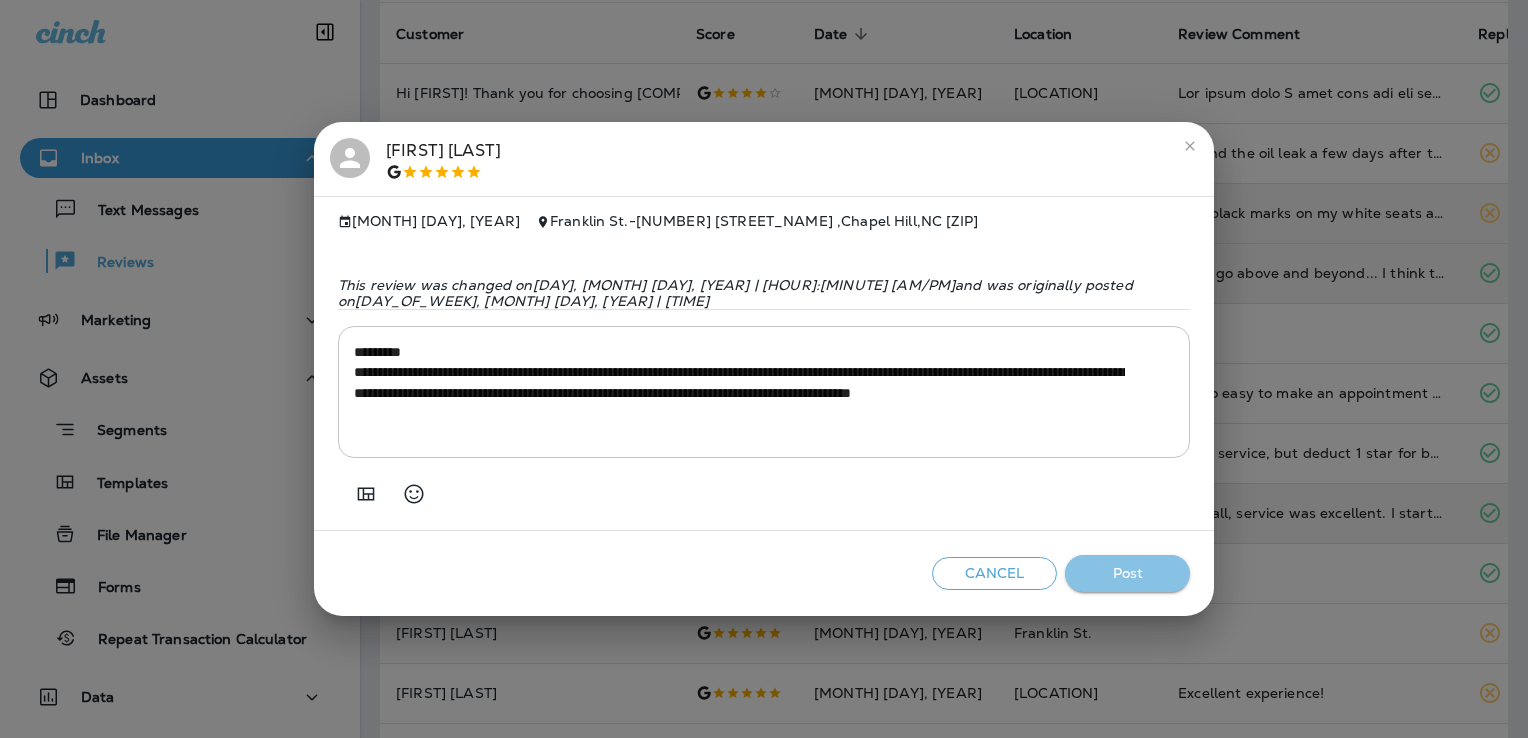 click on "Post" at bounding box center (1127, 573) 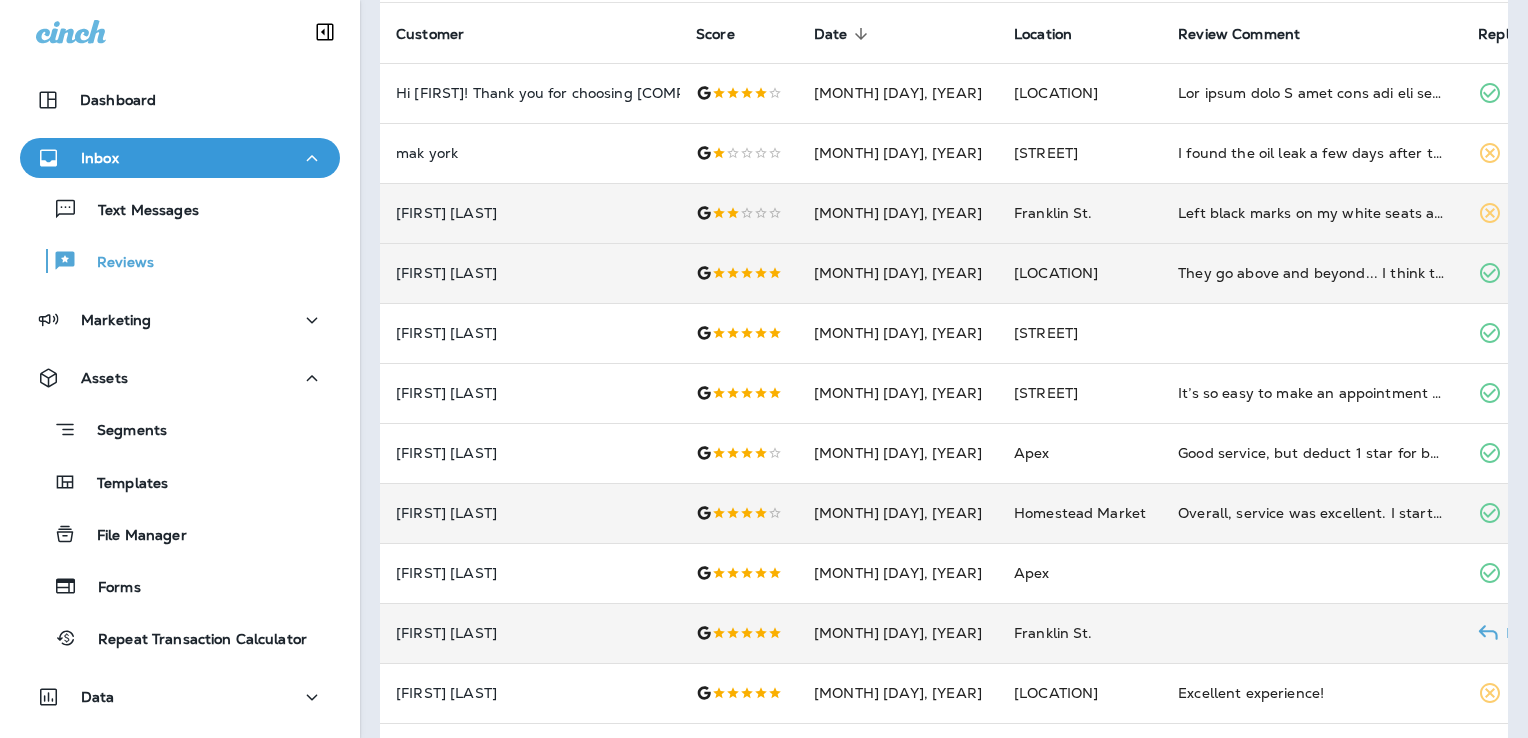 scroll, scrollTop: 383, scrollLeft: 0, axis: vertical 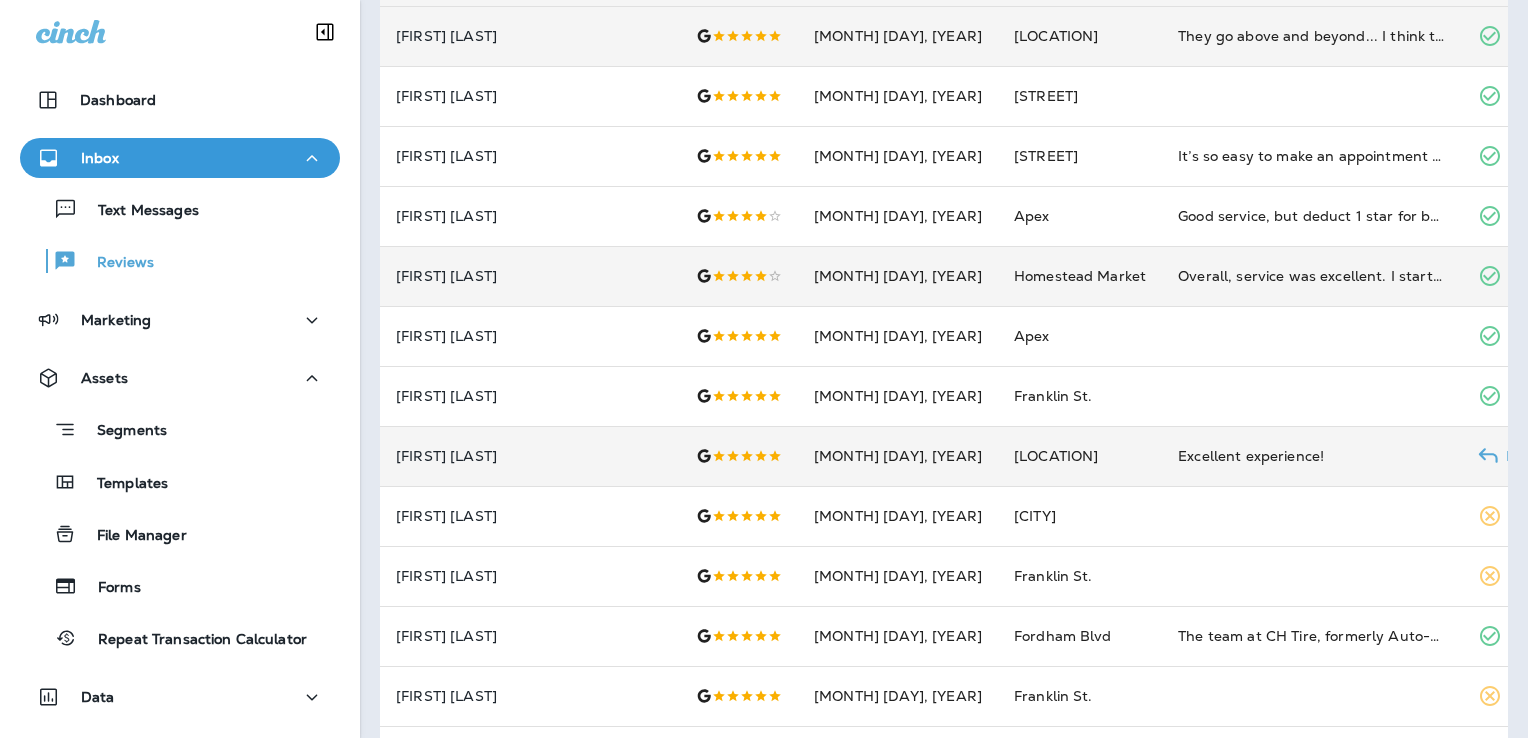 click on "Excellent experience!" at bounding box center (1312, 456) 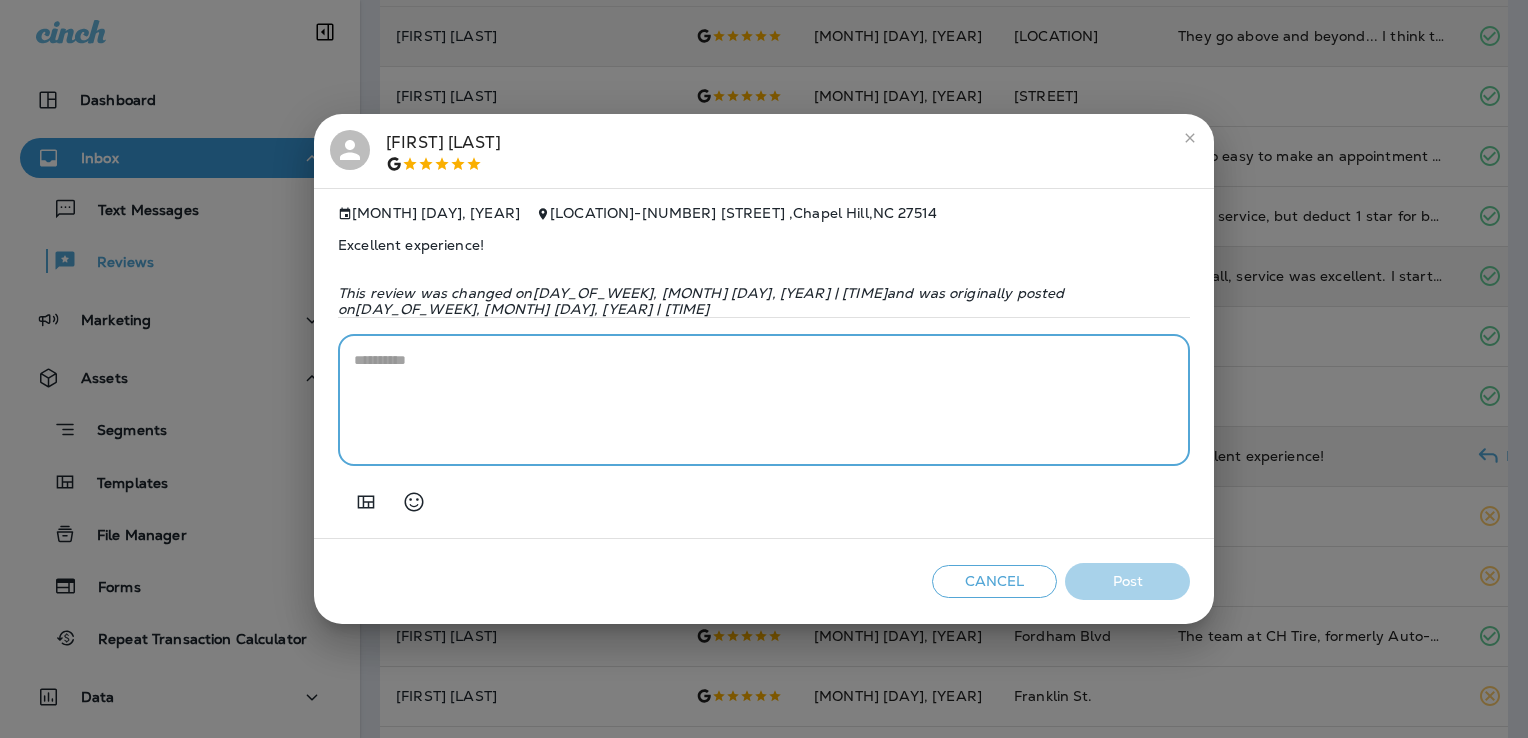 click at bounding box center (764, 400) 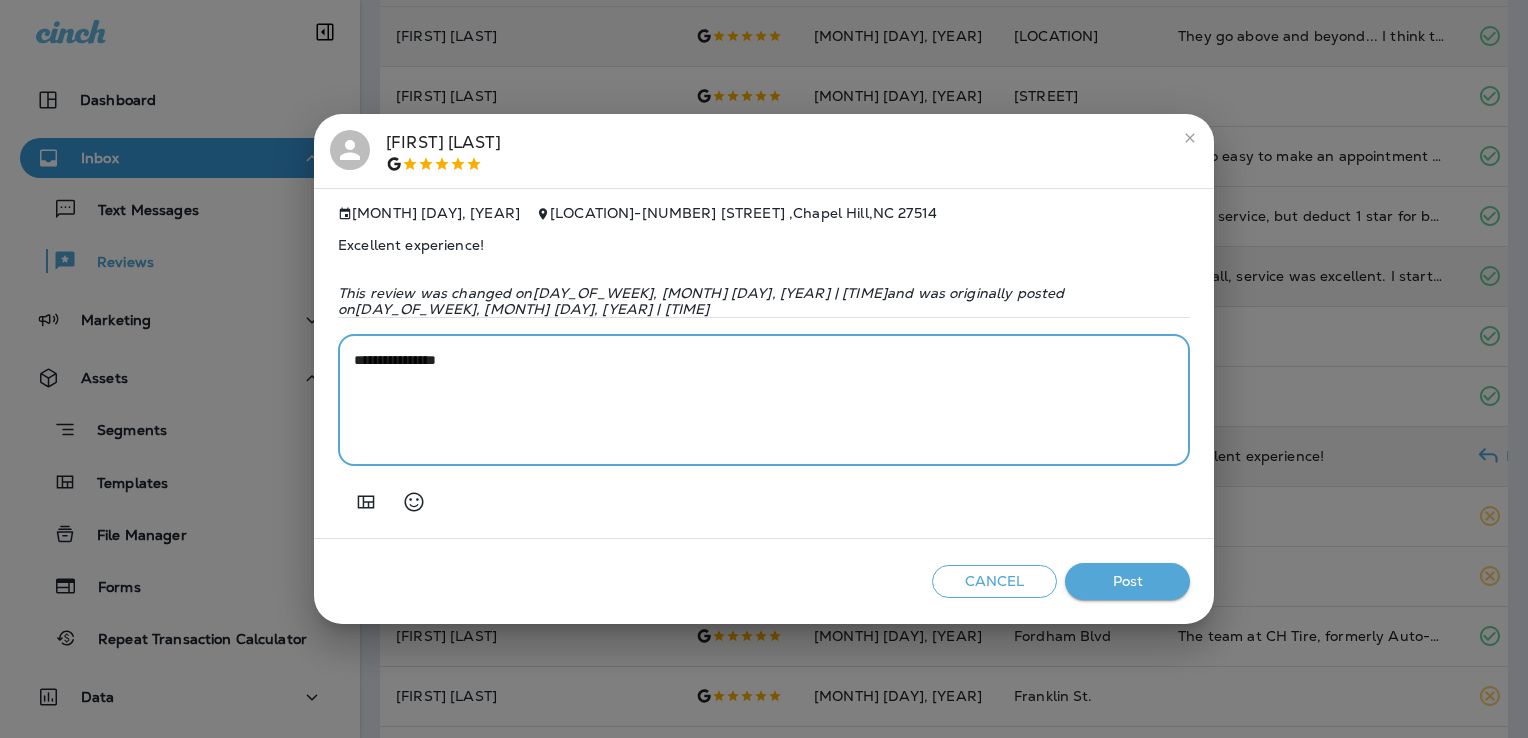 paste on "**********" 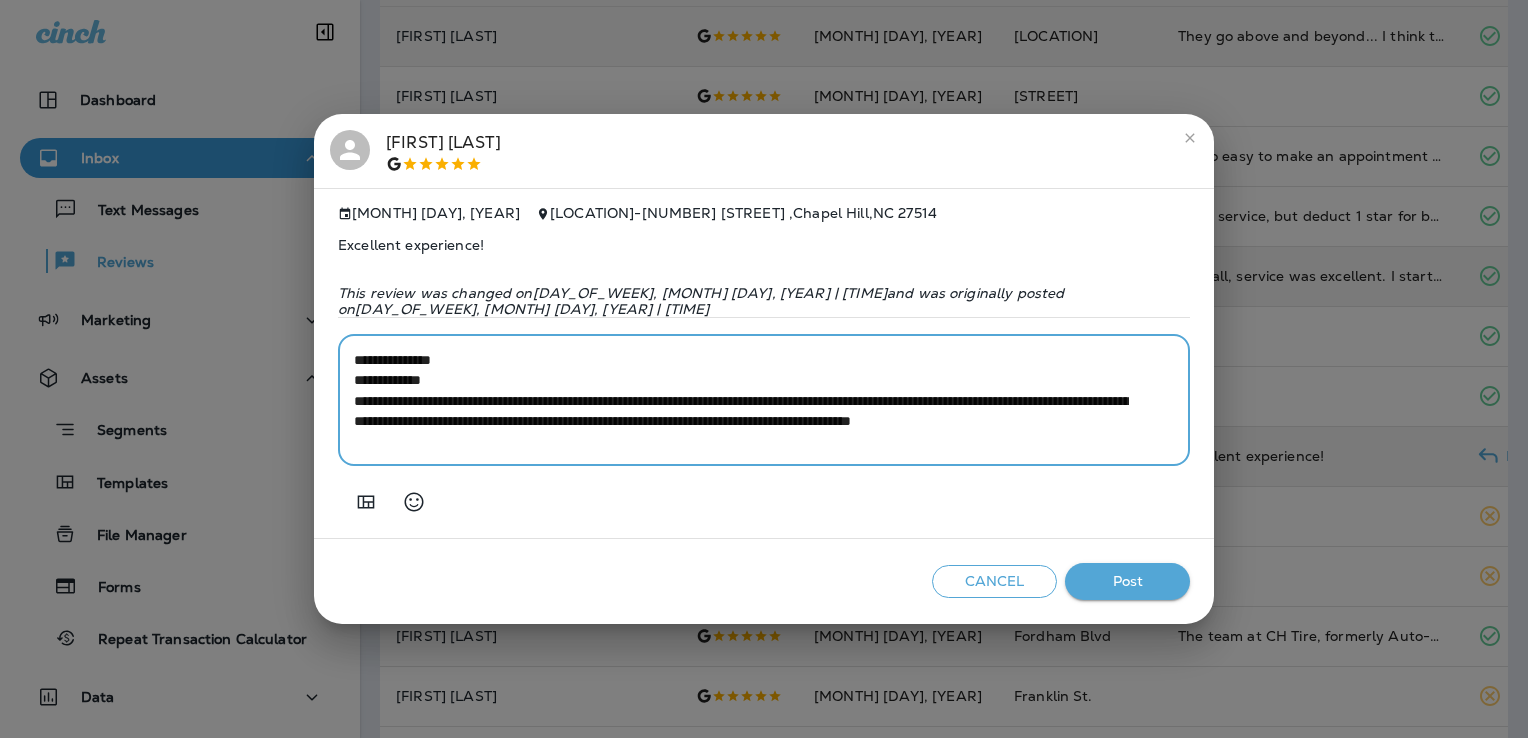 drag, startPoint x: 480, startPoint y: 370, endPoint x: 335, endPoint y: 380, distance: 145.34442 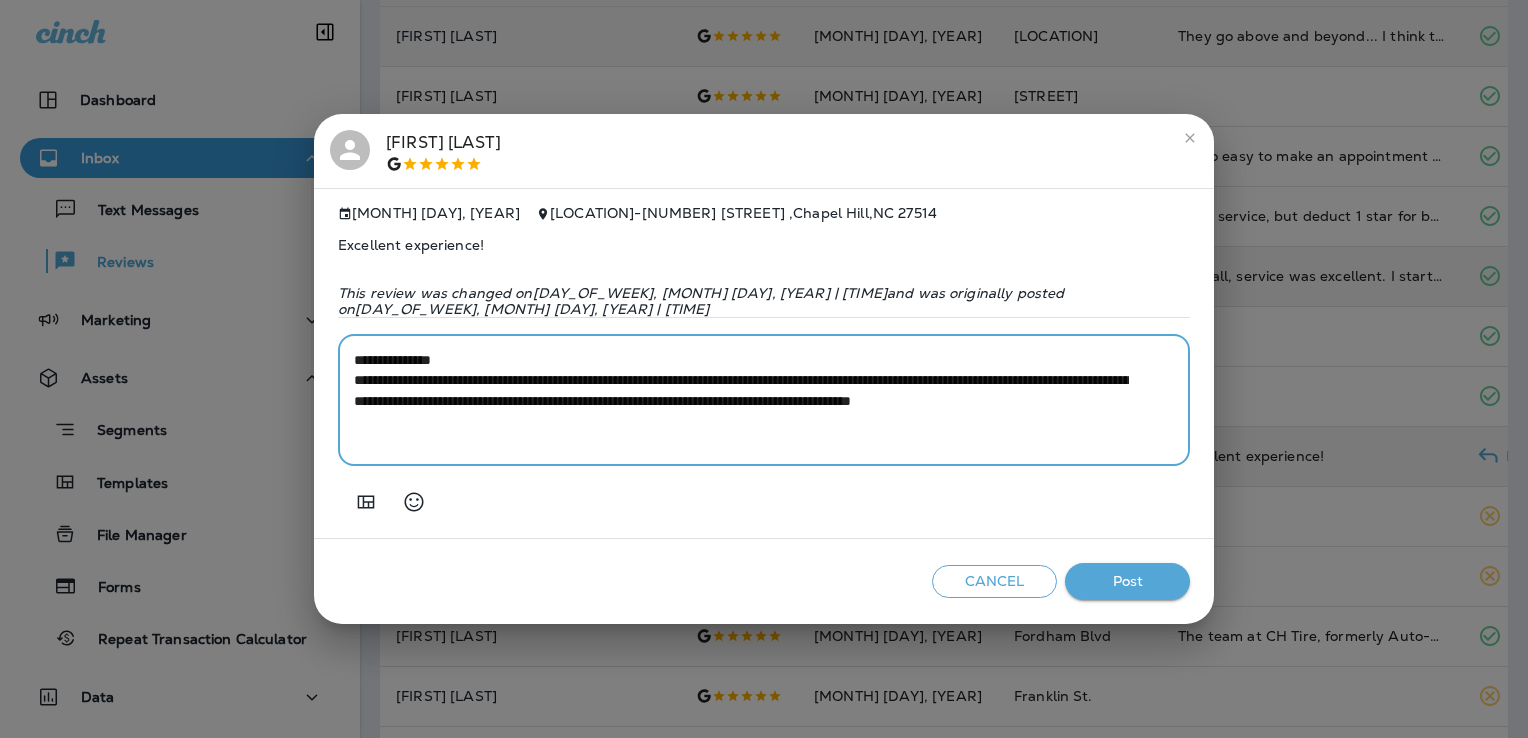 type on "**********" 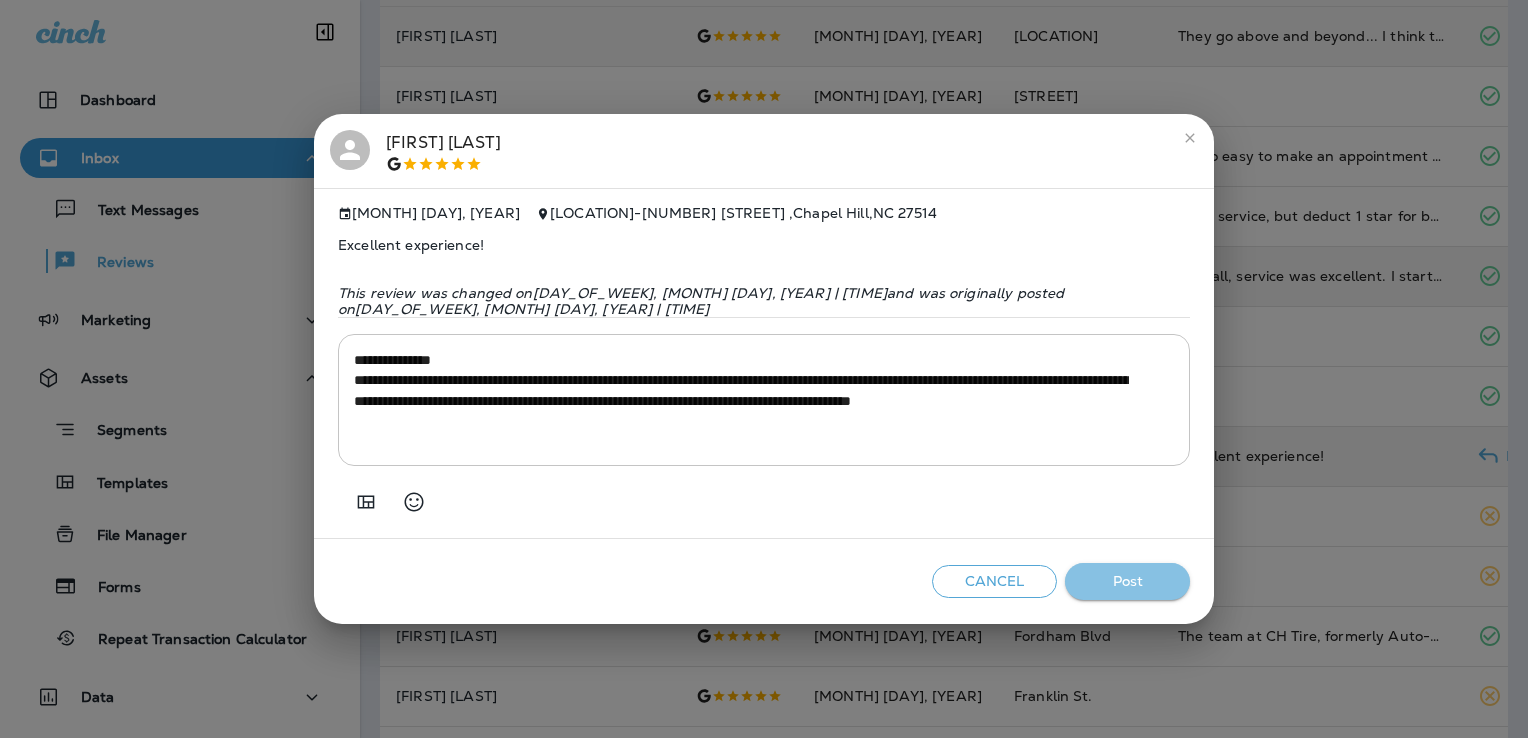 click on "Post" at bounding box center (1127, 581) 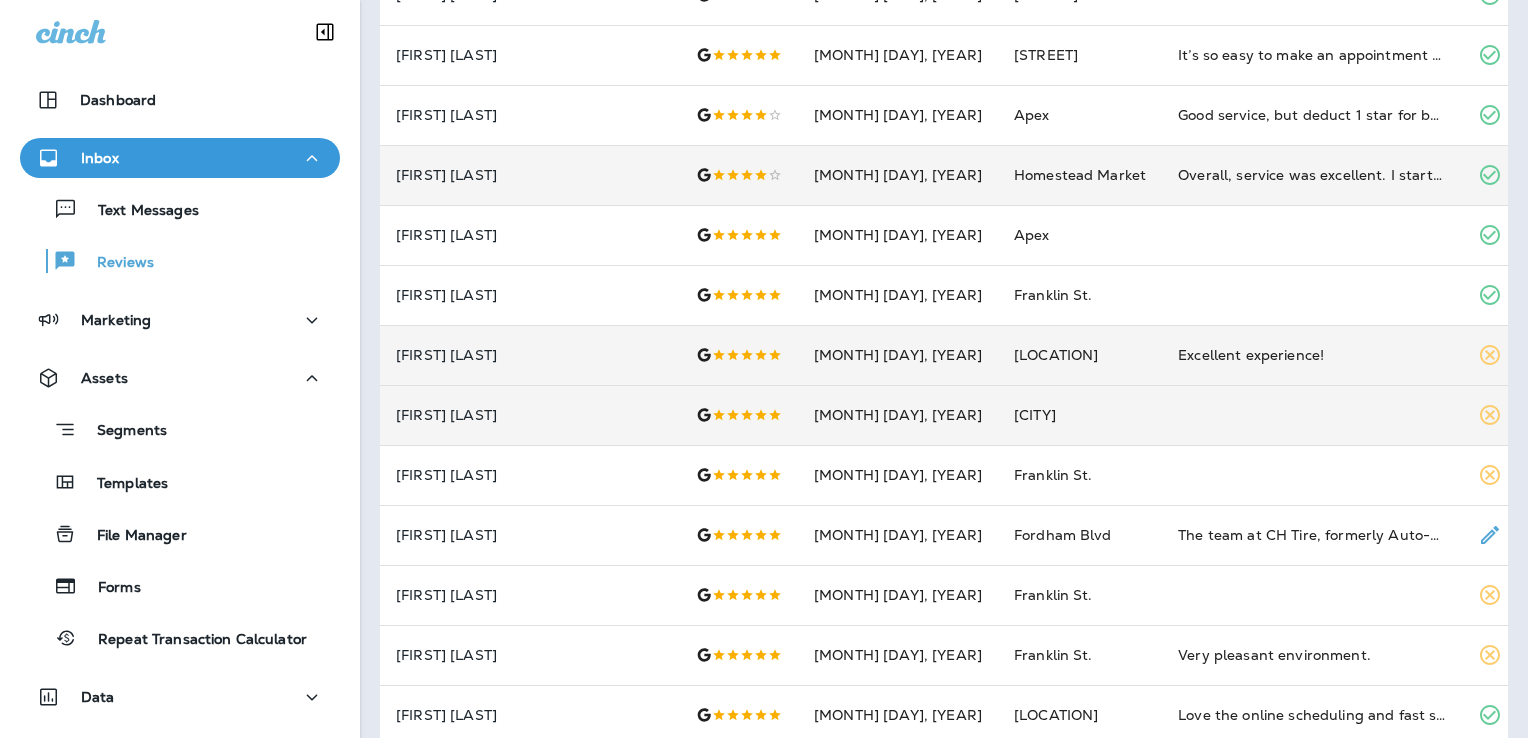 scroll, scrollTop: 494, scrollLeft: 0, axis: vertical 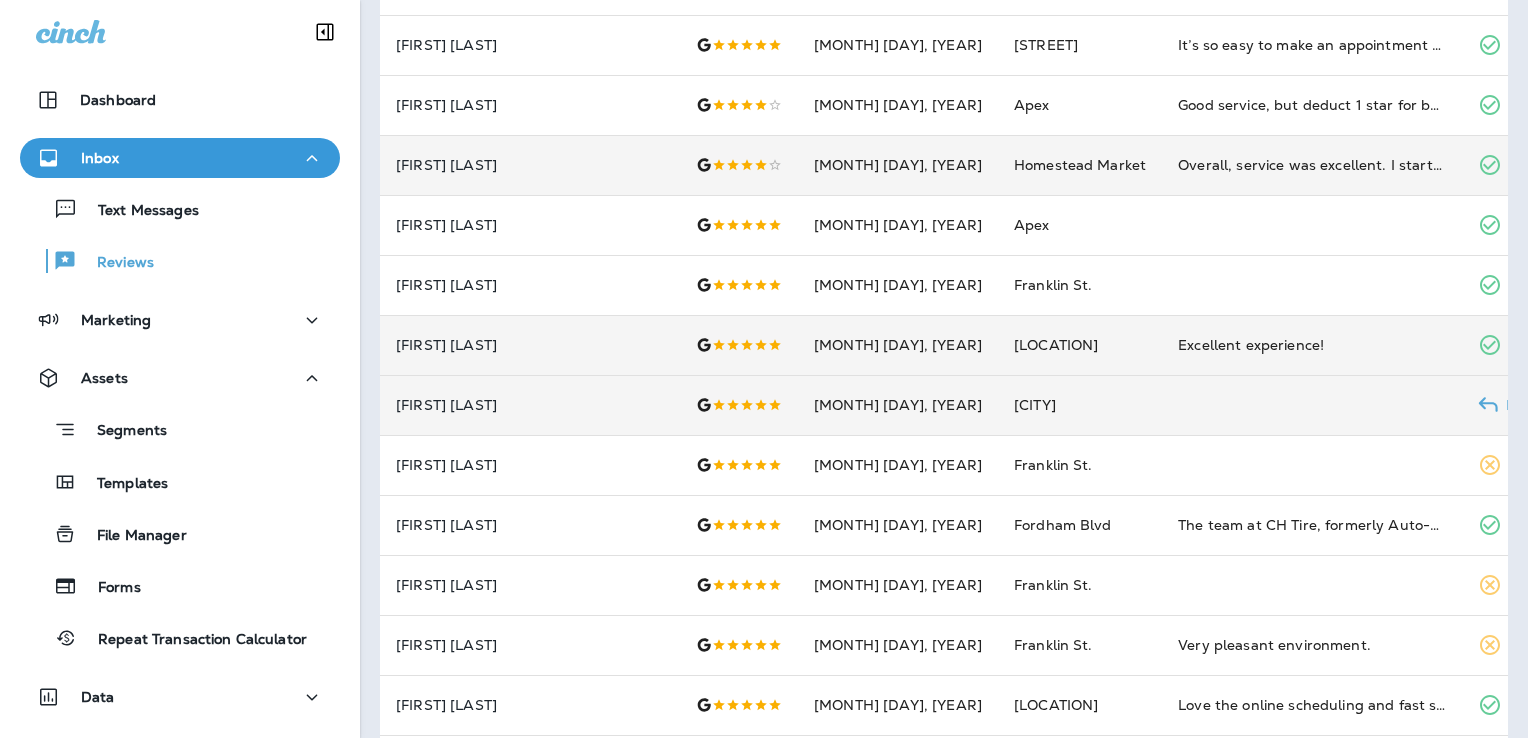 click at bounding box center (1312, 405) 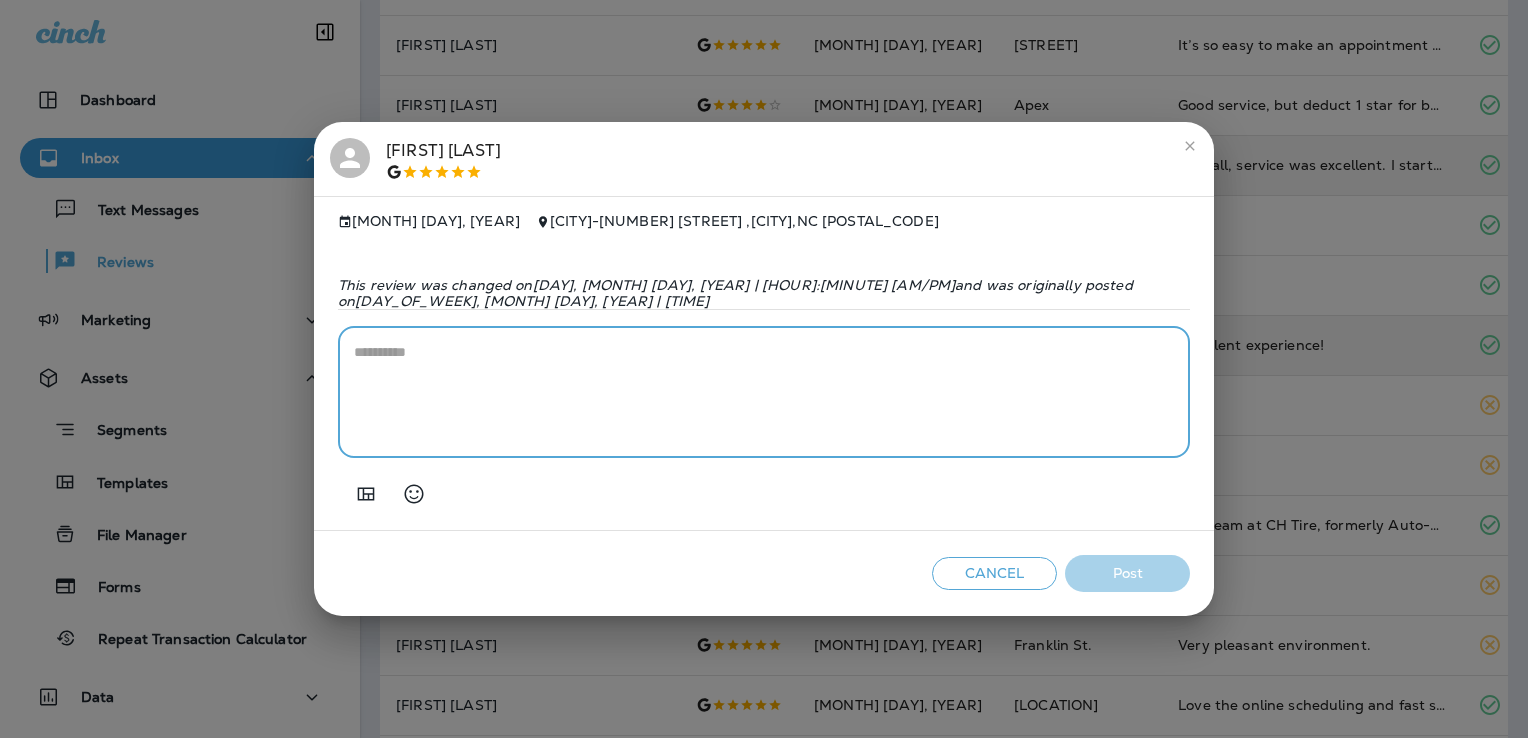 click at bounding box center (764, 392) 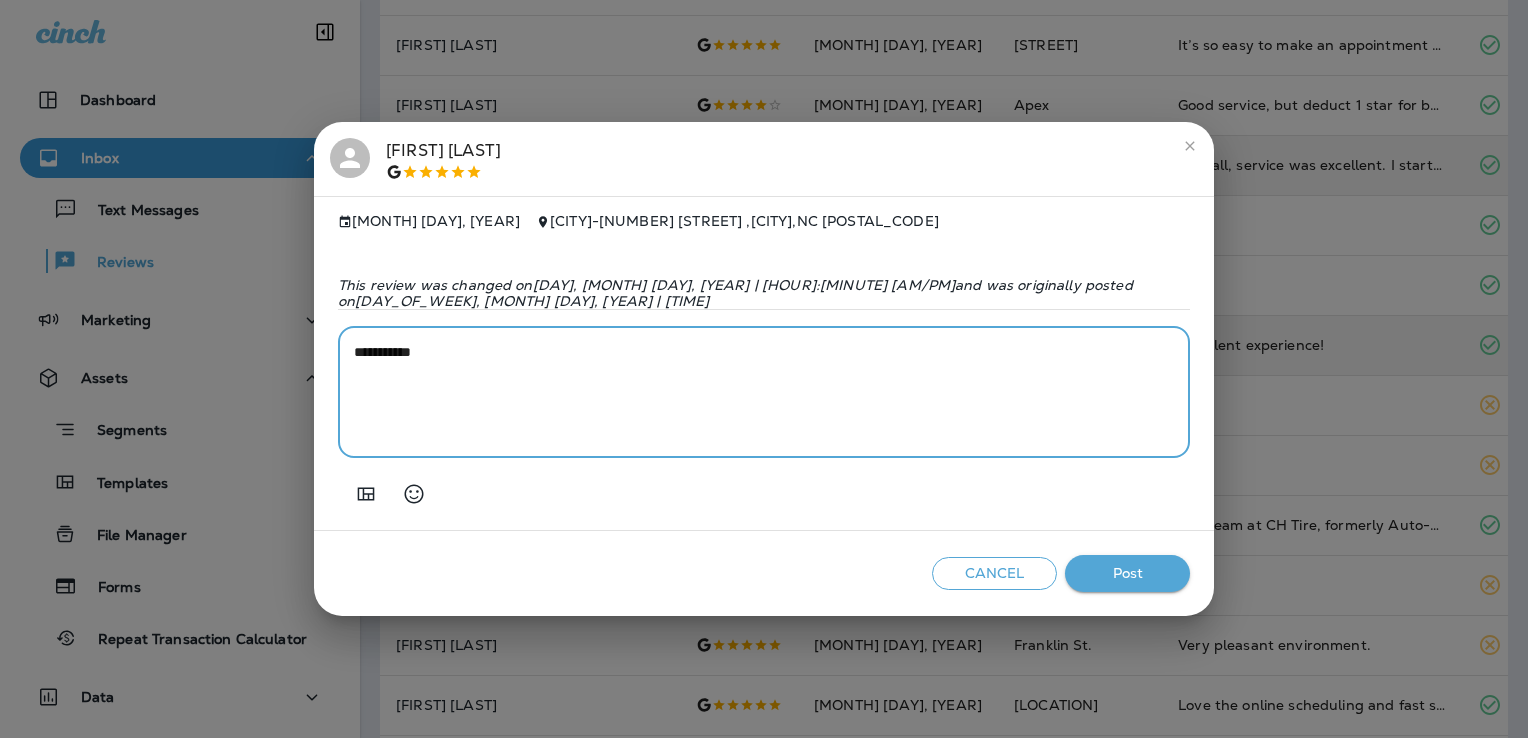 paste on "**********" 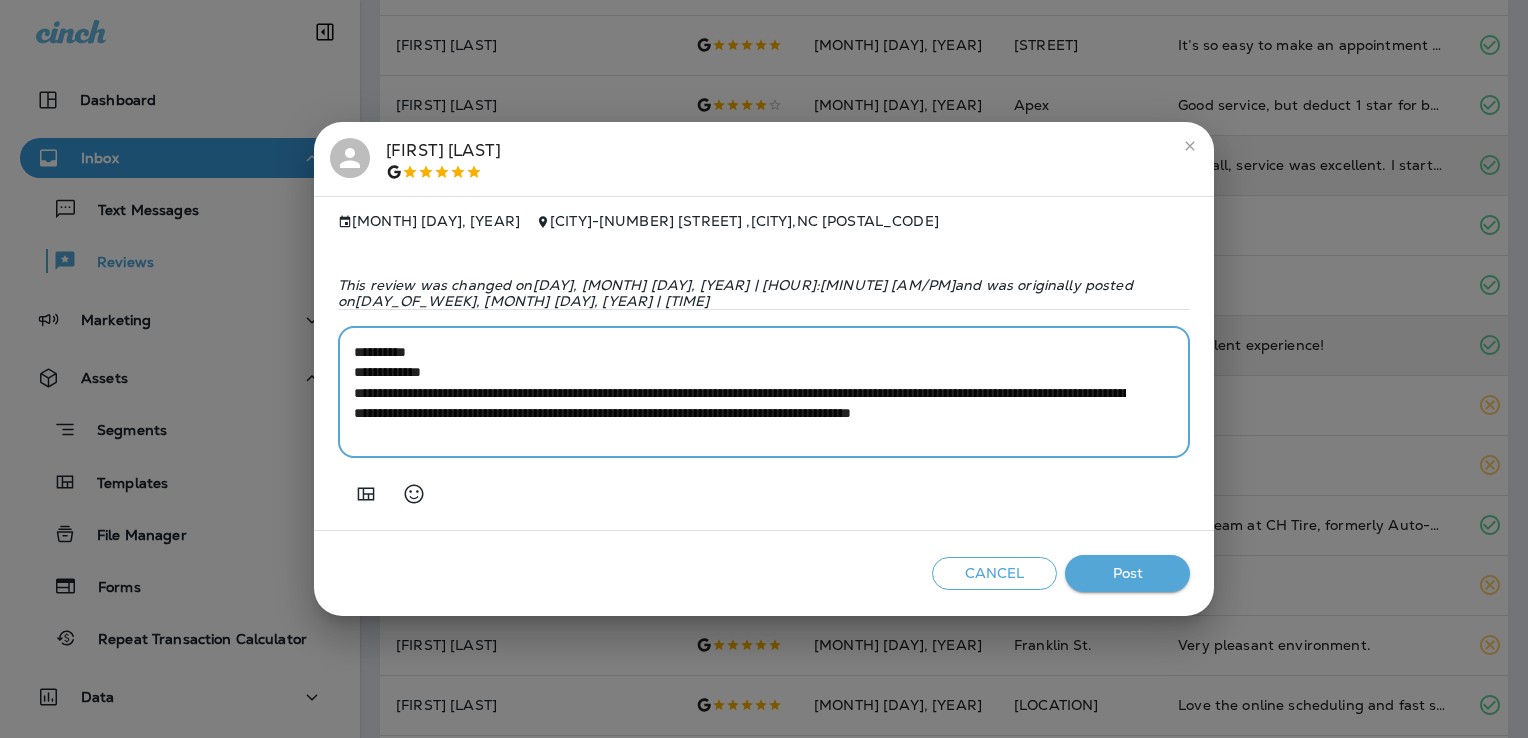 drag, startPoint x: 484, startPoint y: 370, endPoint x: 325, endPoint y: 374, distance: 159.05031 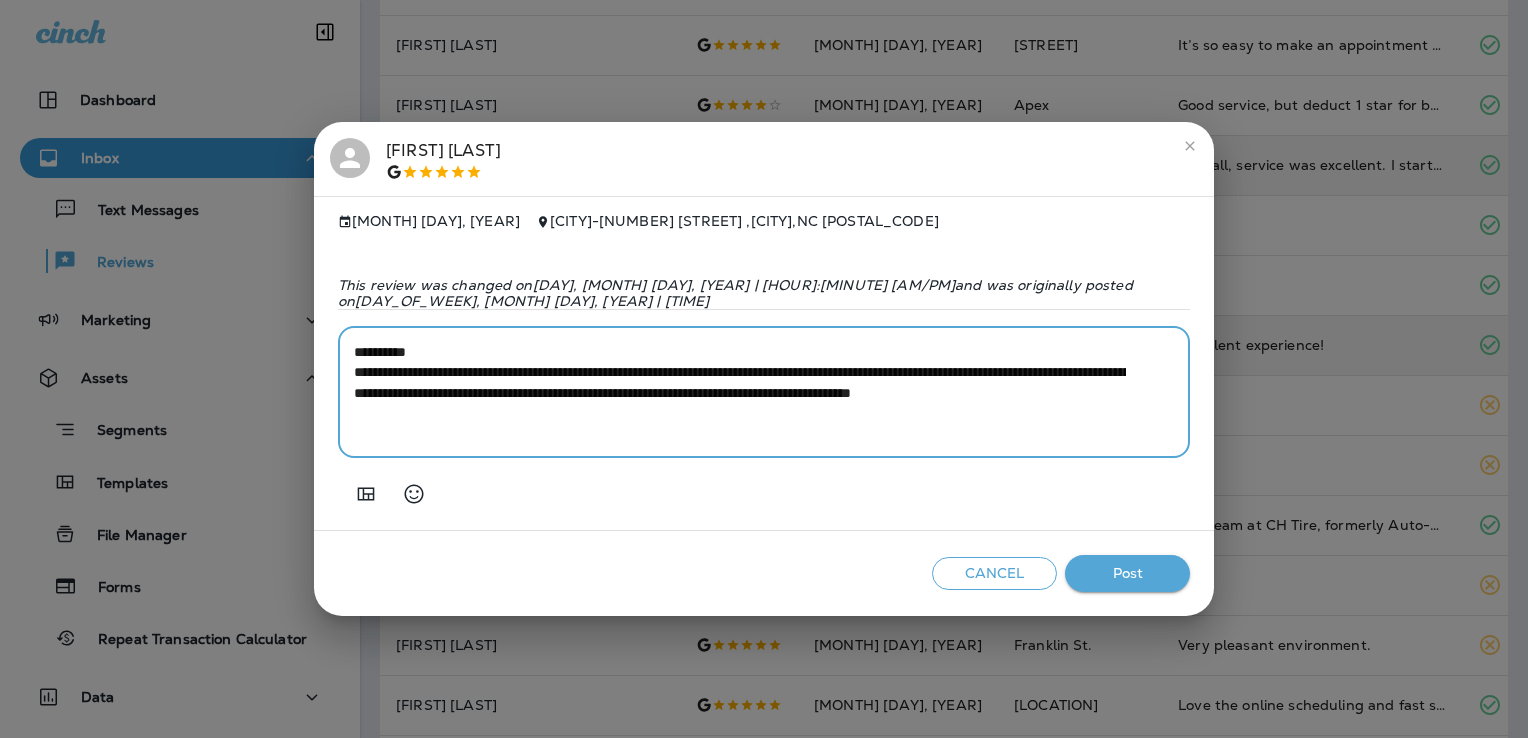 type on "**********" 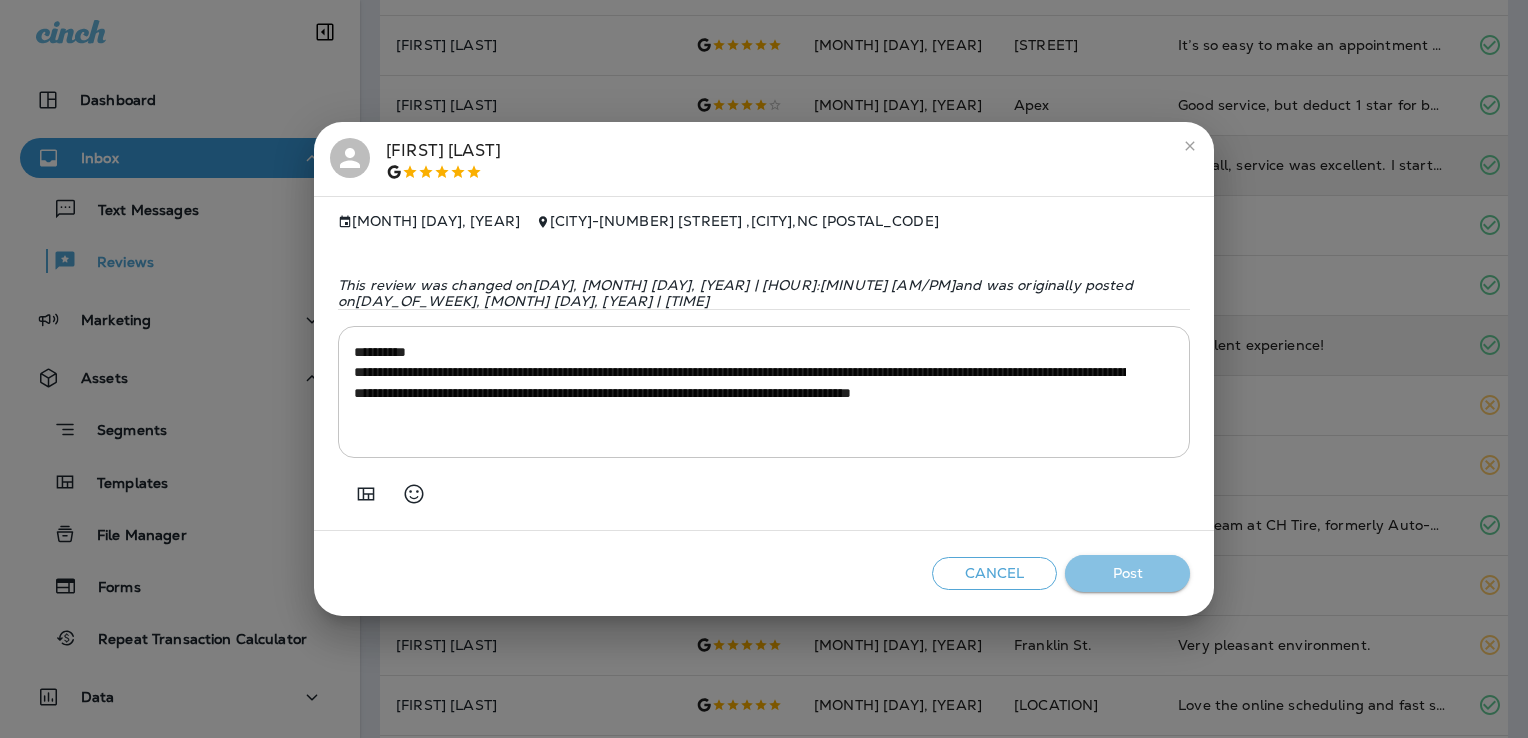 click on "Post" at bounding box center [1127, 573] 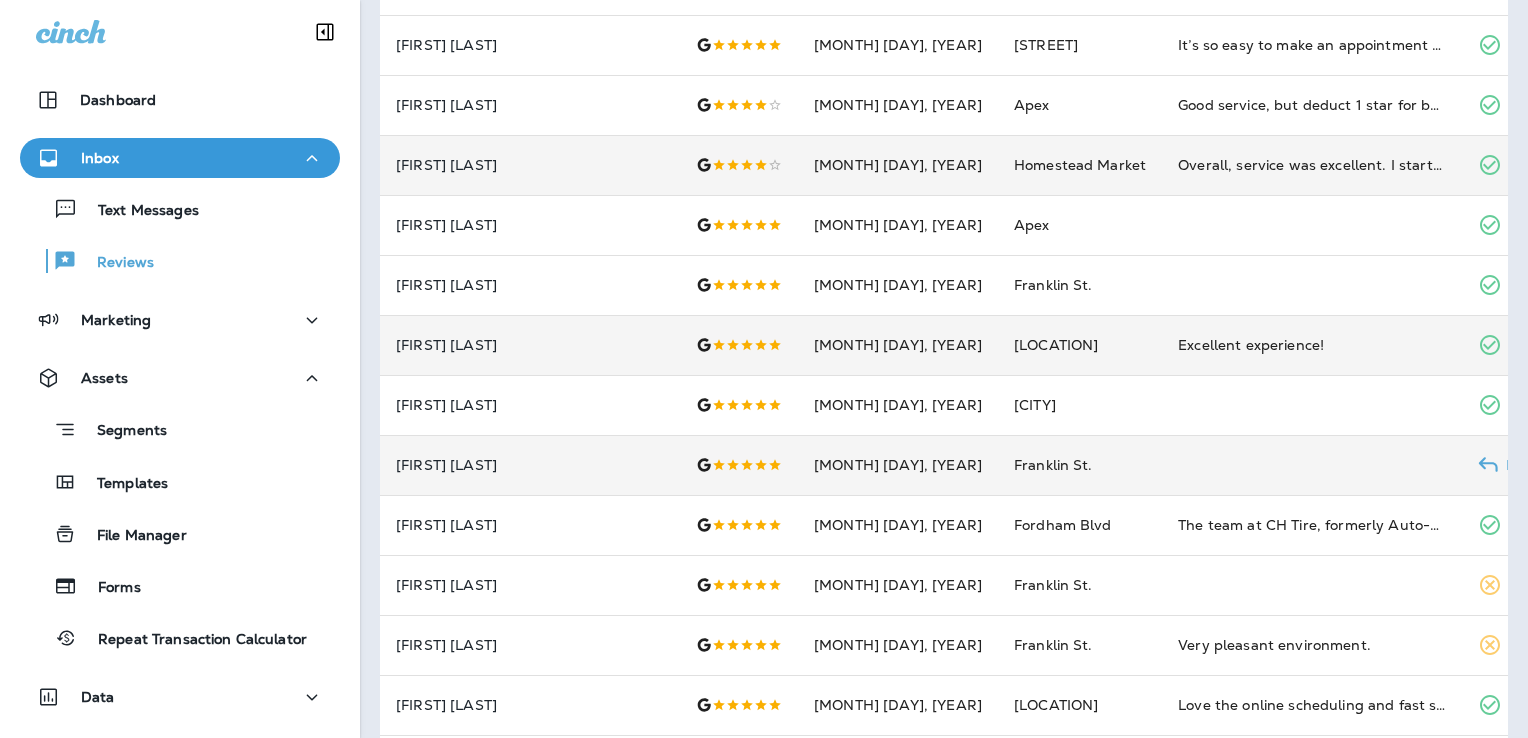 click at bounding box center (1312, 465) 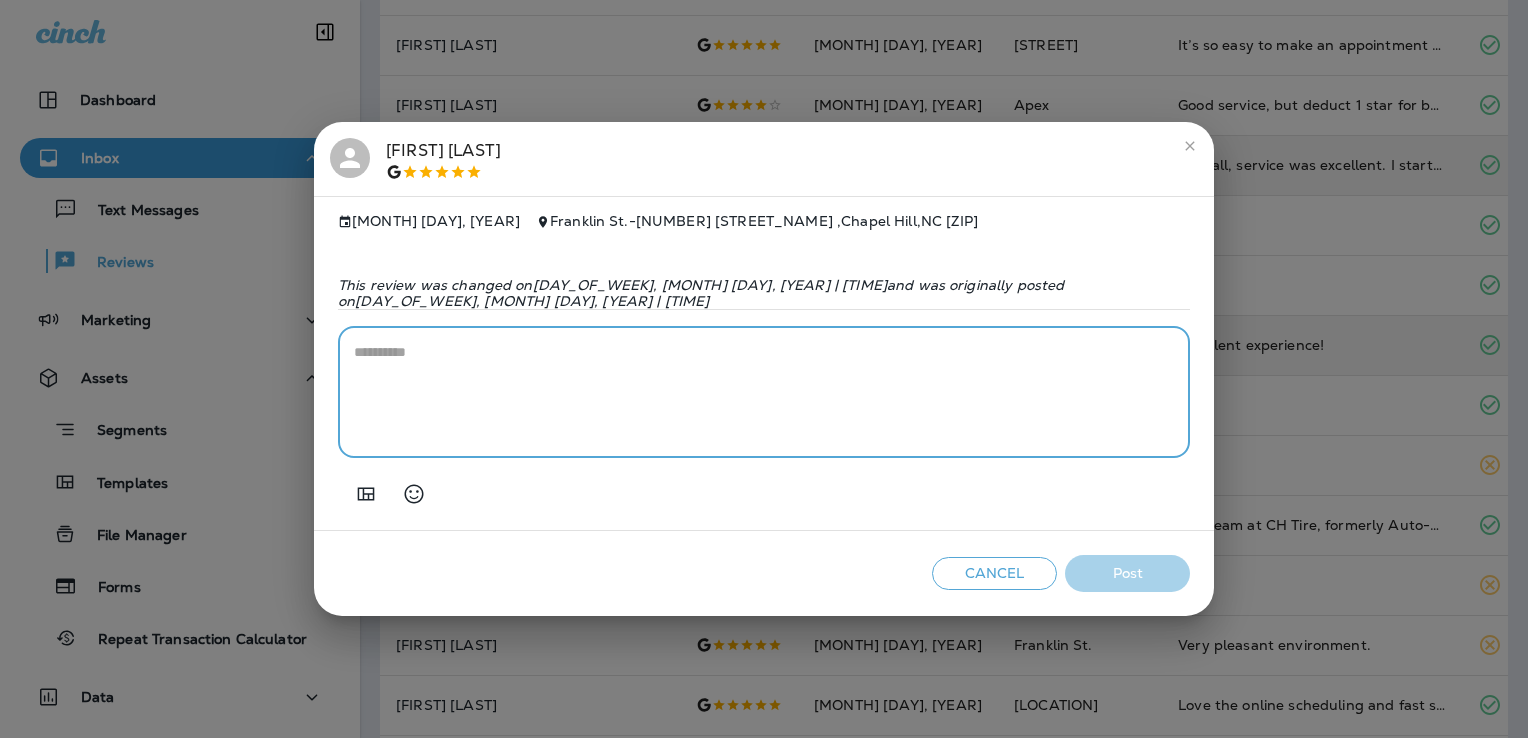 click at bounding box center [764, 392] 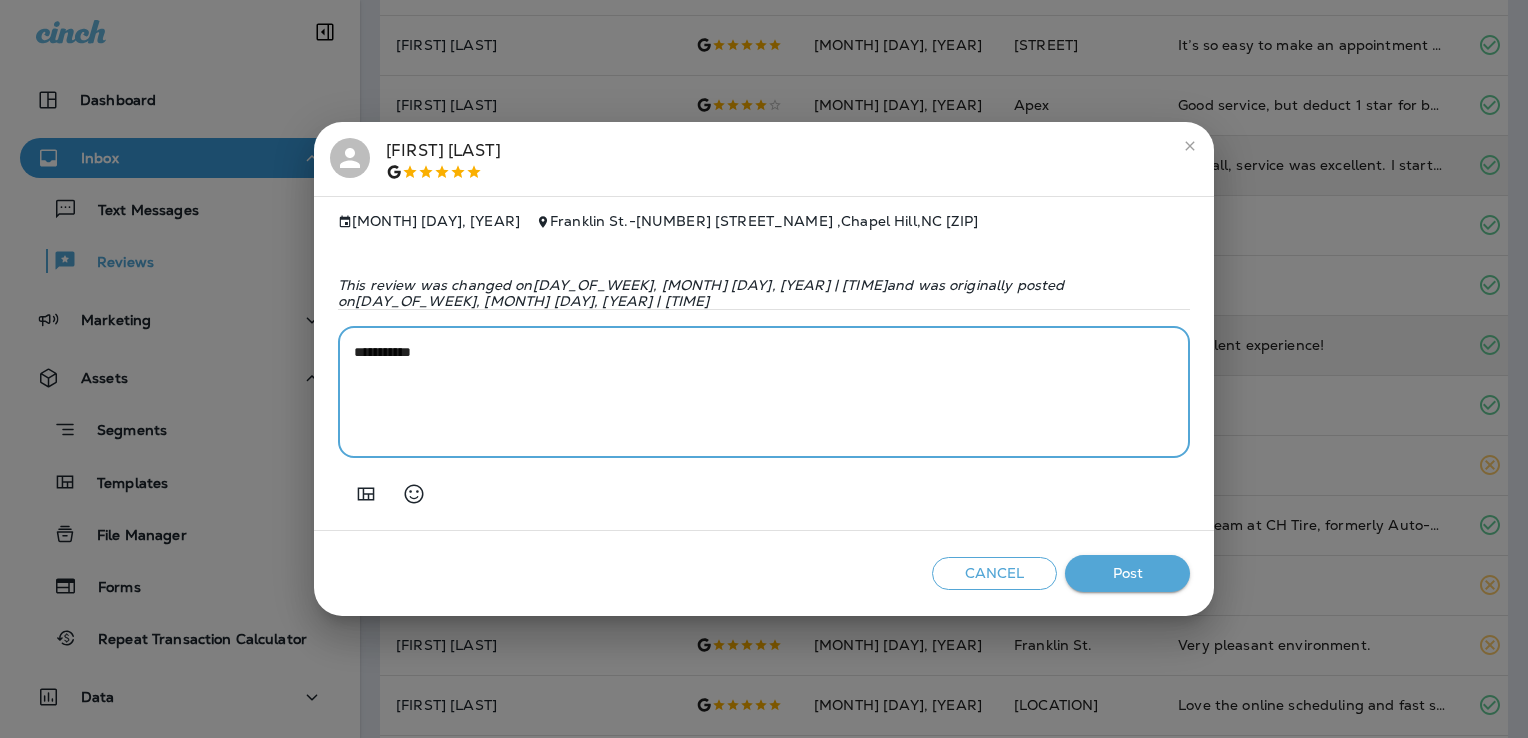 paste on "**********" 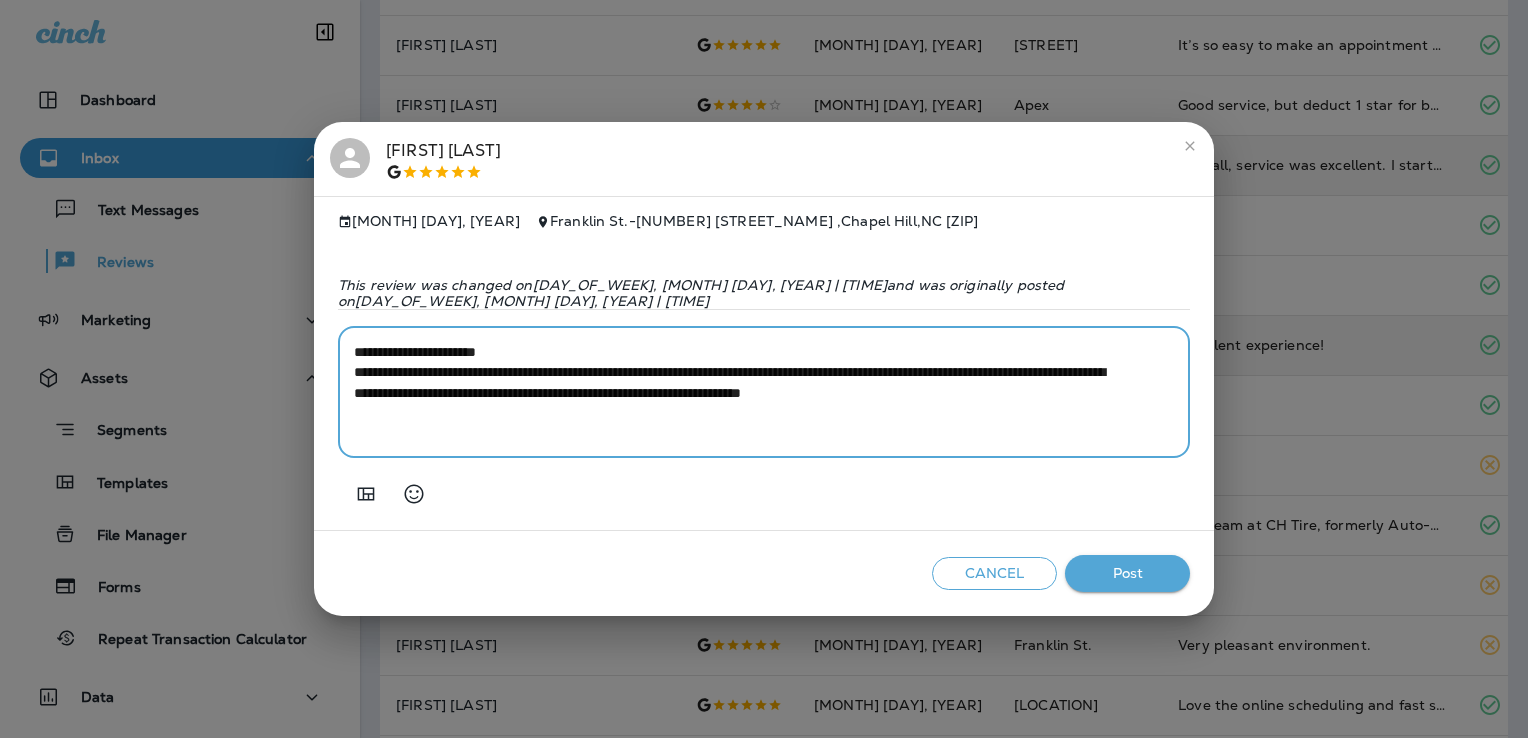 drag, startPoint x: 552, startPoint y: 341, endPoint x: 447, endPoint y: 344, distance: 105.04285 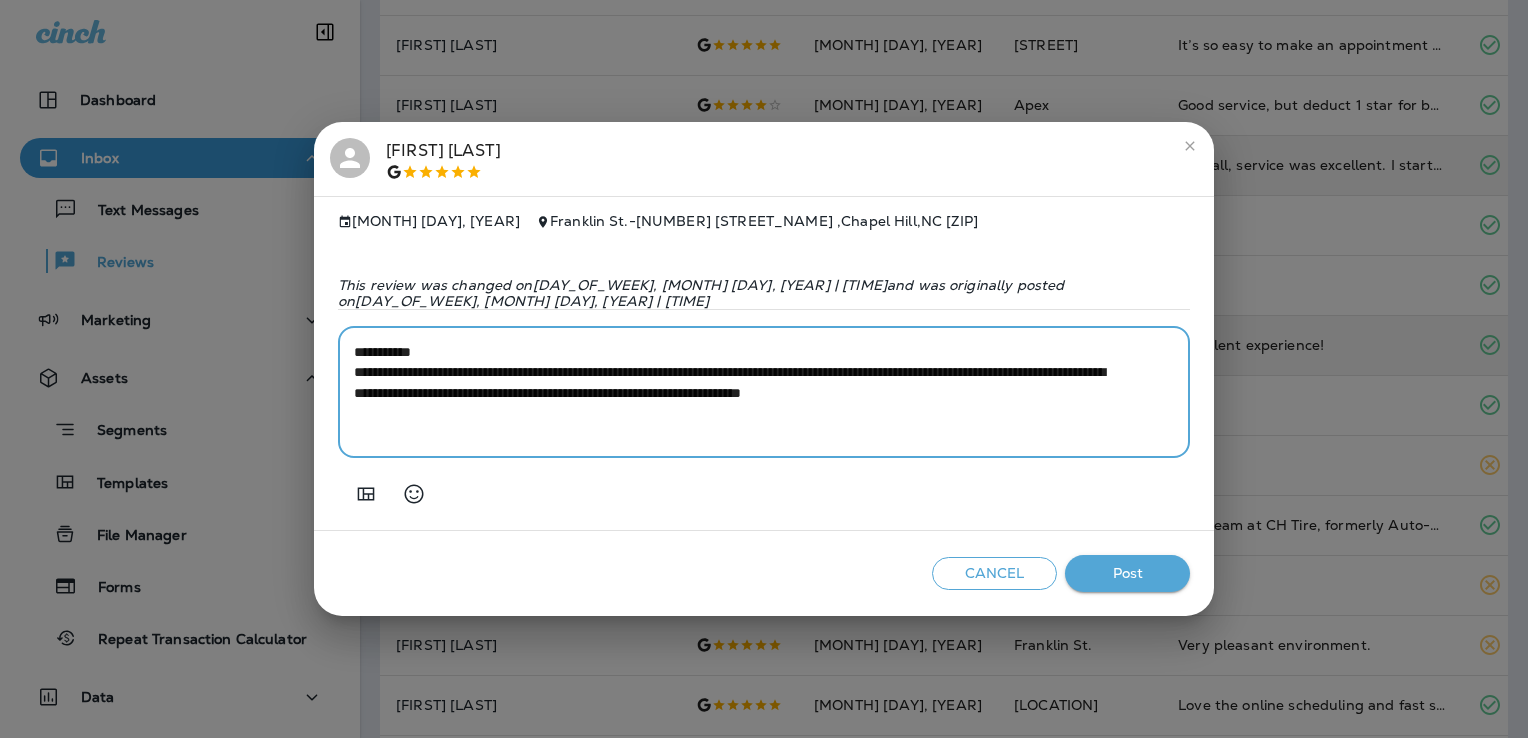 type on "**********" 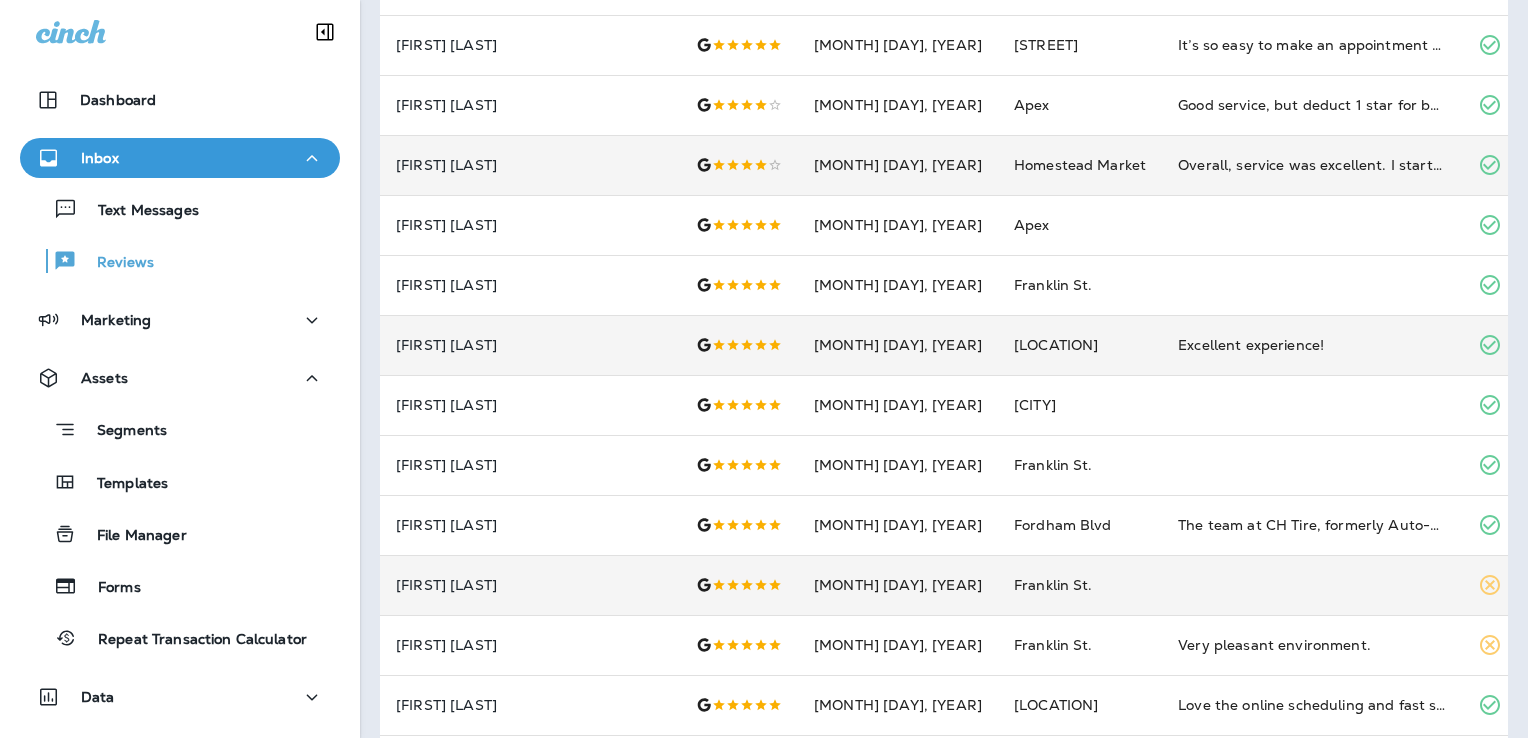 click on "Franklin St." at bounding box center [1080, 585] 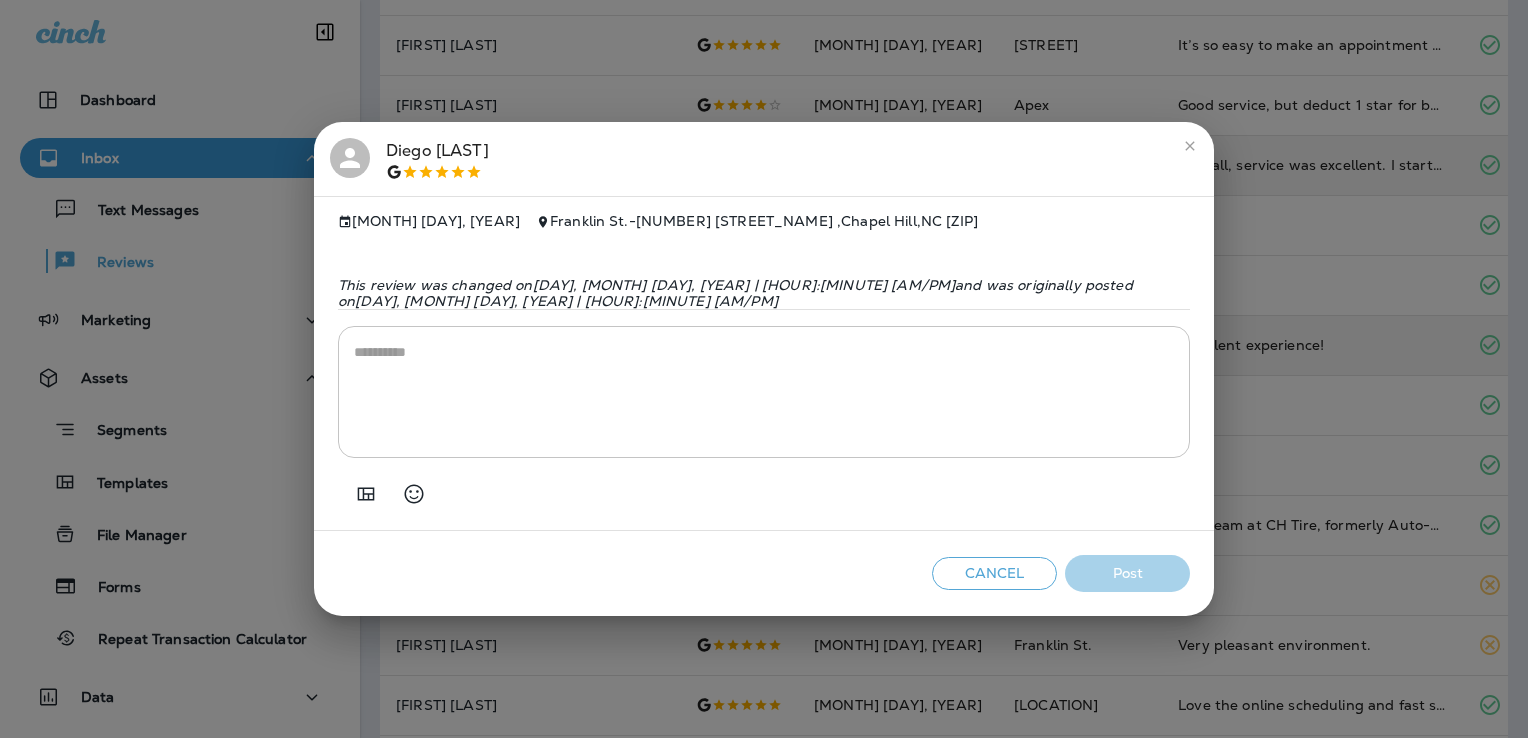 click on "* ​" at bounding box center [764, 392] 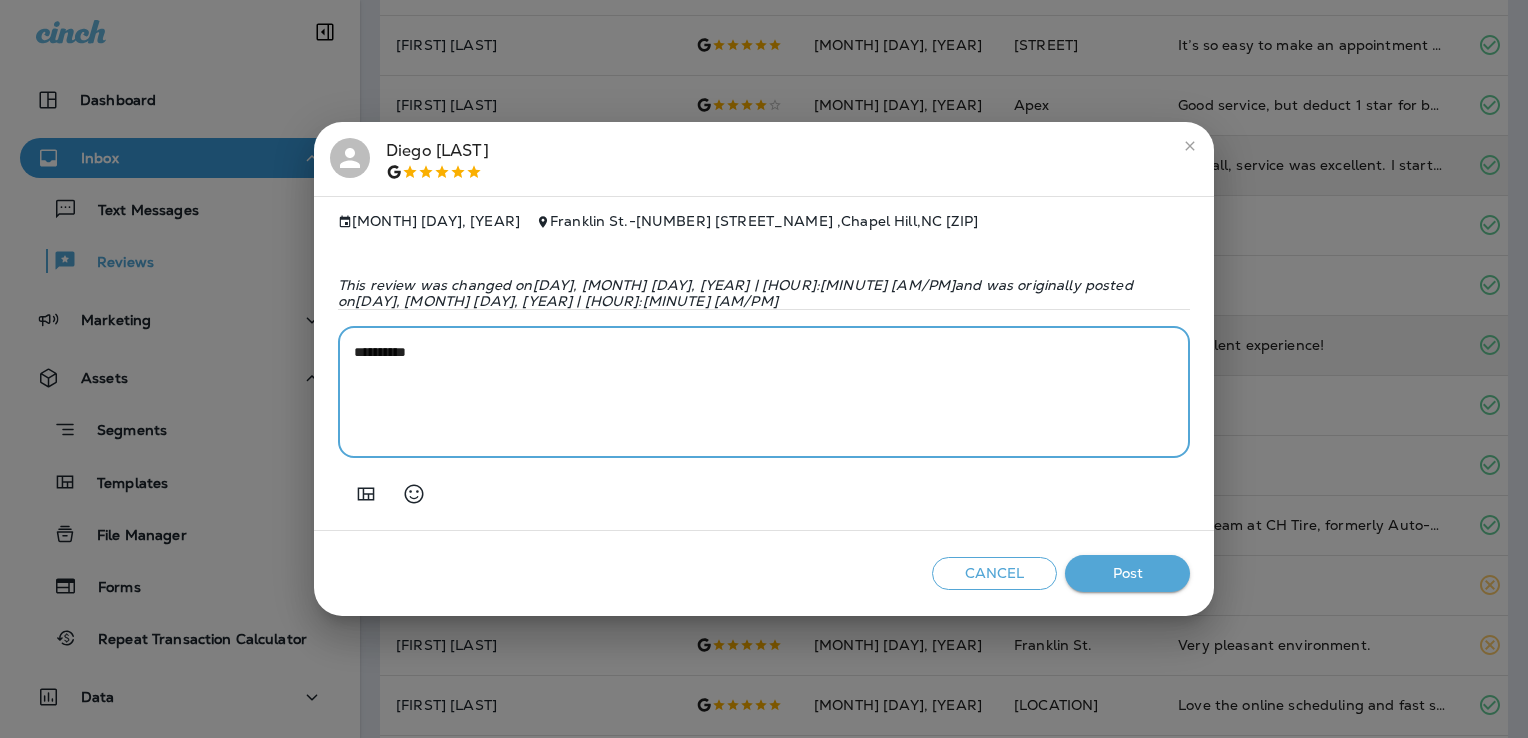 paste on "**********" 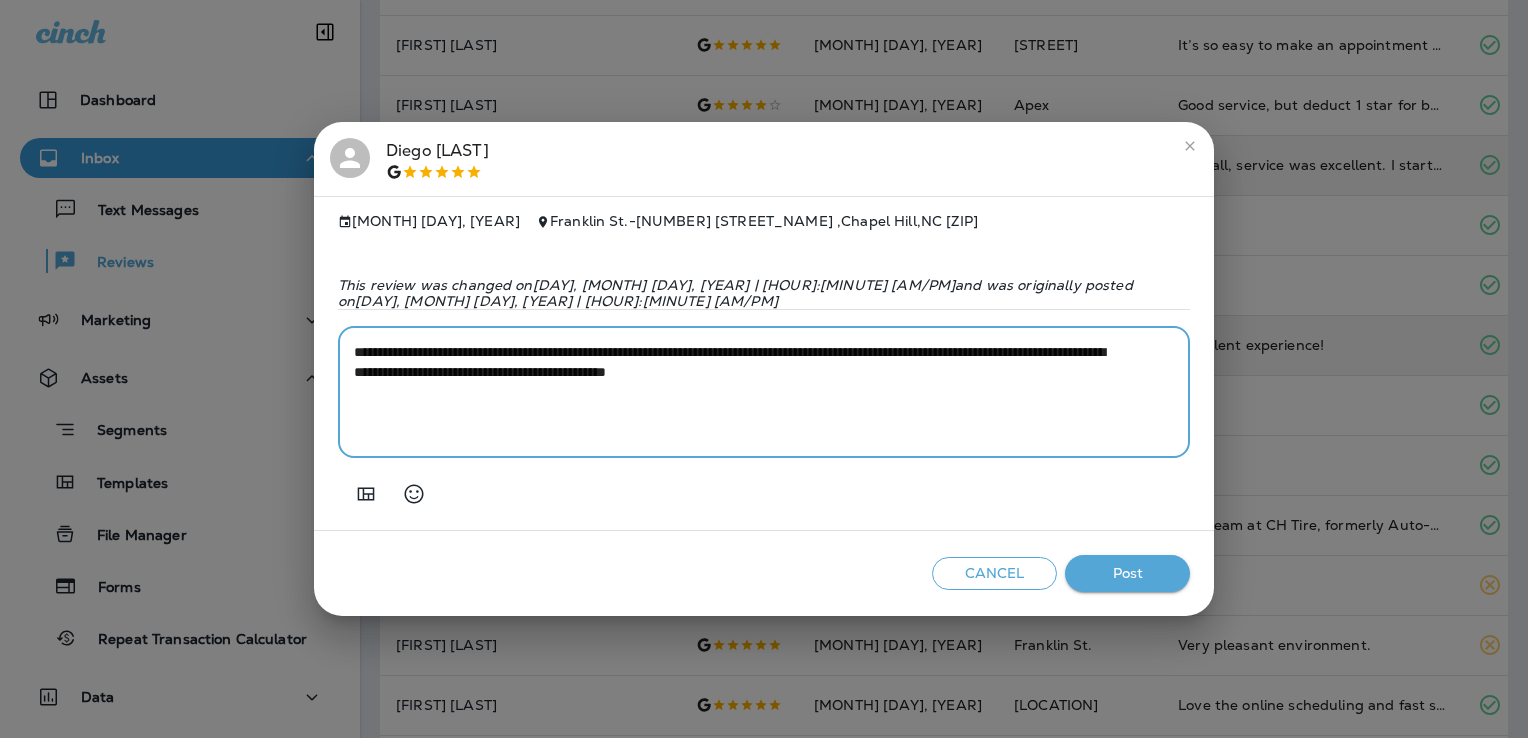 click on "**********" at bounding box center [737, 392] 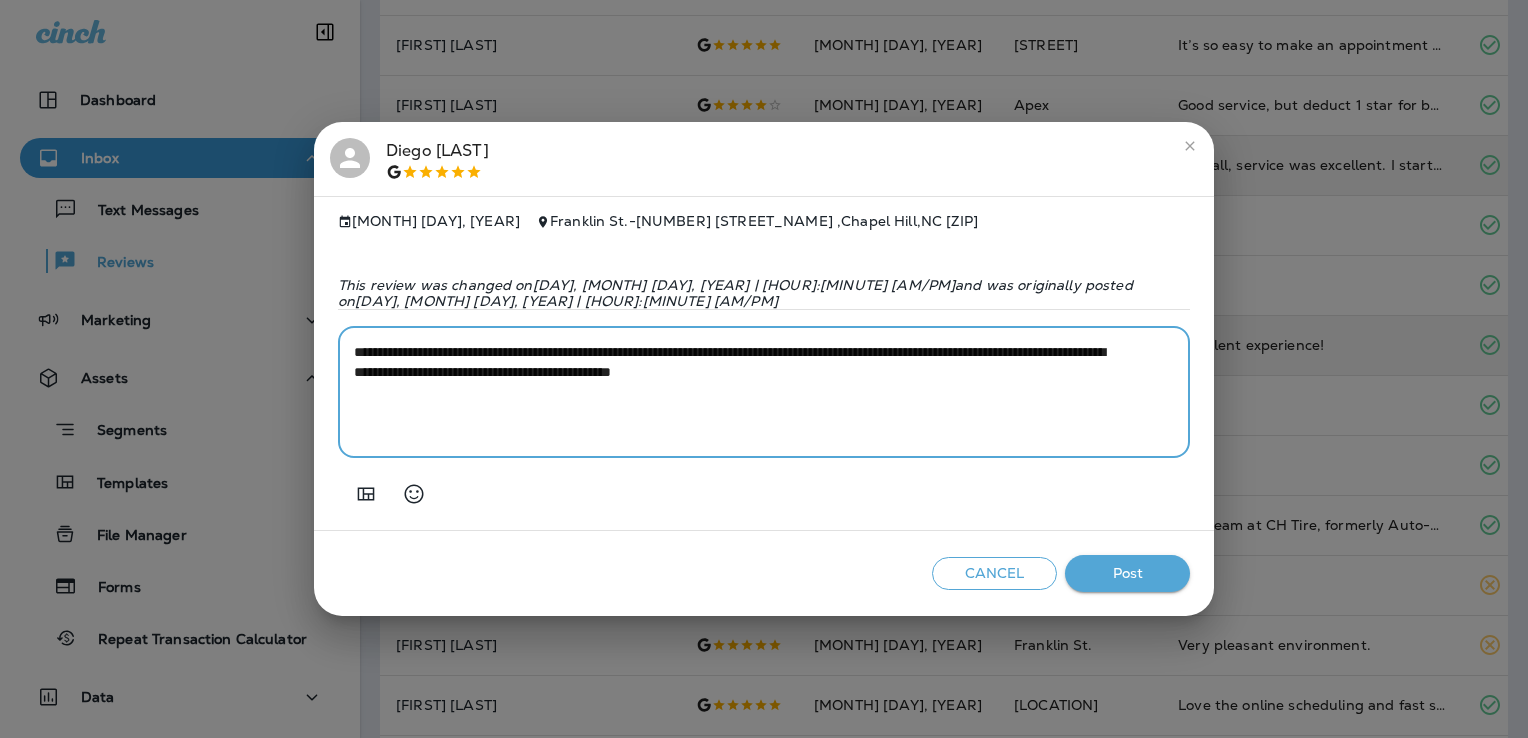 type on "**********" 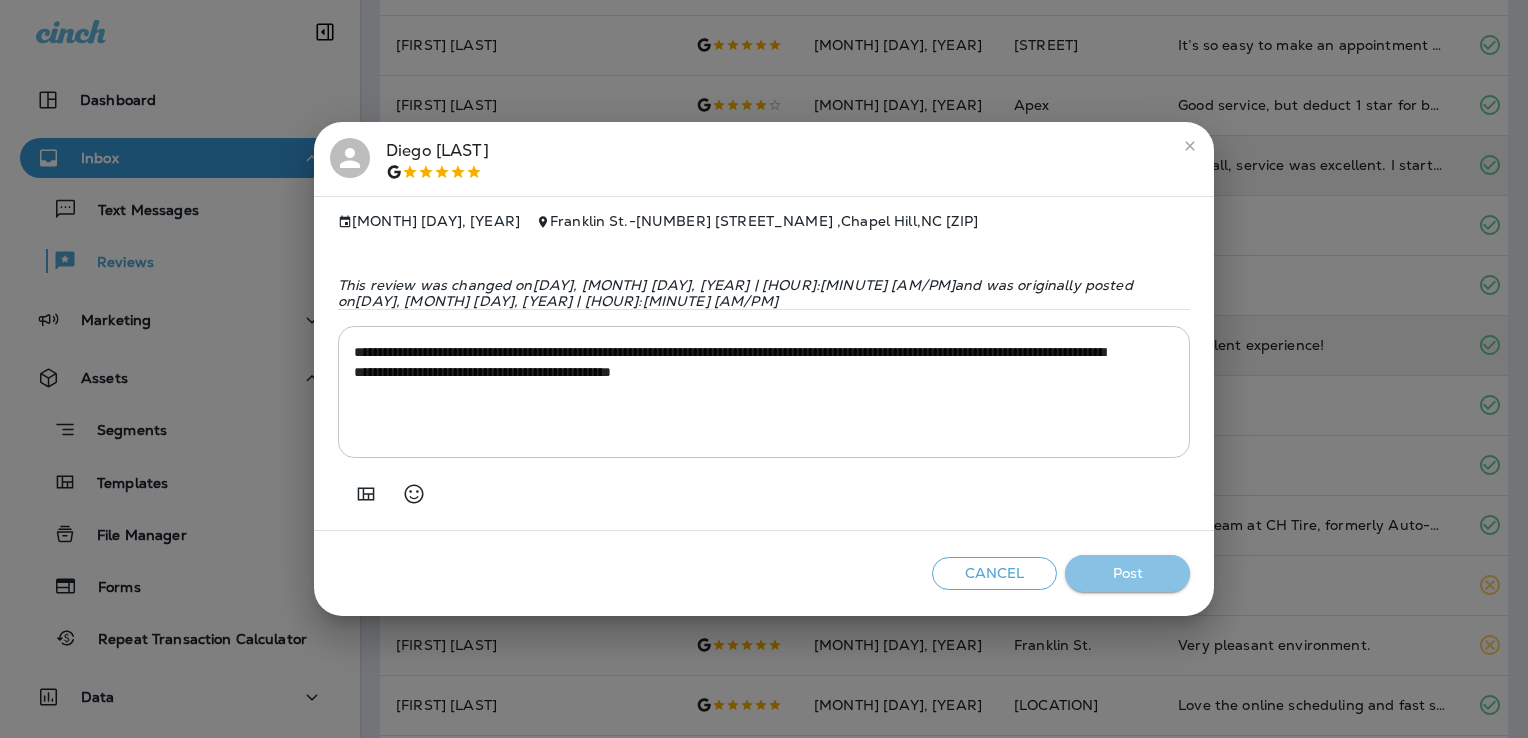 click on "Post" at bounding box center (1127, 573) 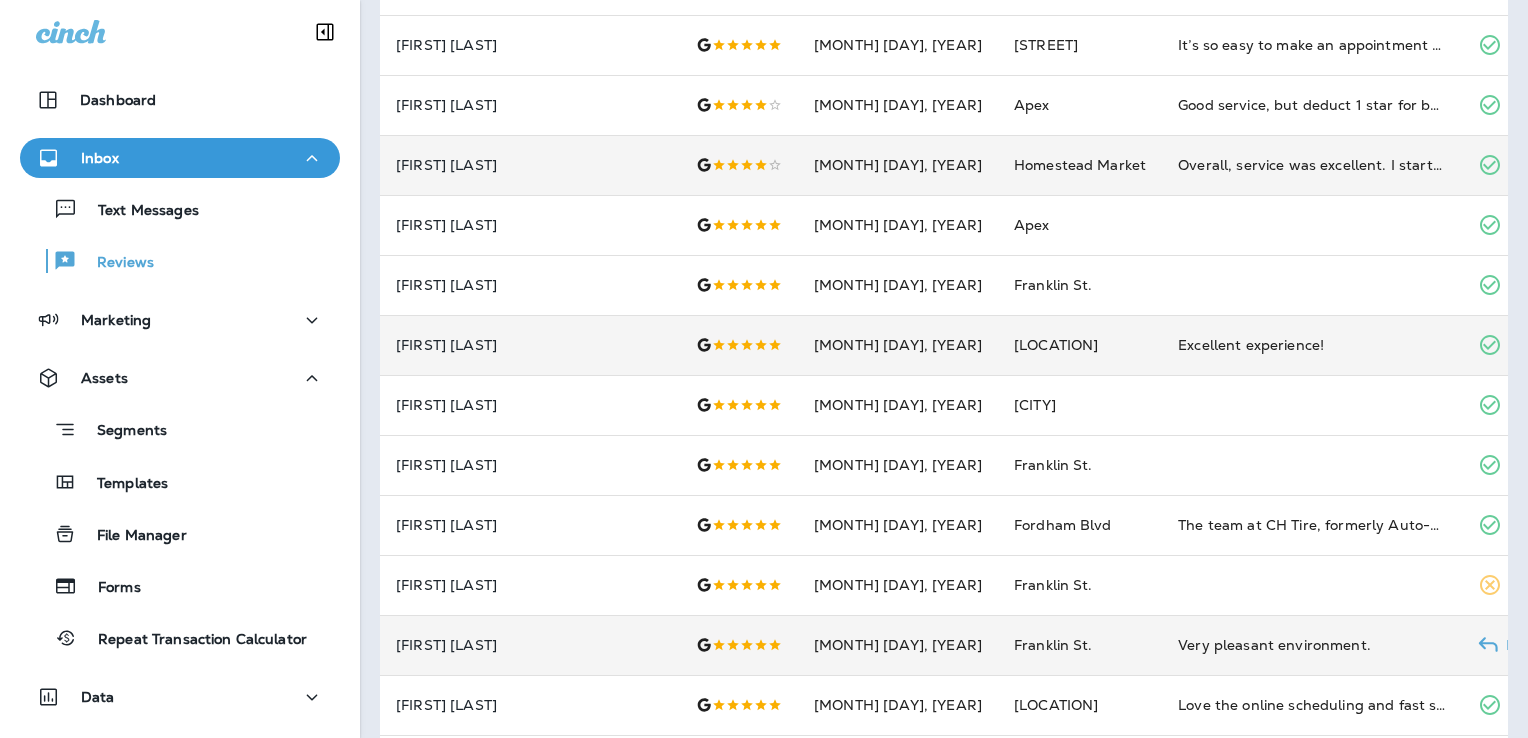 click on "Franklin St." at bounding box center (1080, 645) 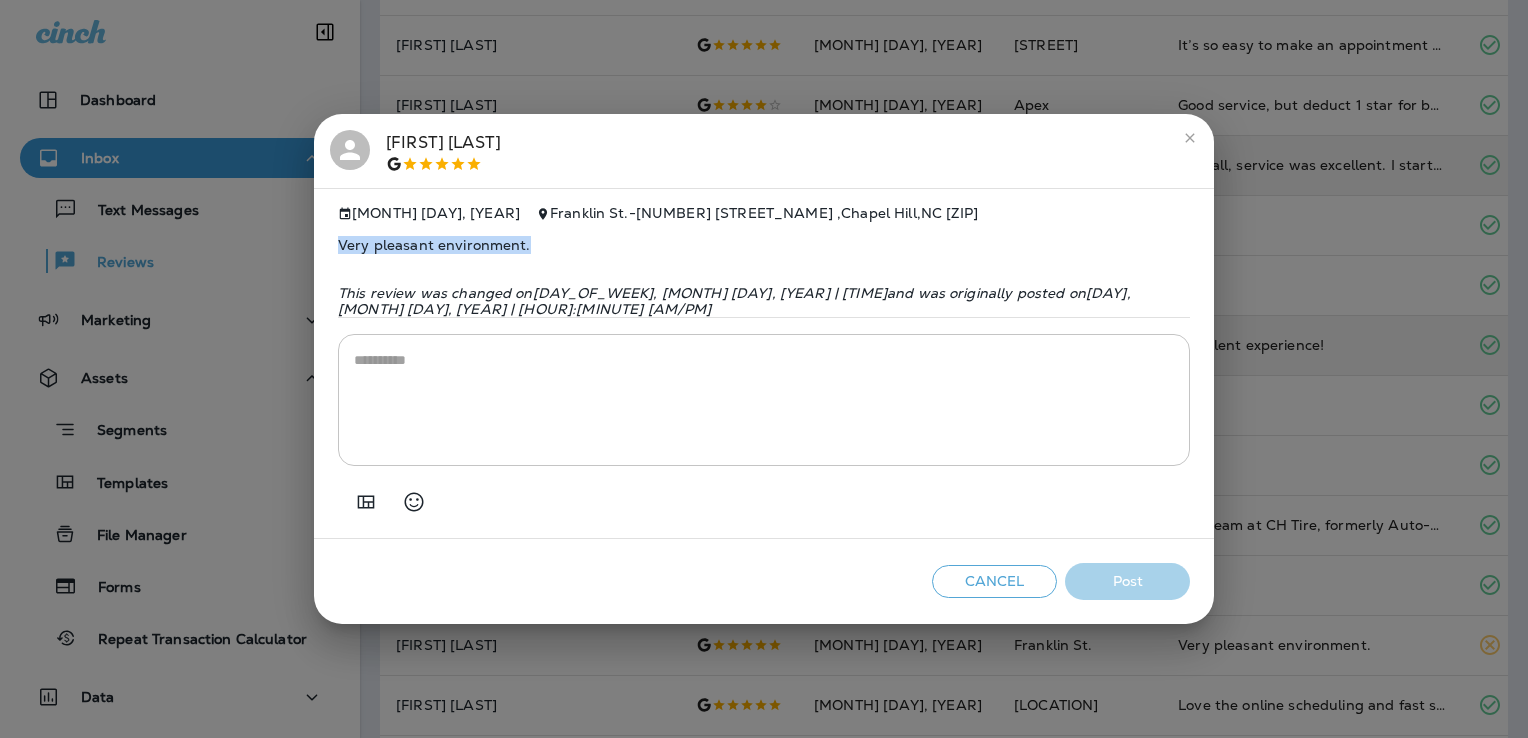 drag, startPoint x: 558, startPoint y: 253, endPoint x: 348, endPoint y: 257, distance: 210.03809 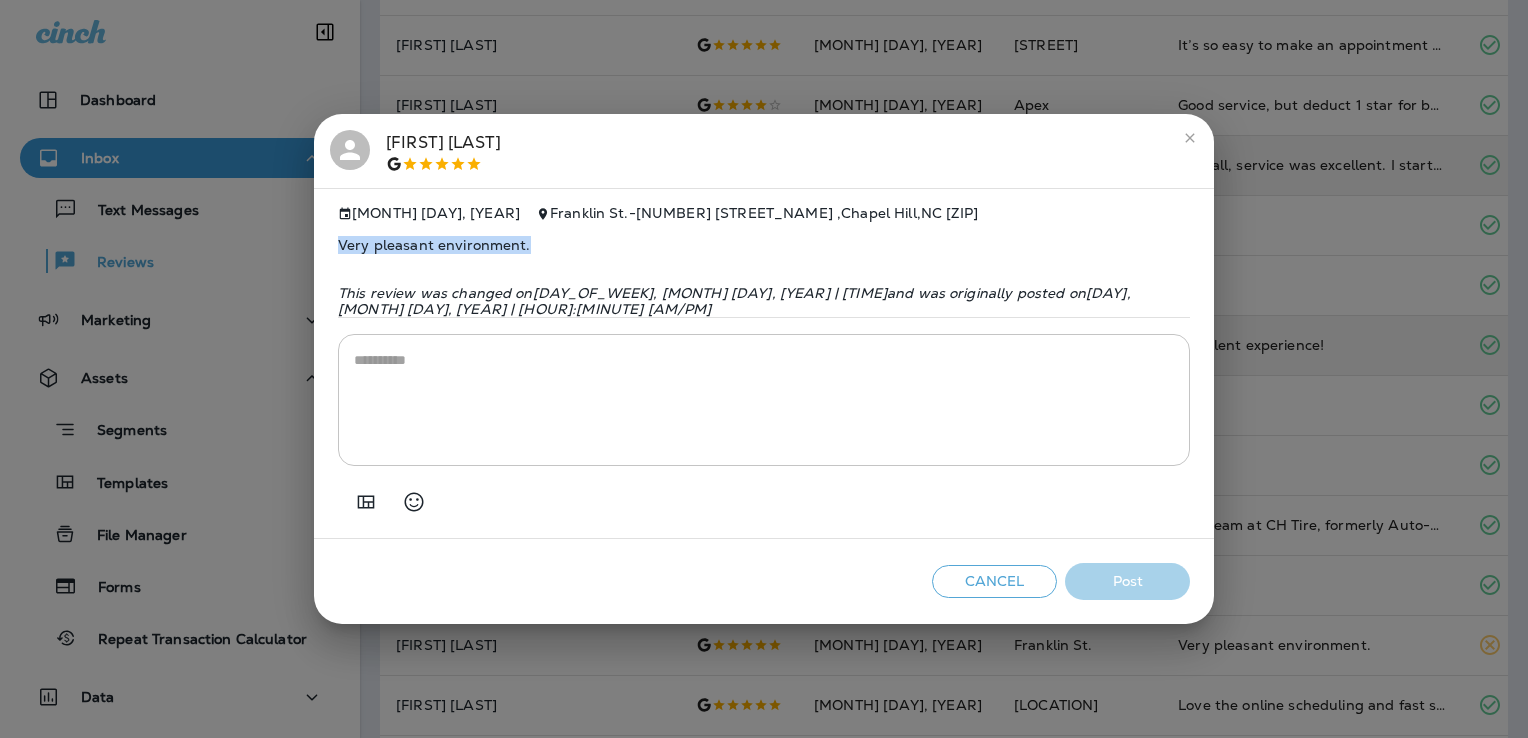 click on "[MONTH] [DAY], [YEAR] [STREET_NAME] - [NUMBER] [STREET_NAME] , [CITY] , [STATE] [POSTAL_CODE] Very pleasant environment. This review was changed on [DAY_OF_WEEK], [MONTH] [DAY], [YEAR] | [TIME] and was originally posted on [DAY_OF_WEEK], [MONTH] [DAY], [YEAR] | [TIME] *" at bounding box center [764, 364] 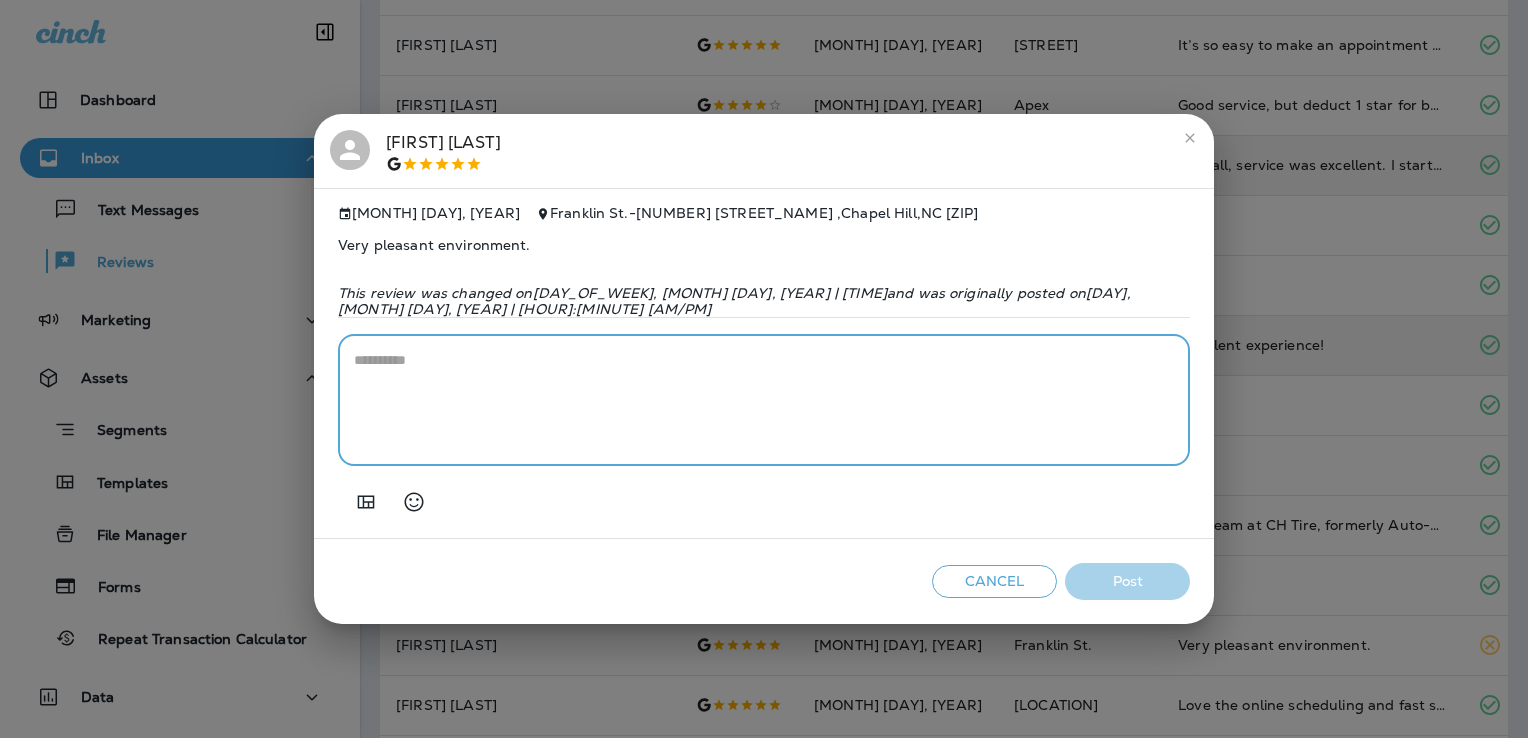 click at bounding box center (764, 400) 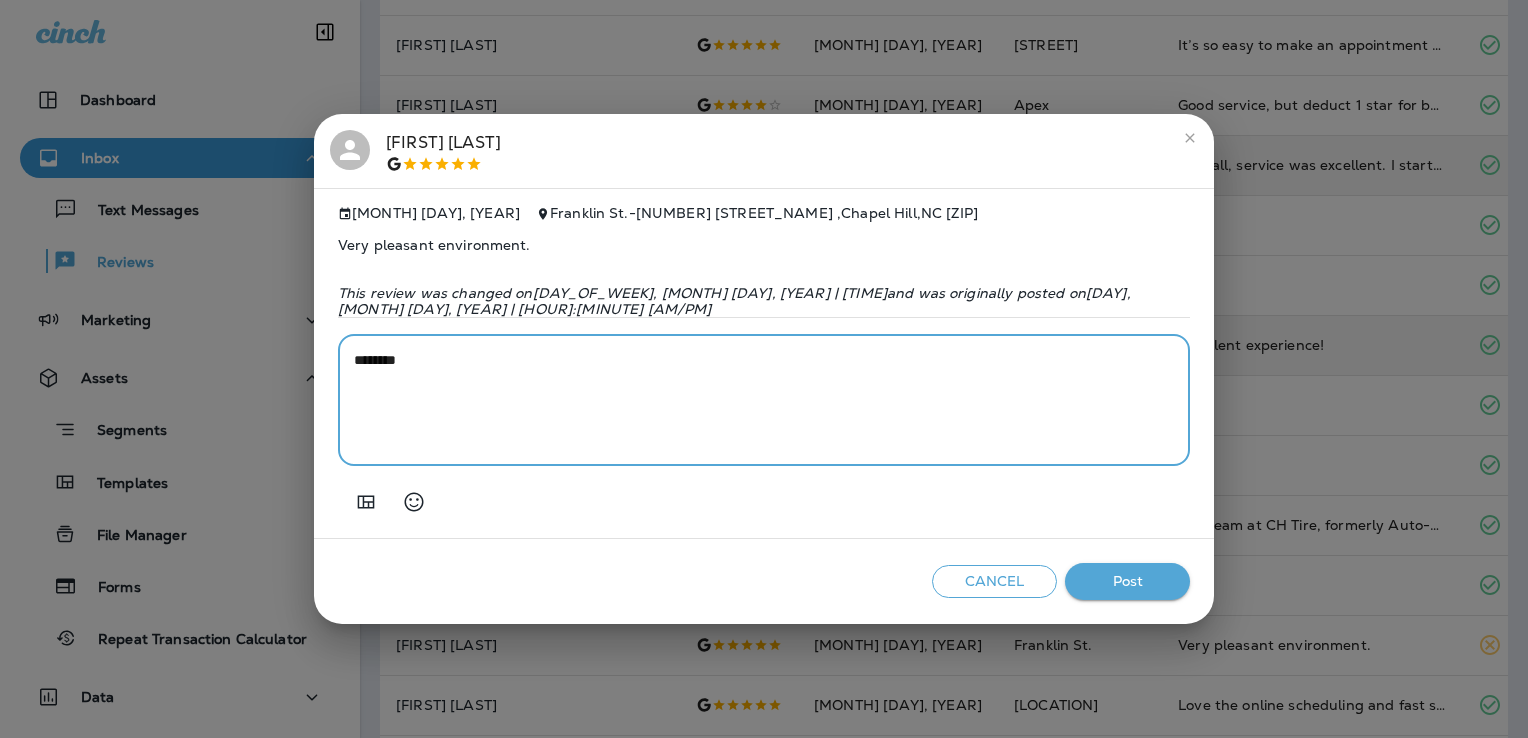 paste on "**********" 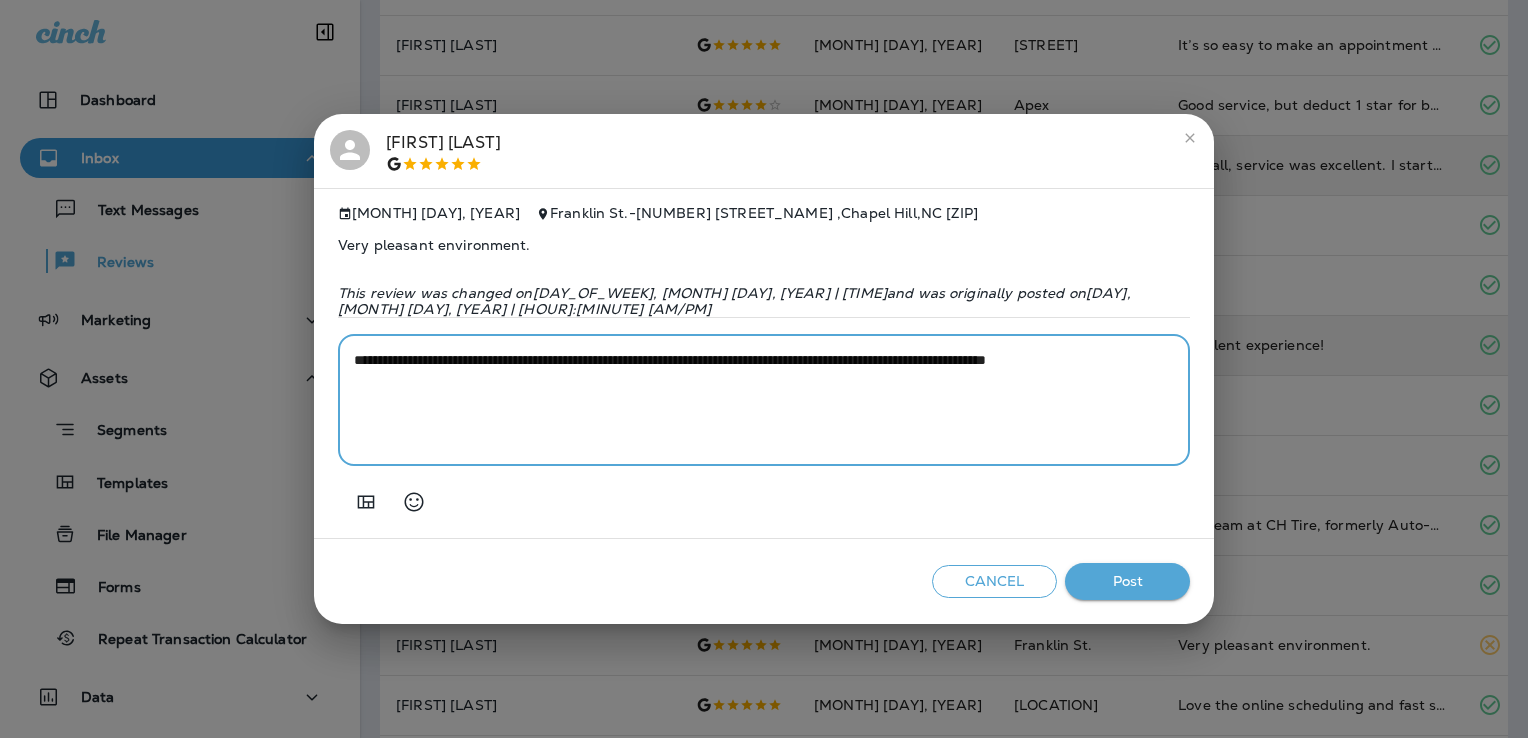 type on "**********" 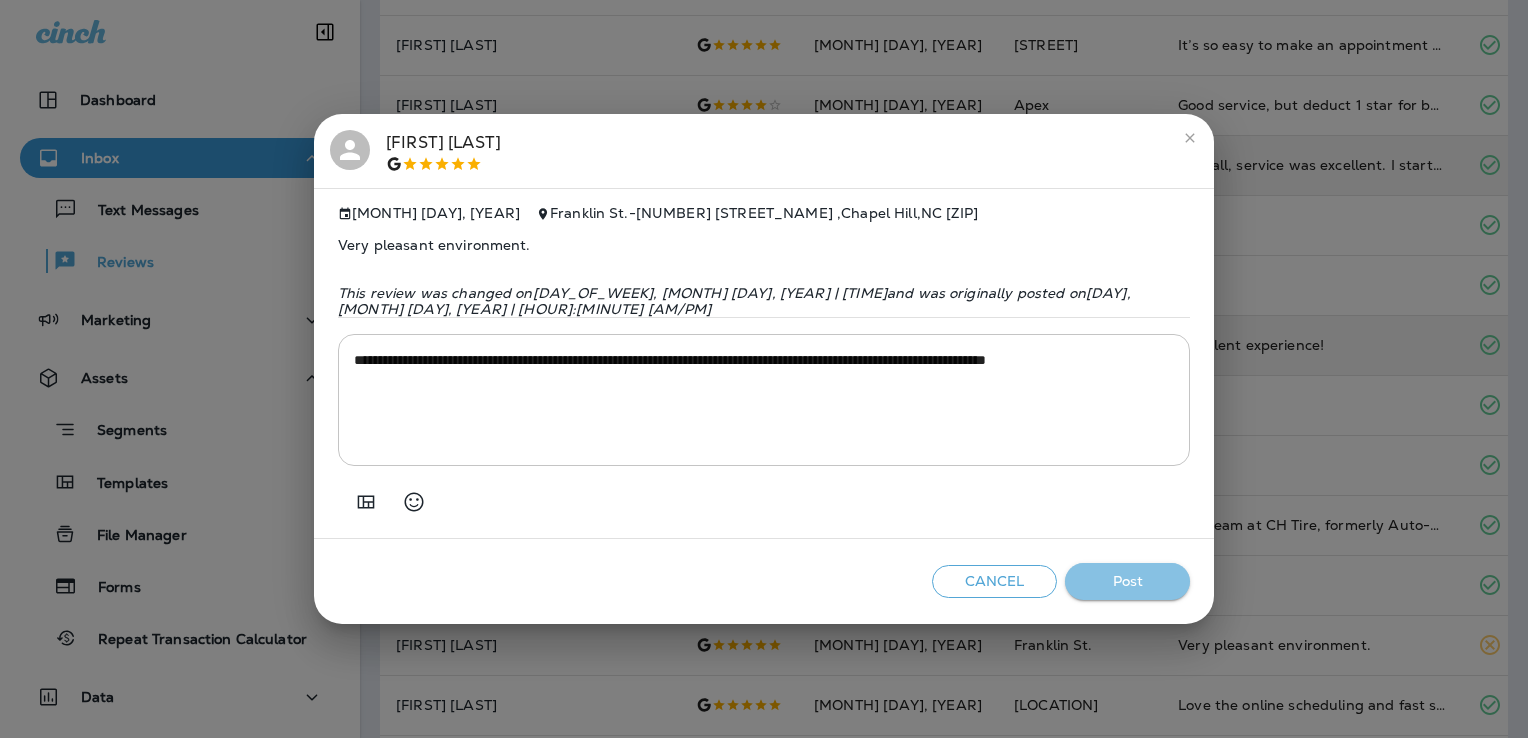 click on "Post" at bounding box center (1127, 581) 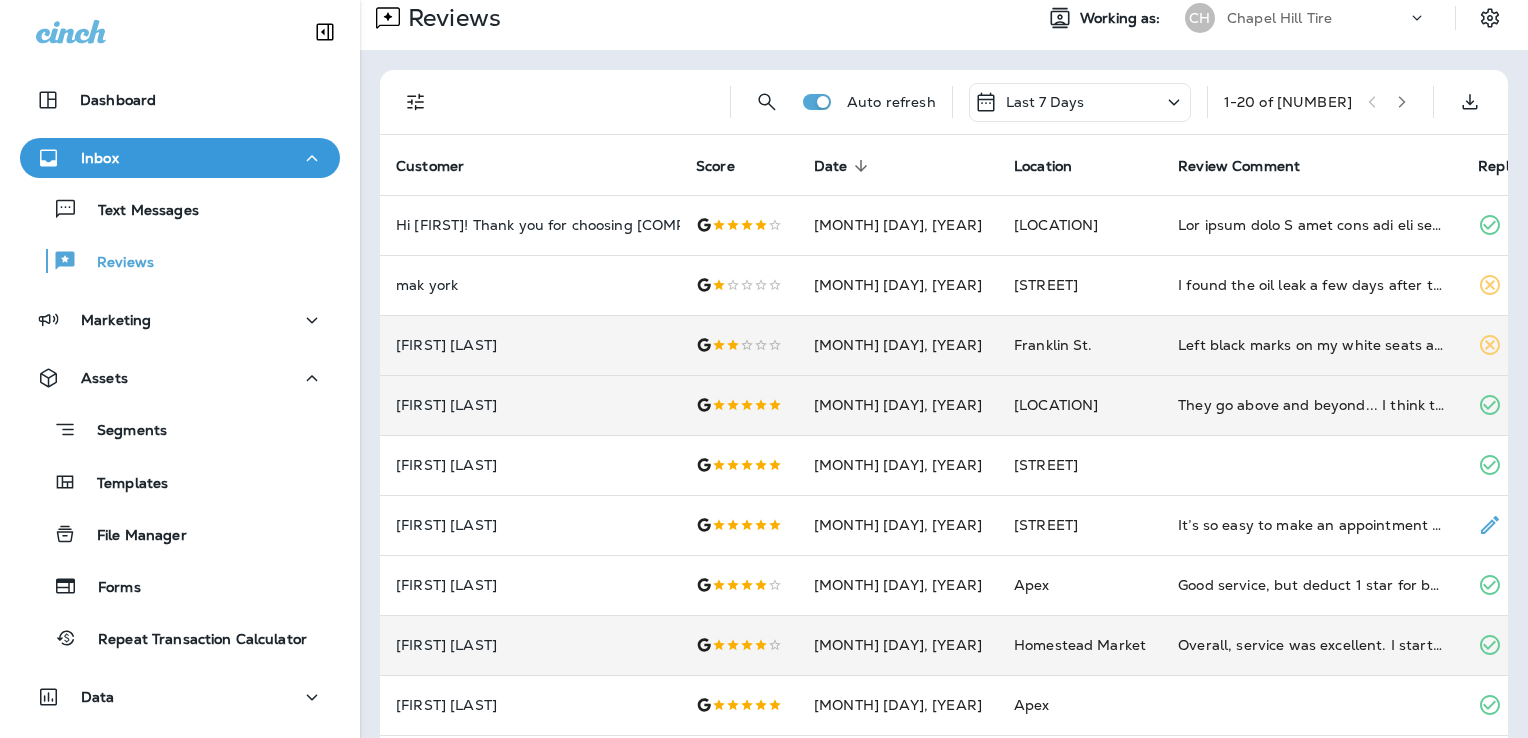 scroll, scrollTop: 0, scrollLeft: 0, axis: both 